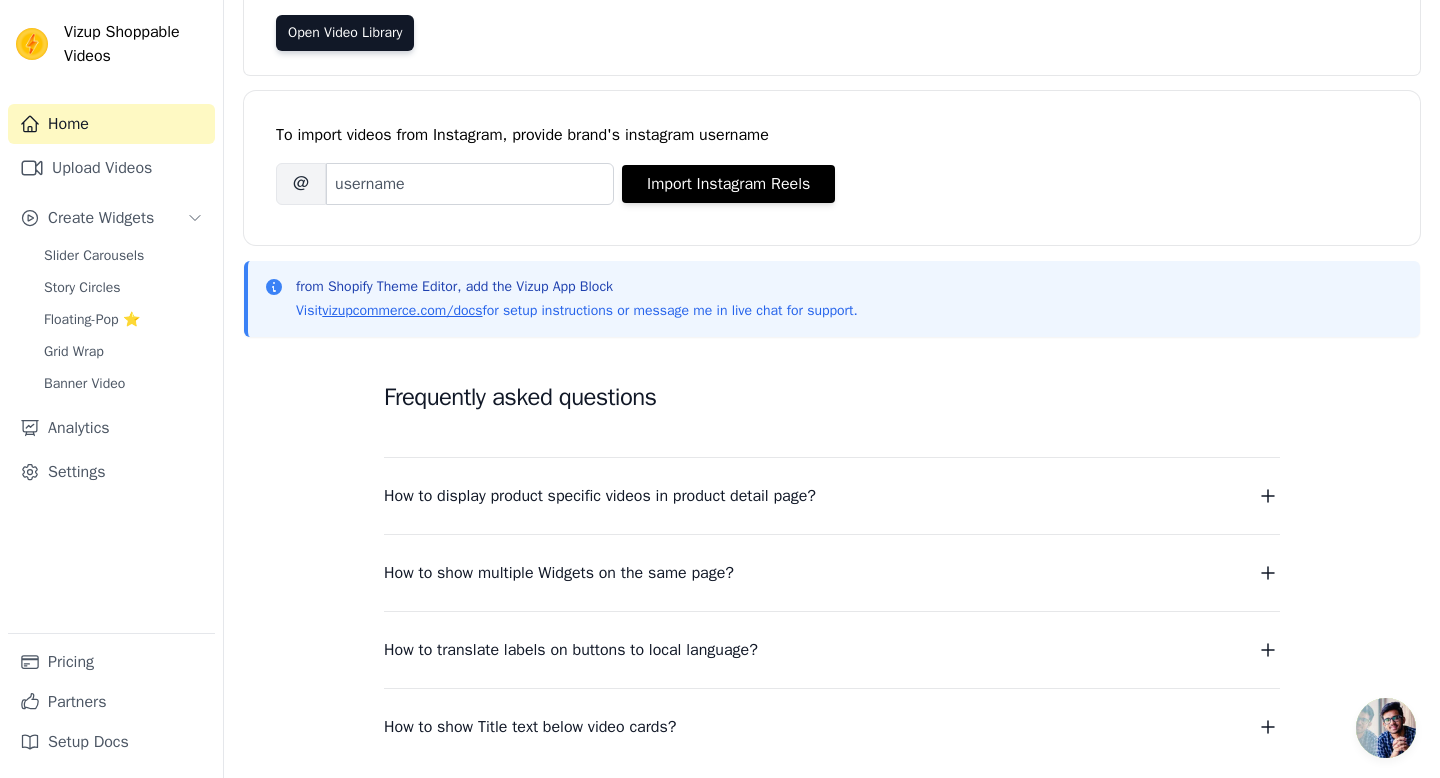 scroll, scrollTop: 0, scrollLeft: 0, axis: both 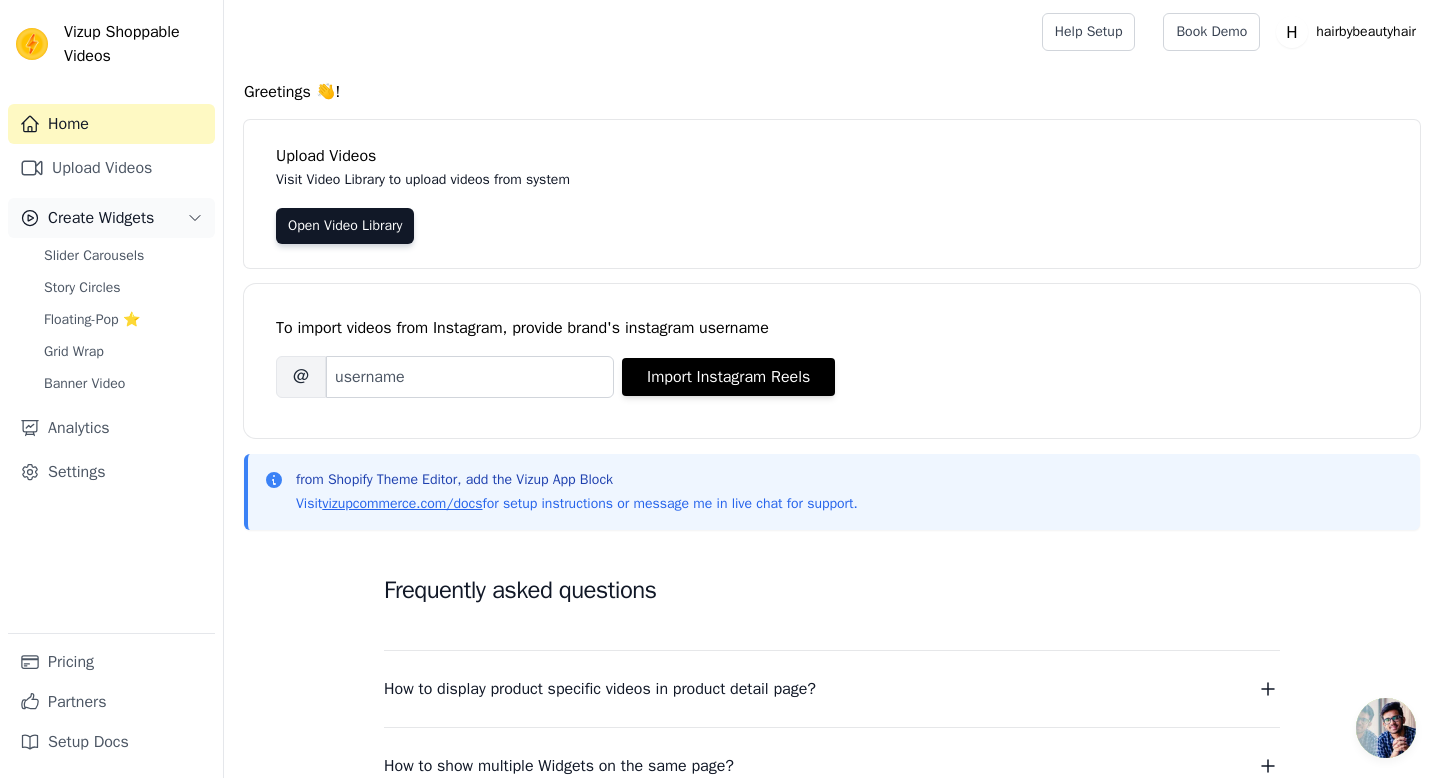 click on "Create Widgets" at bounding box center [101, 218] 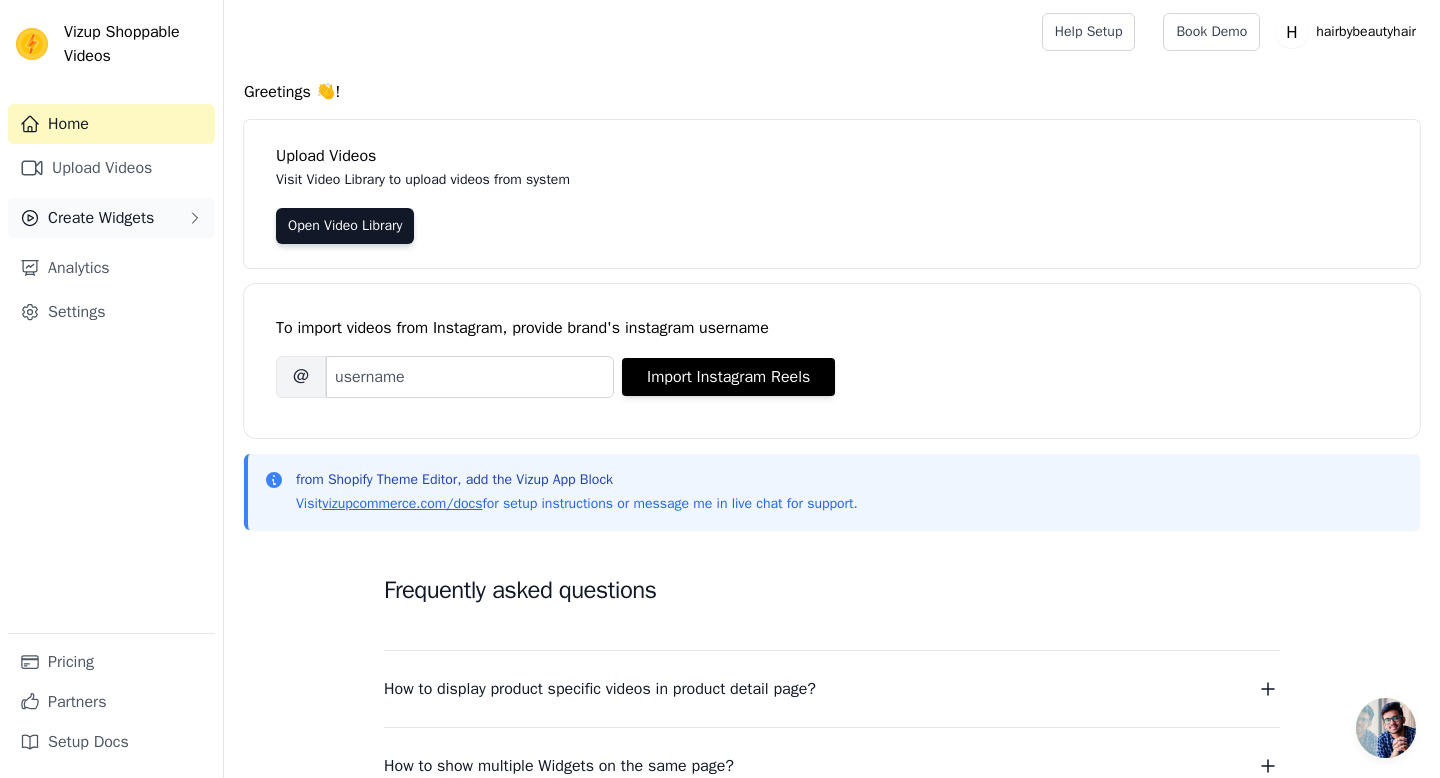 click on "Create Widgets" at bounding box center [101, 218] 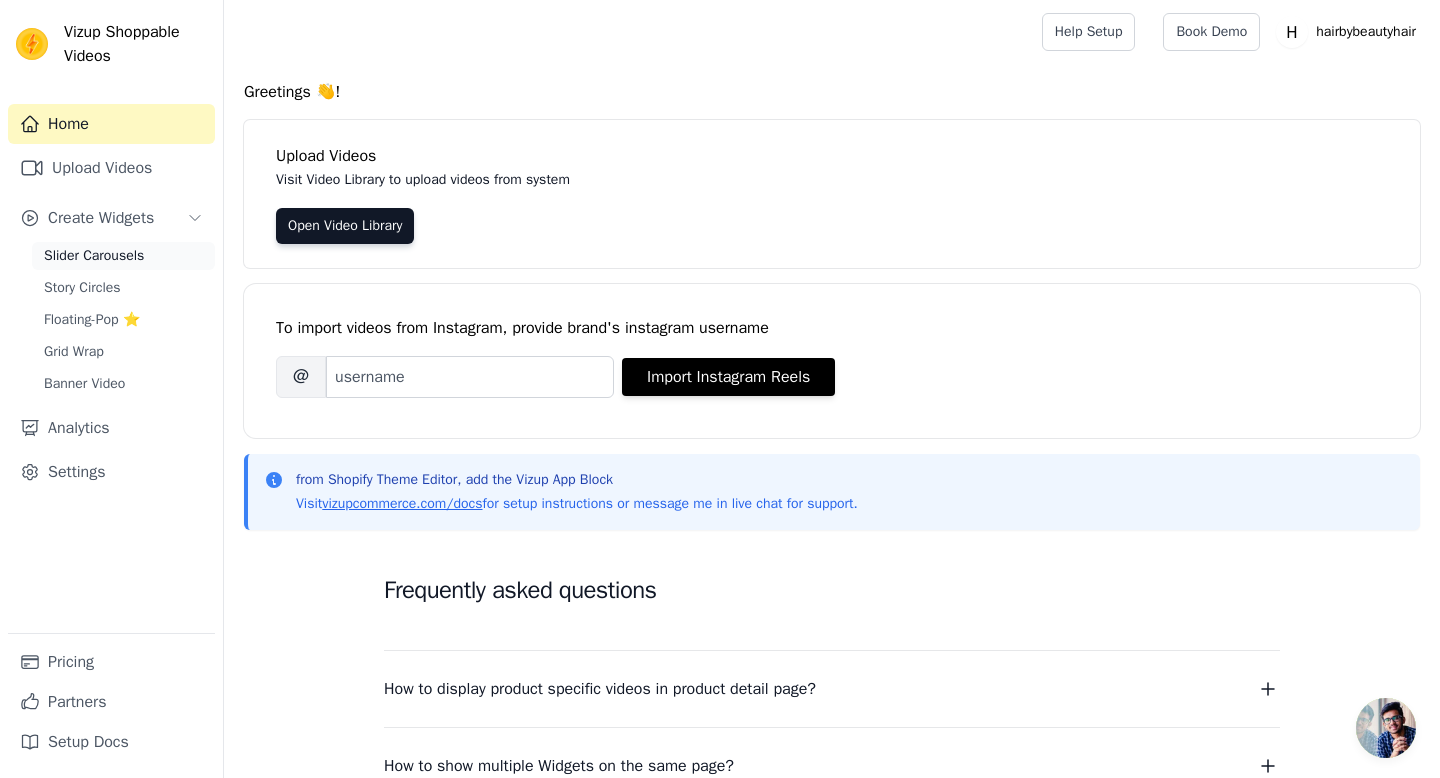 click on "Slider Carousels" at bounding box center [94, 256] 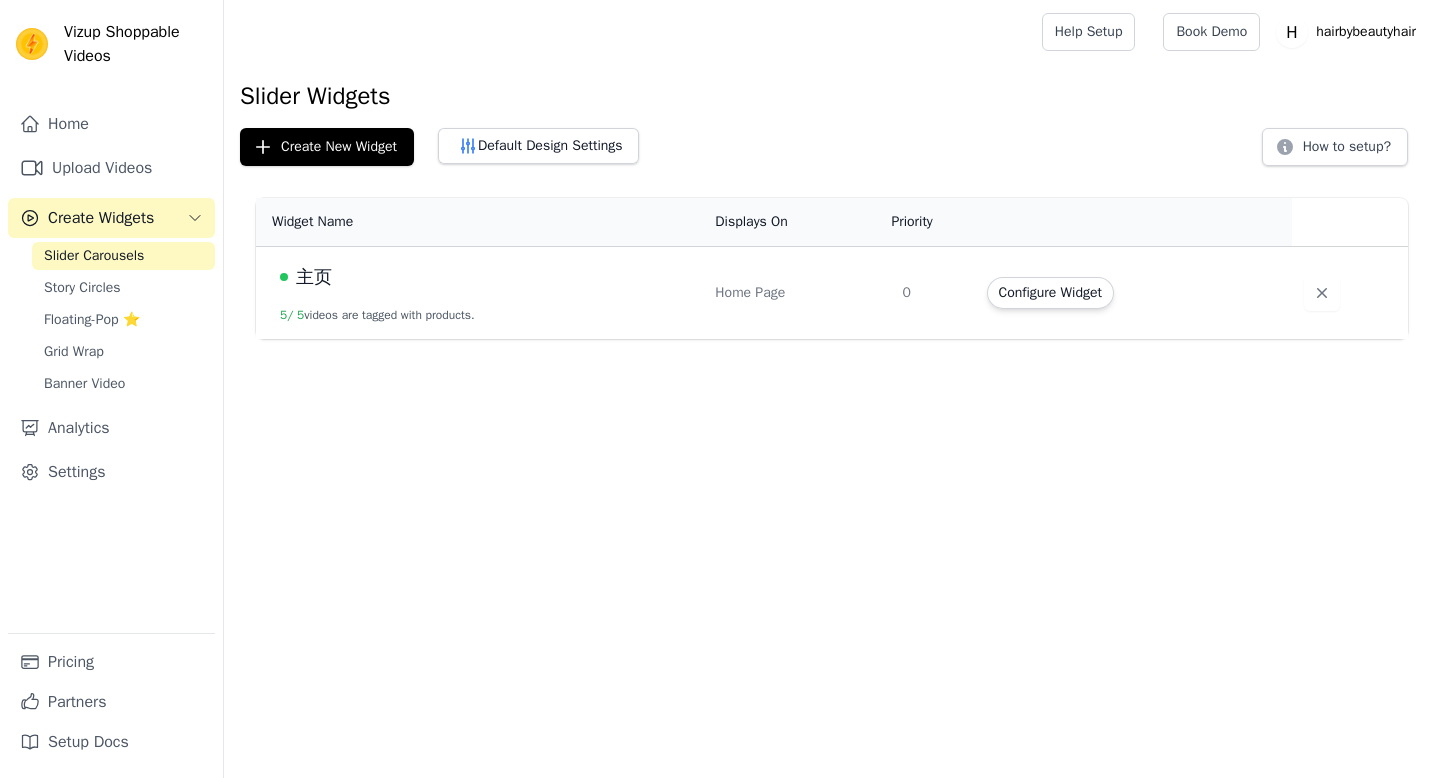 scroll, scrollTop: 0, scrollLeft: 0, axis: both 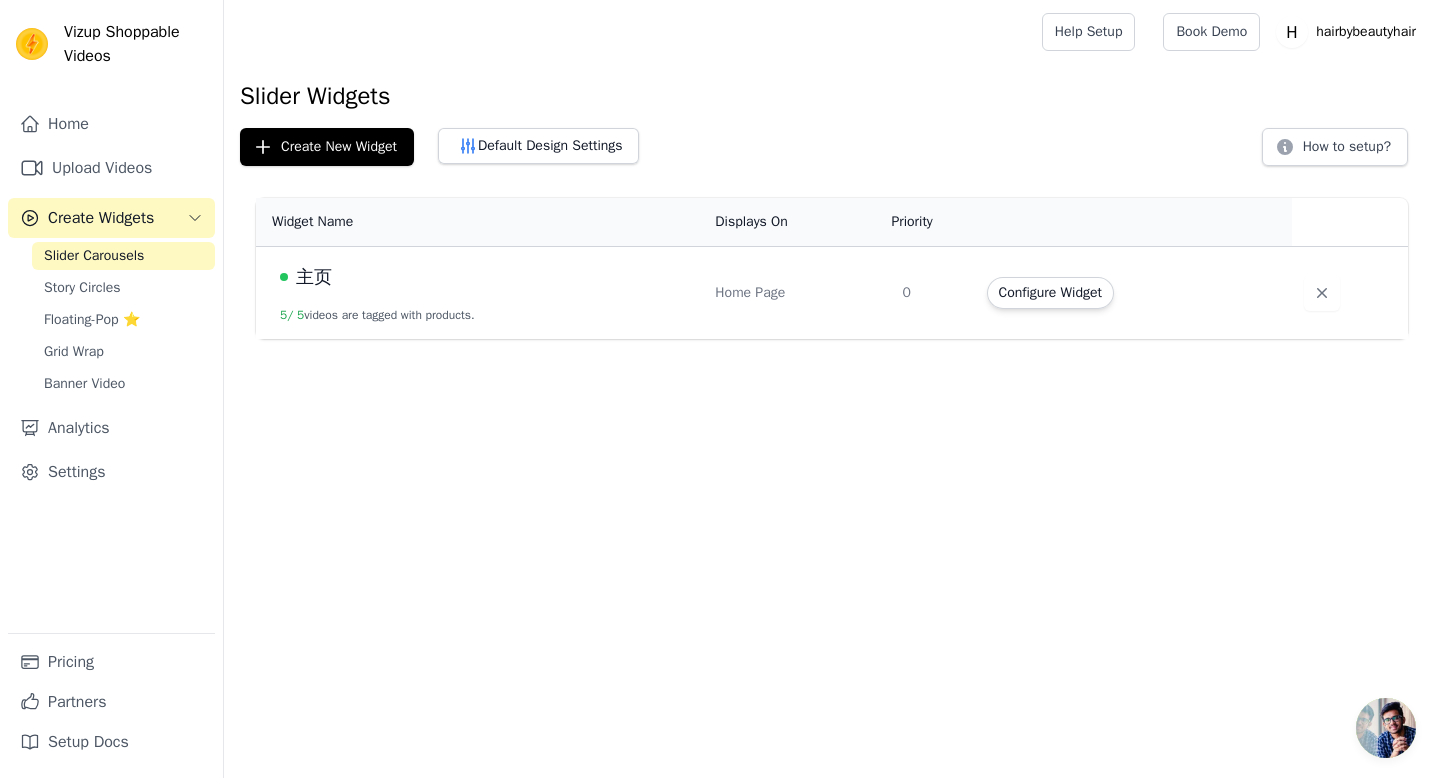 click on "主页" at bounding box center (314, 277) 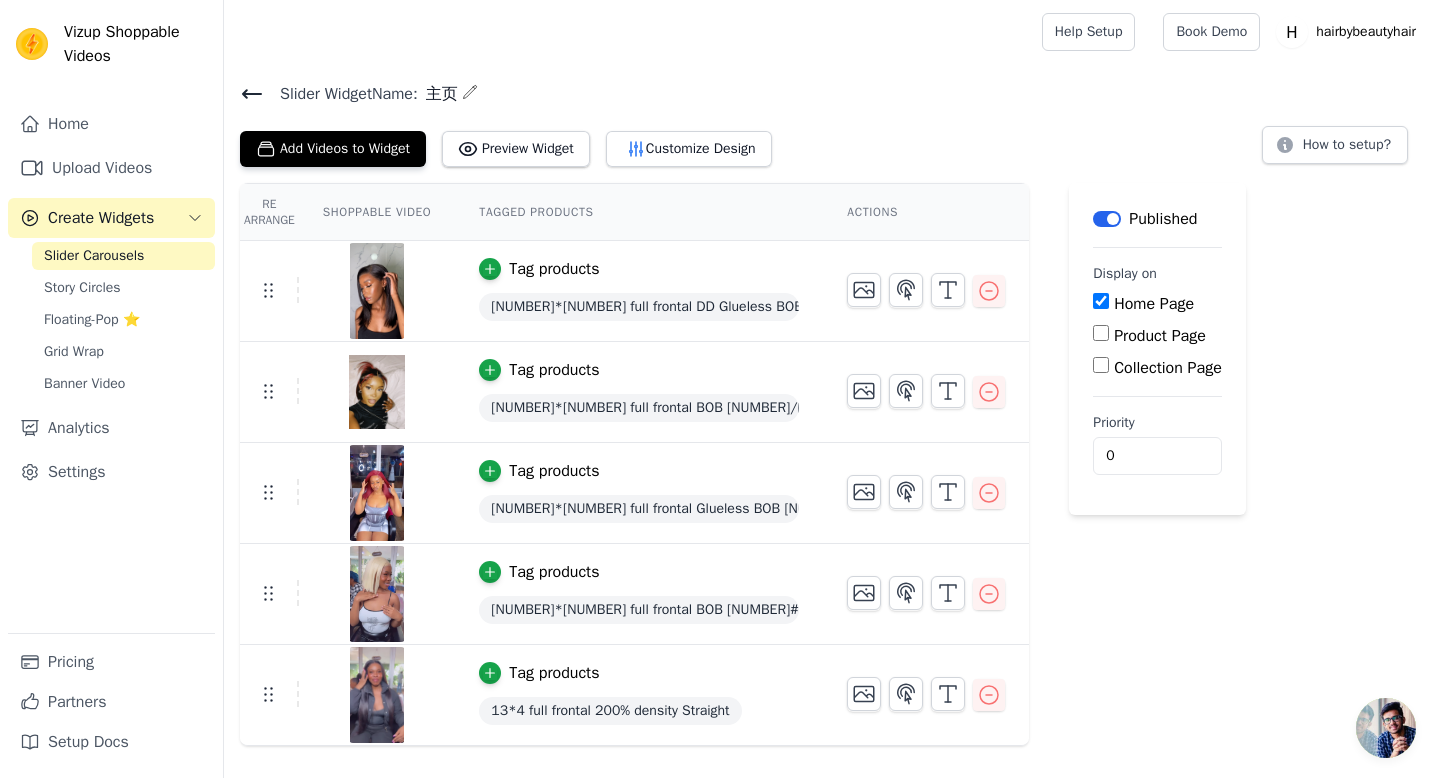 click 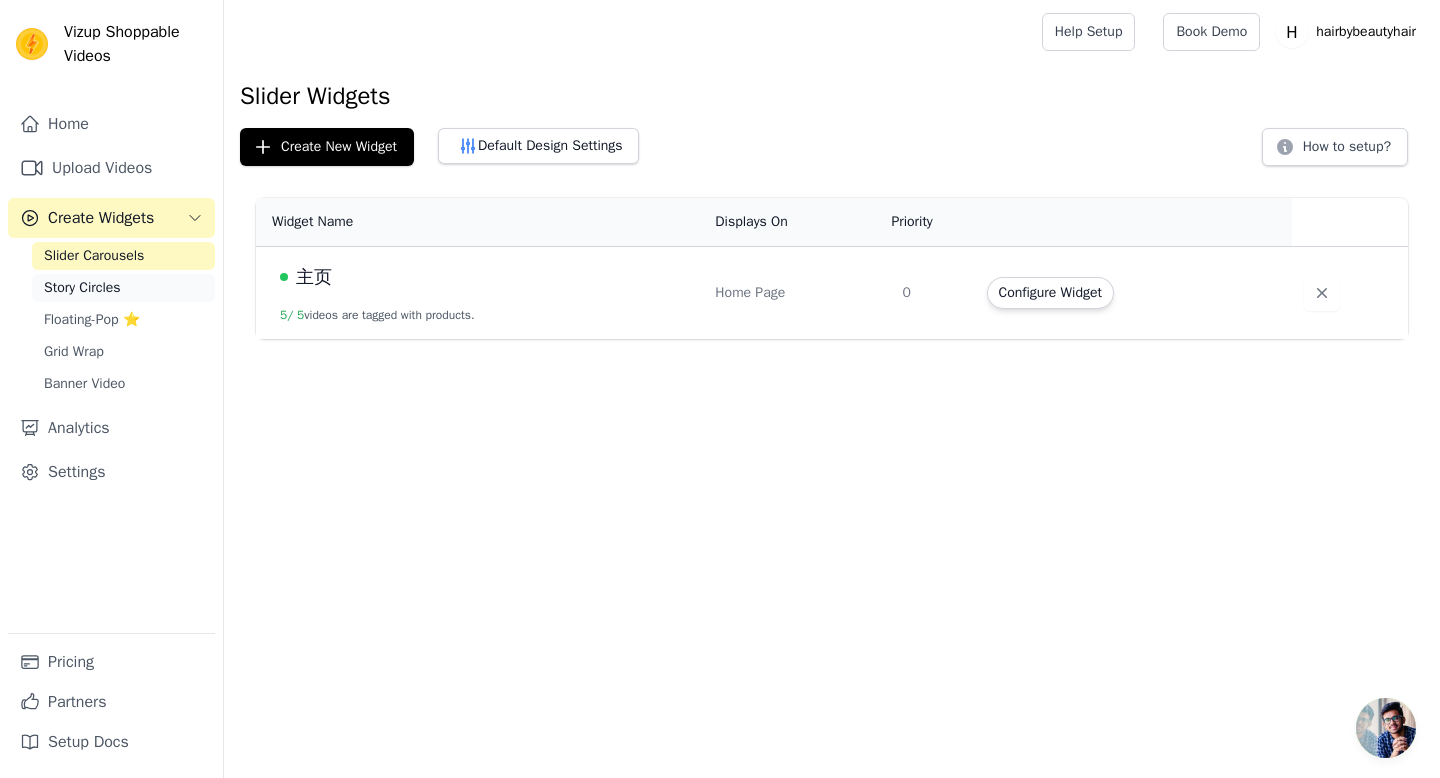 click on "Story Circles" at bounding box center (82, 288) 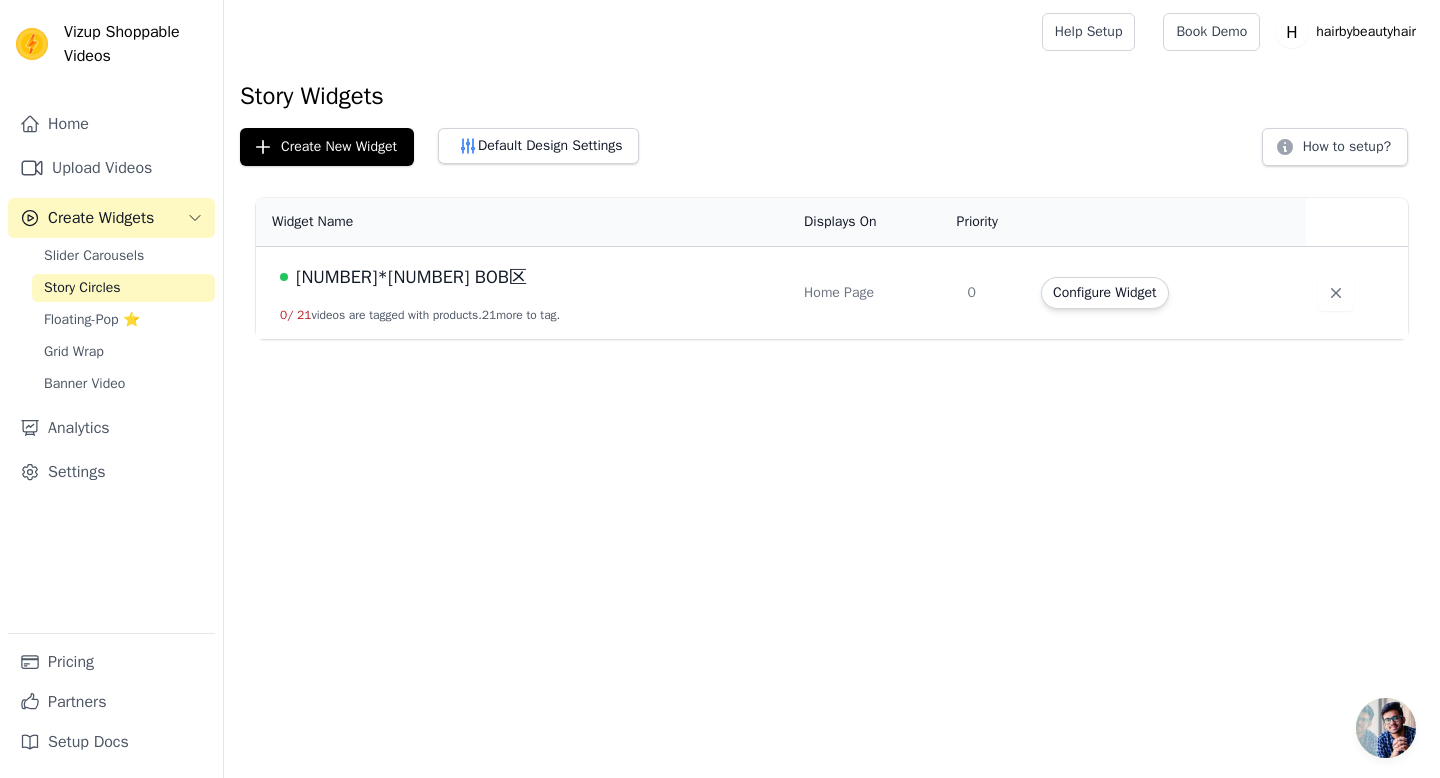 click on "[NUMBER]*[NUMBER] BOB区" at bounding box center [411, 277] 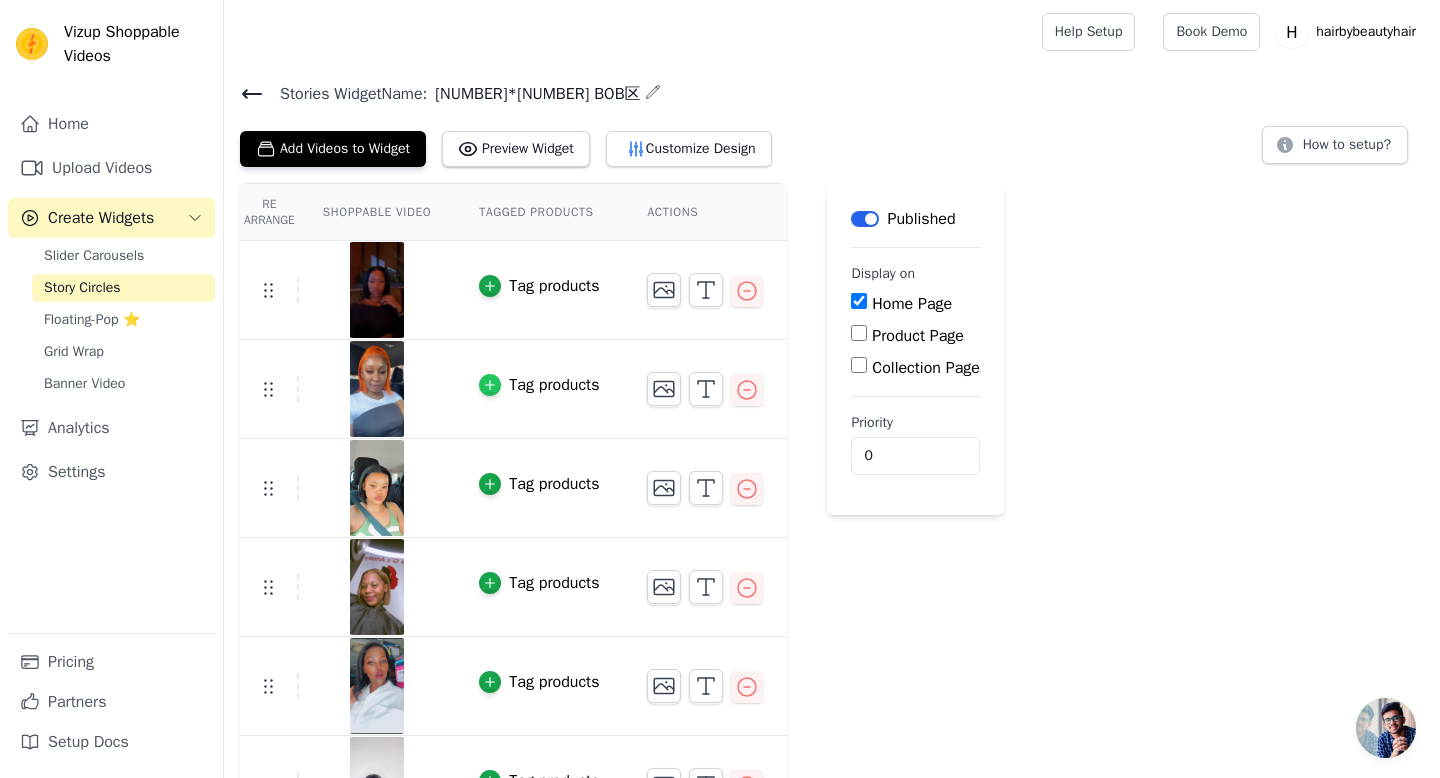click 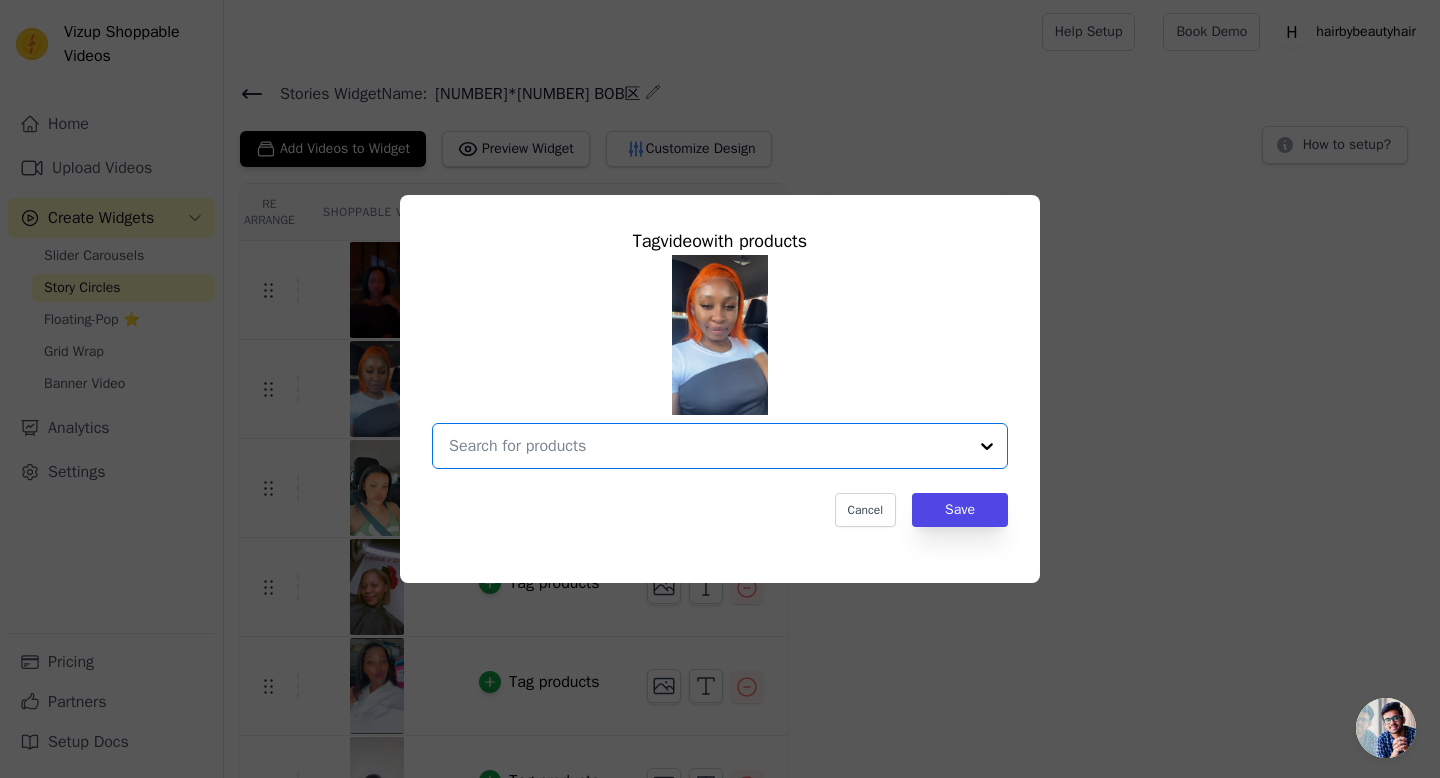 click at bounding box center [708, 446] 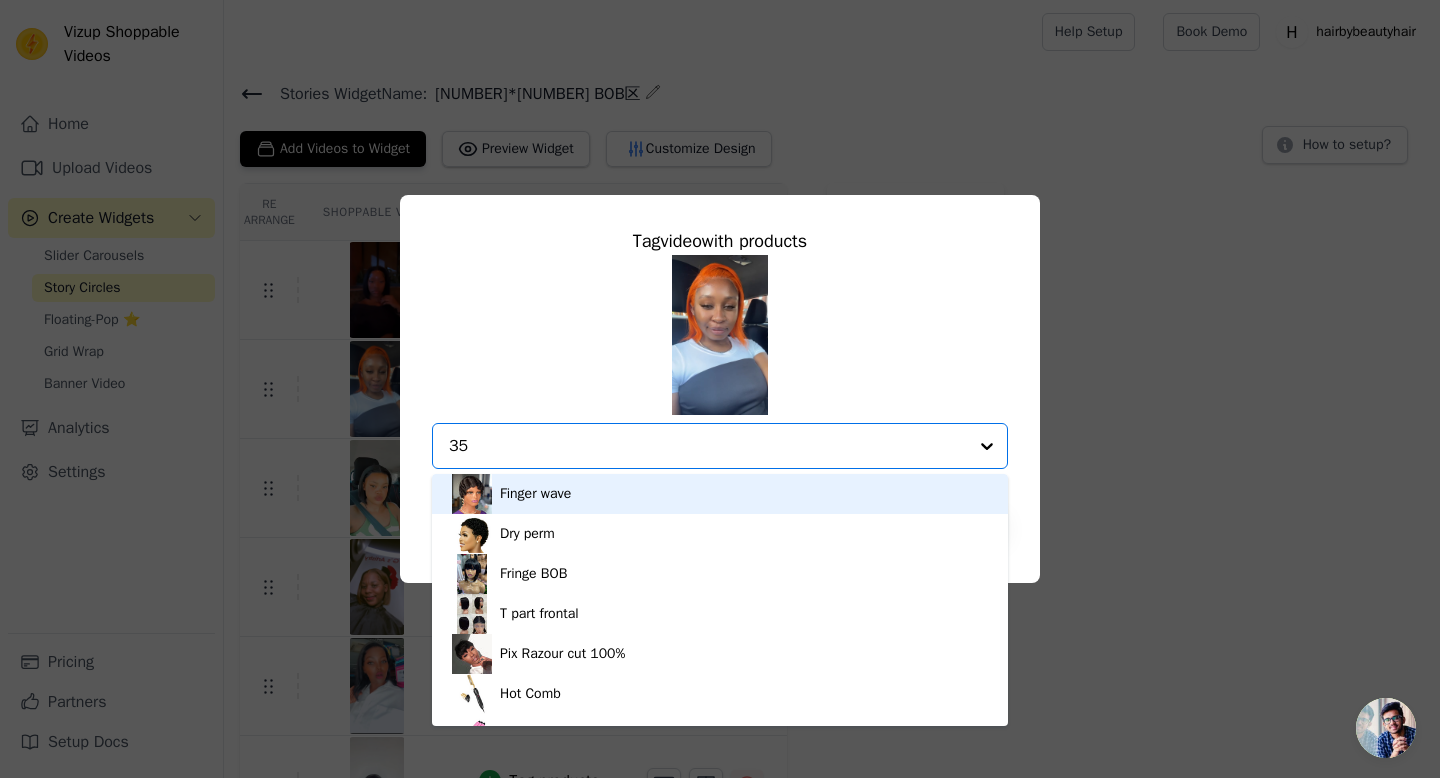 type on "350" 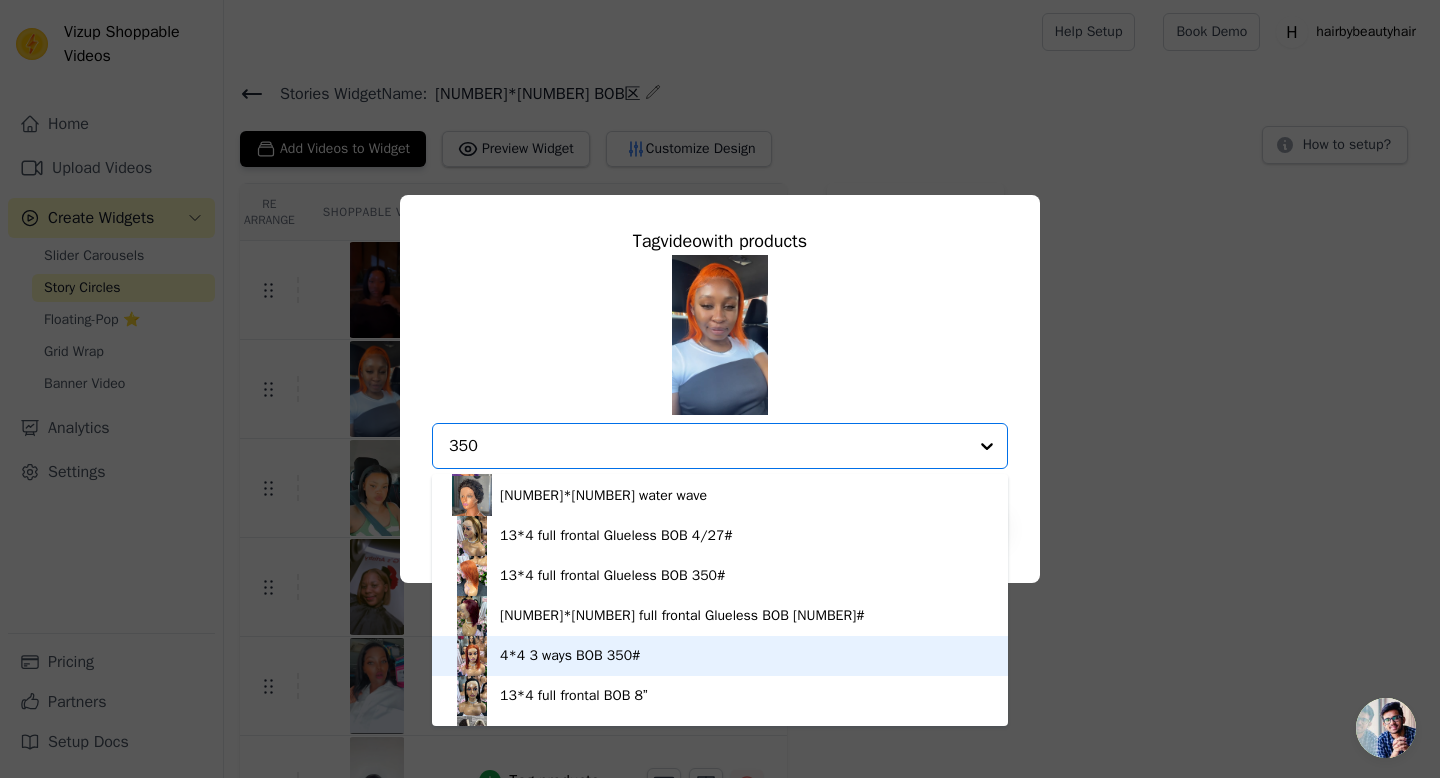 scroll, scrollTop: 157, scrollLeft: 0, axis: vertical 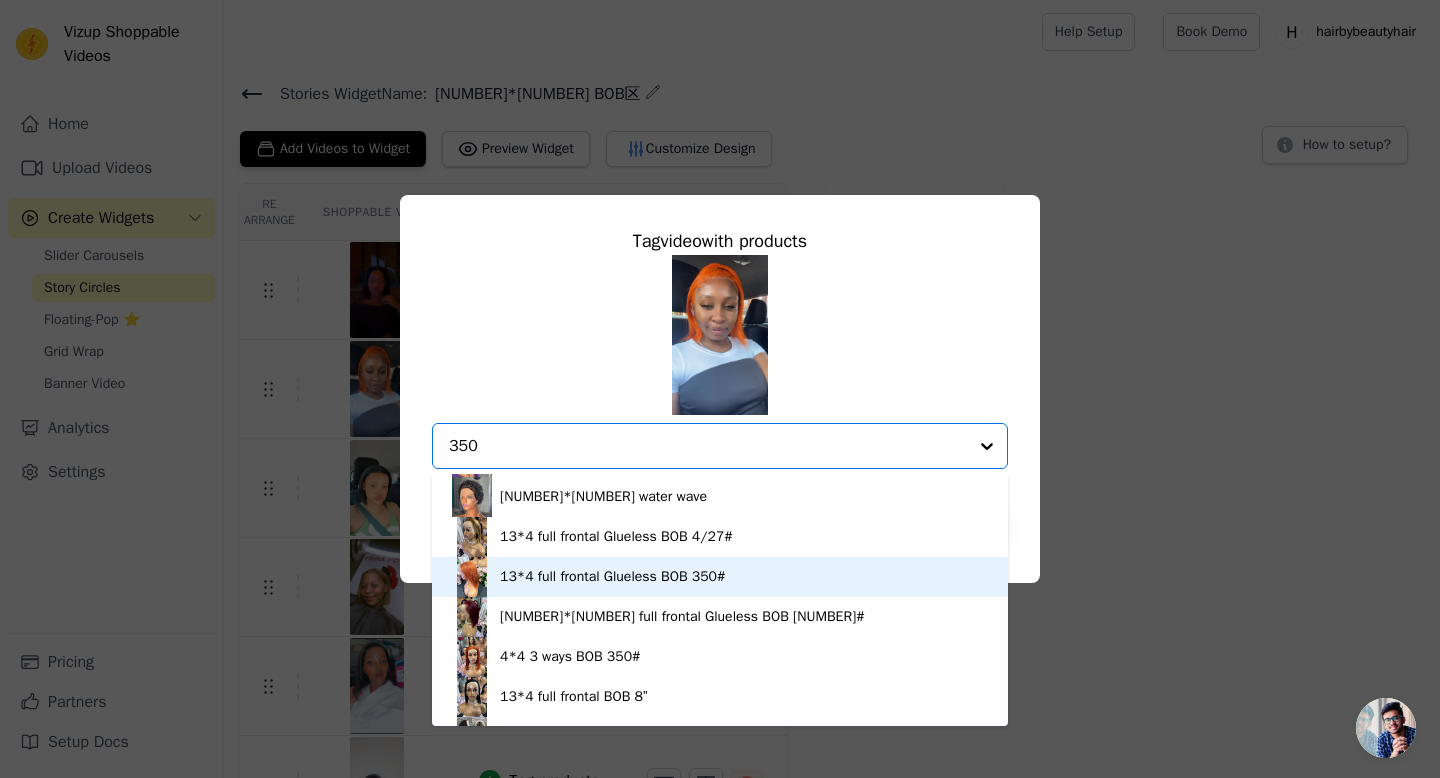 click on "13*4 full frontal Glueless BOB 350#" at bounding box center [612, 577] 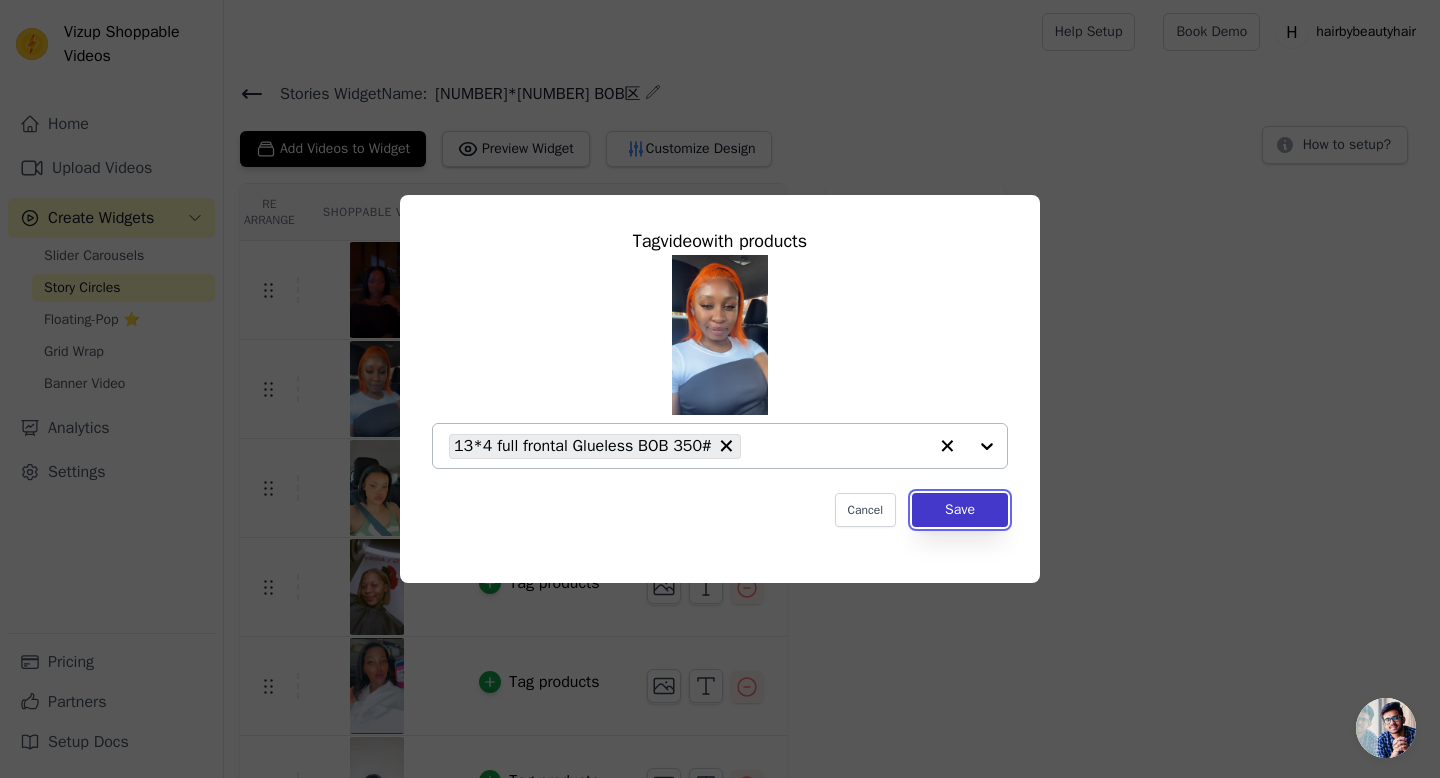 click on "Save" at bounding box center [960, 510] 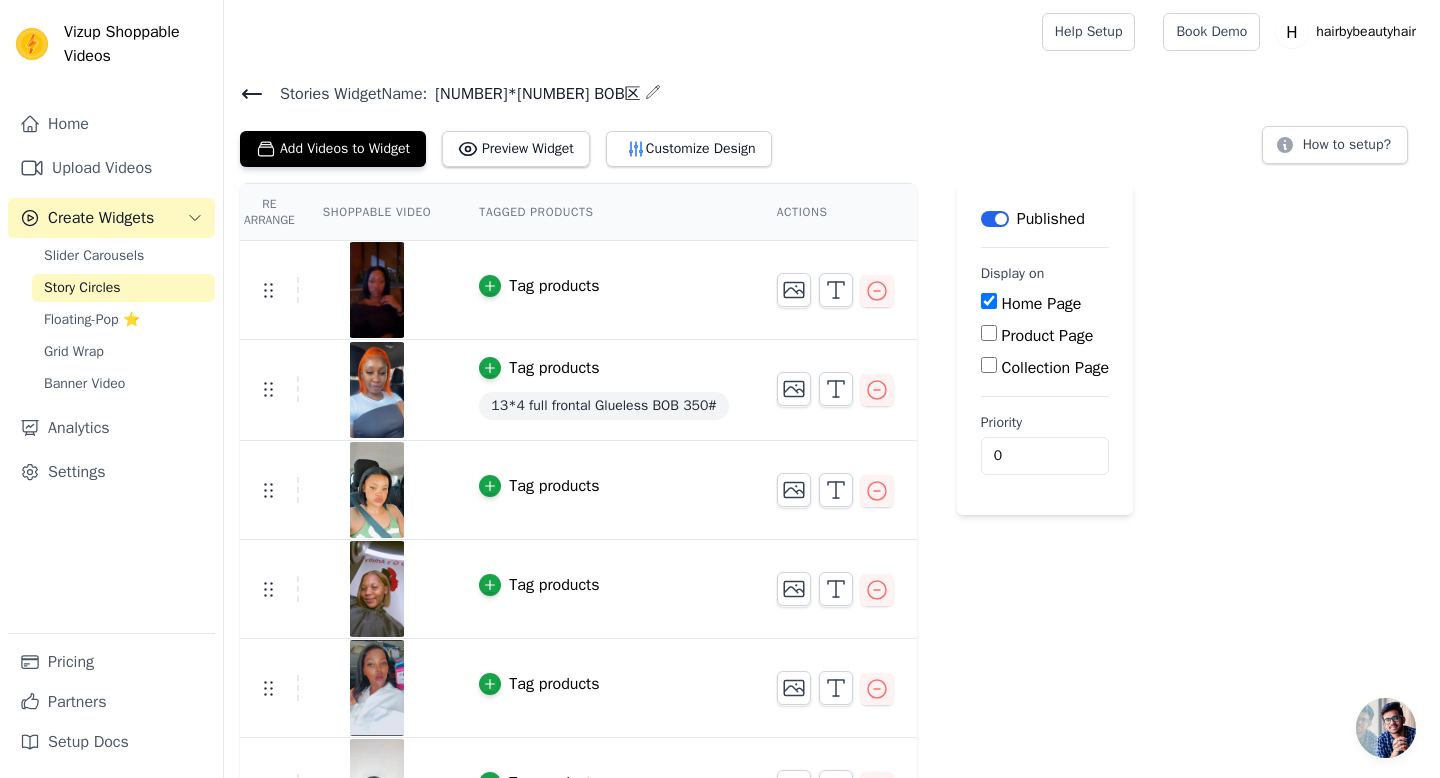 click on "Tag products" at bounding box center [554, 286] 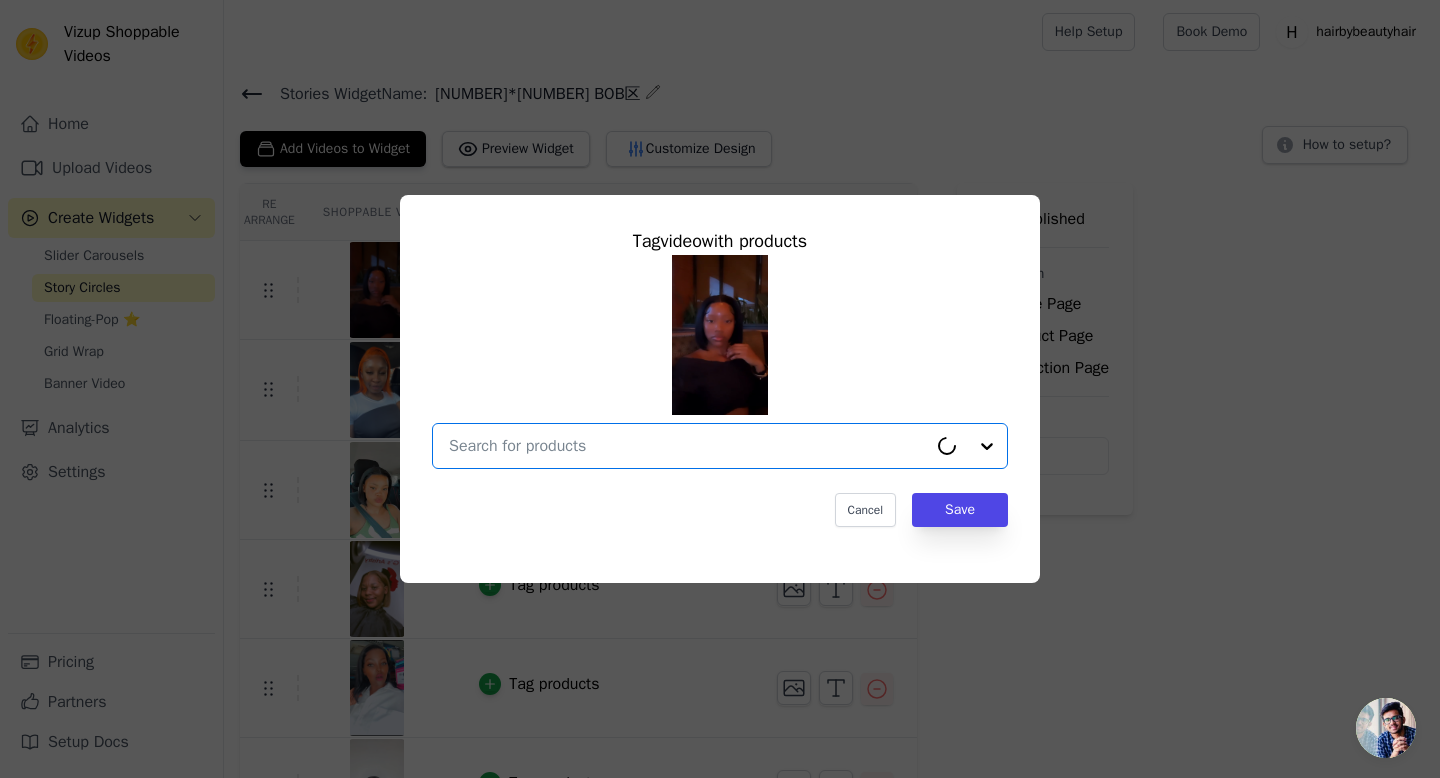 click at bounding box center [688, 446] 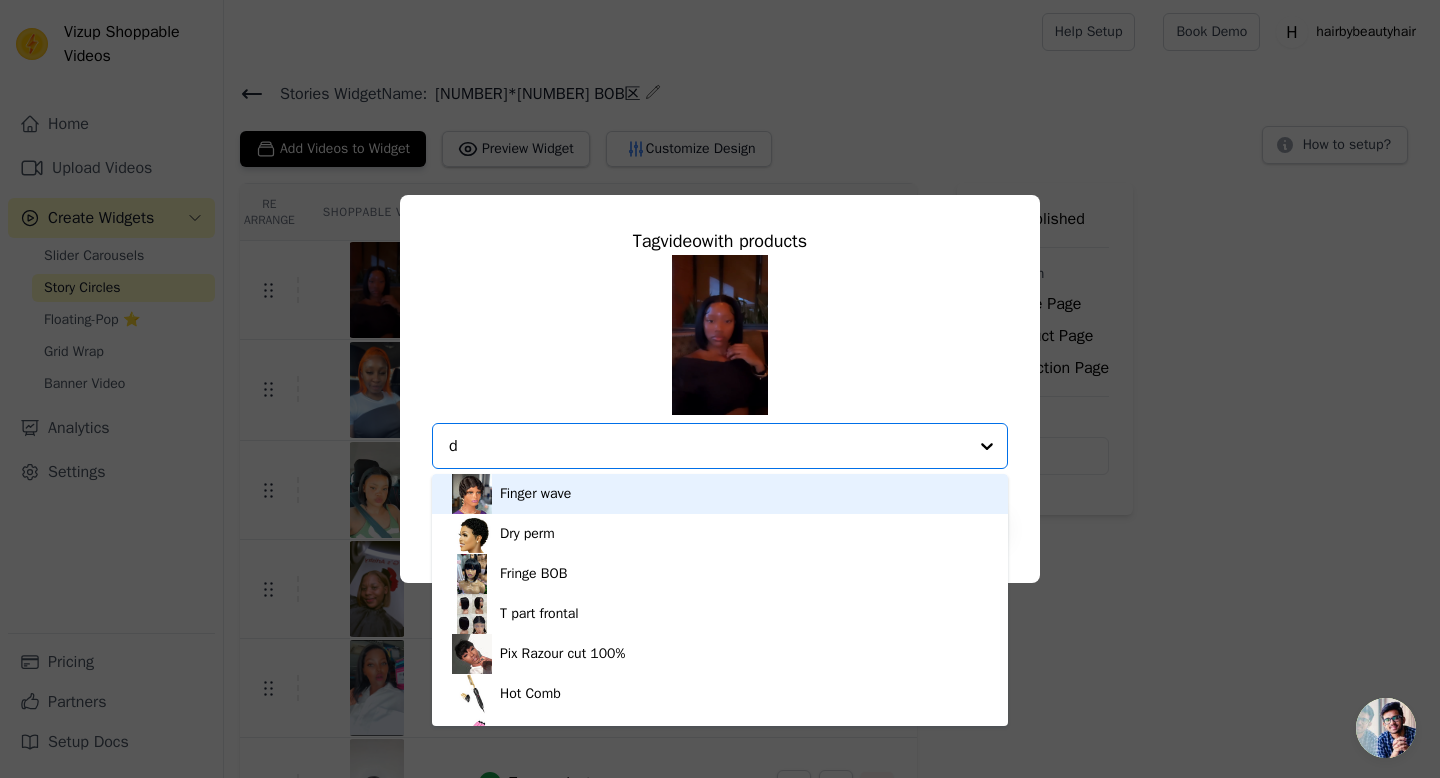 type on "dd" 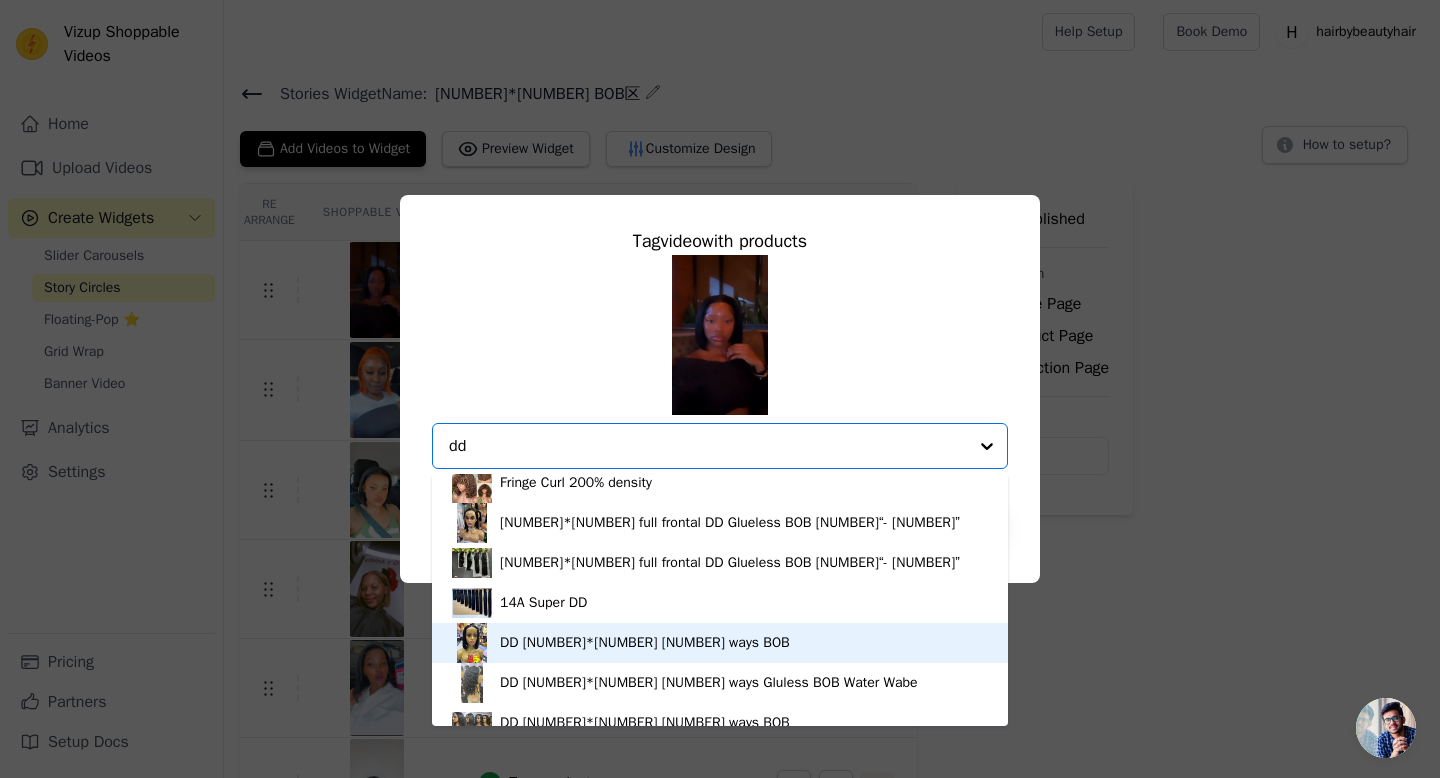 scroll, scrollTop: 12, scrollLeft: 0, axis: vertical 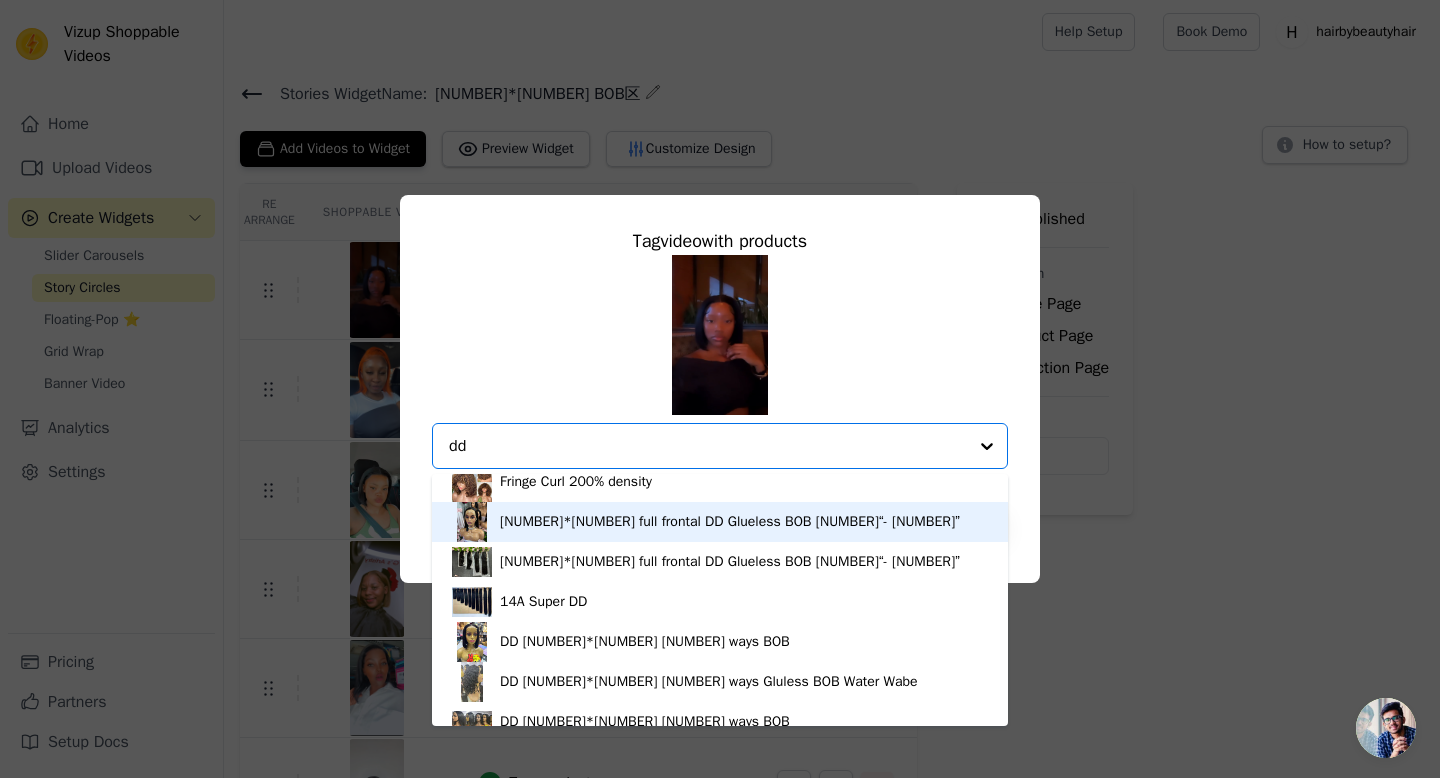 click on "[NUMBER]*[NUMBER] full frontal DD Glueless BOB [NUMBER]“- [NUMBER]”" at bounding box center (730, 522) 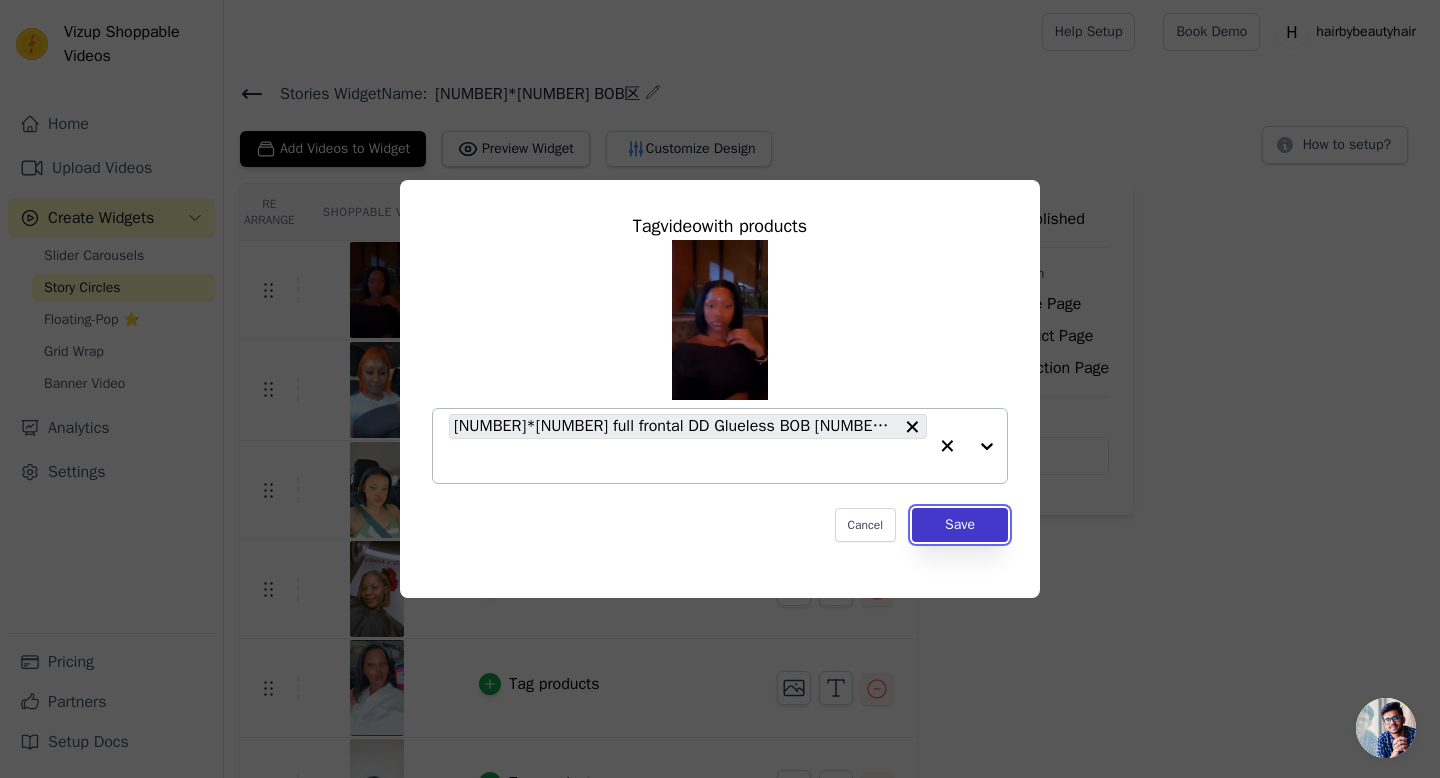 click on "Save" at bounding box center [960, 525] 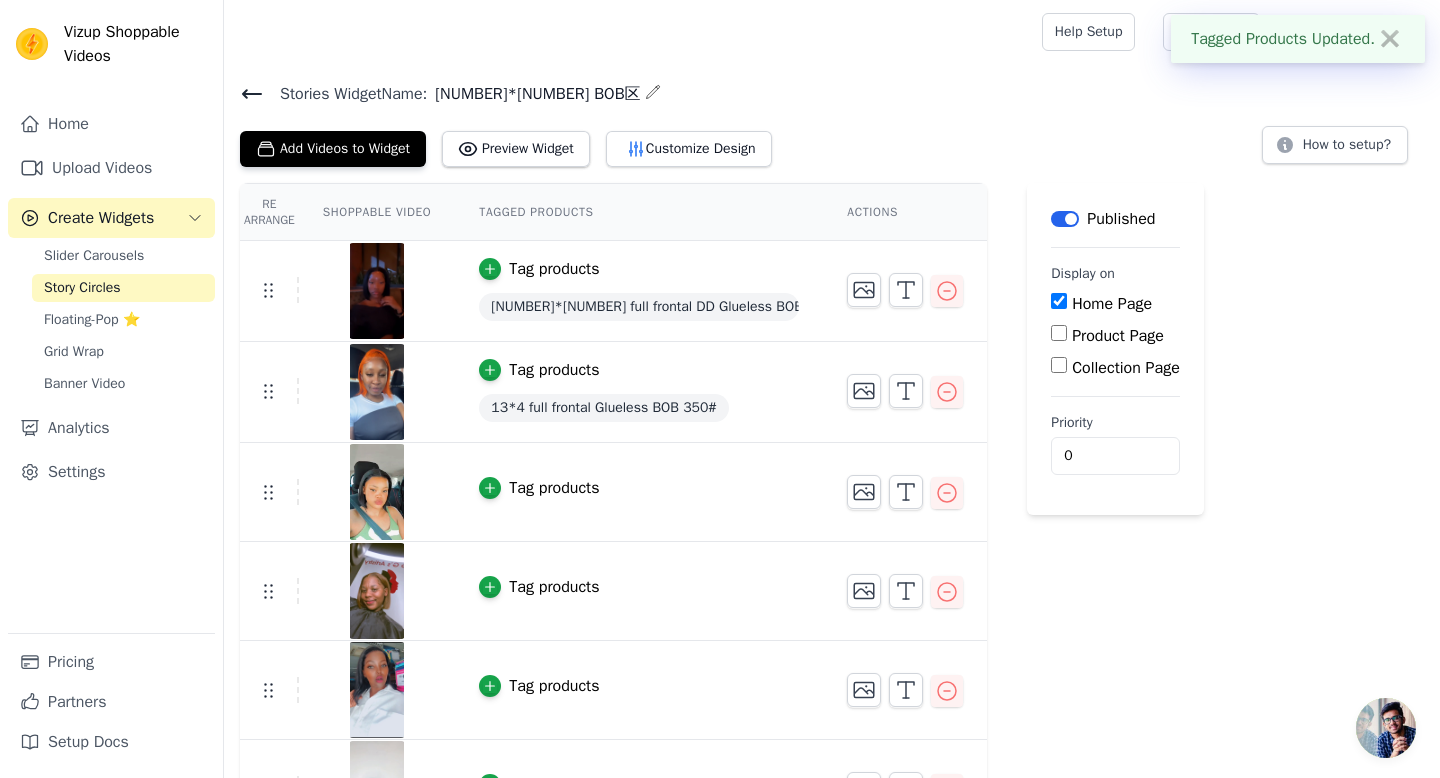 click on "Tag products" at bounding box center (554, 488) 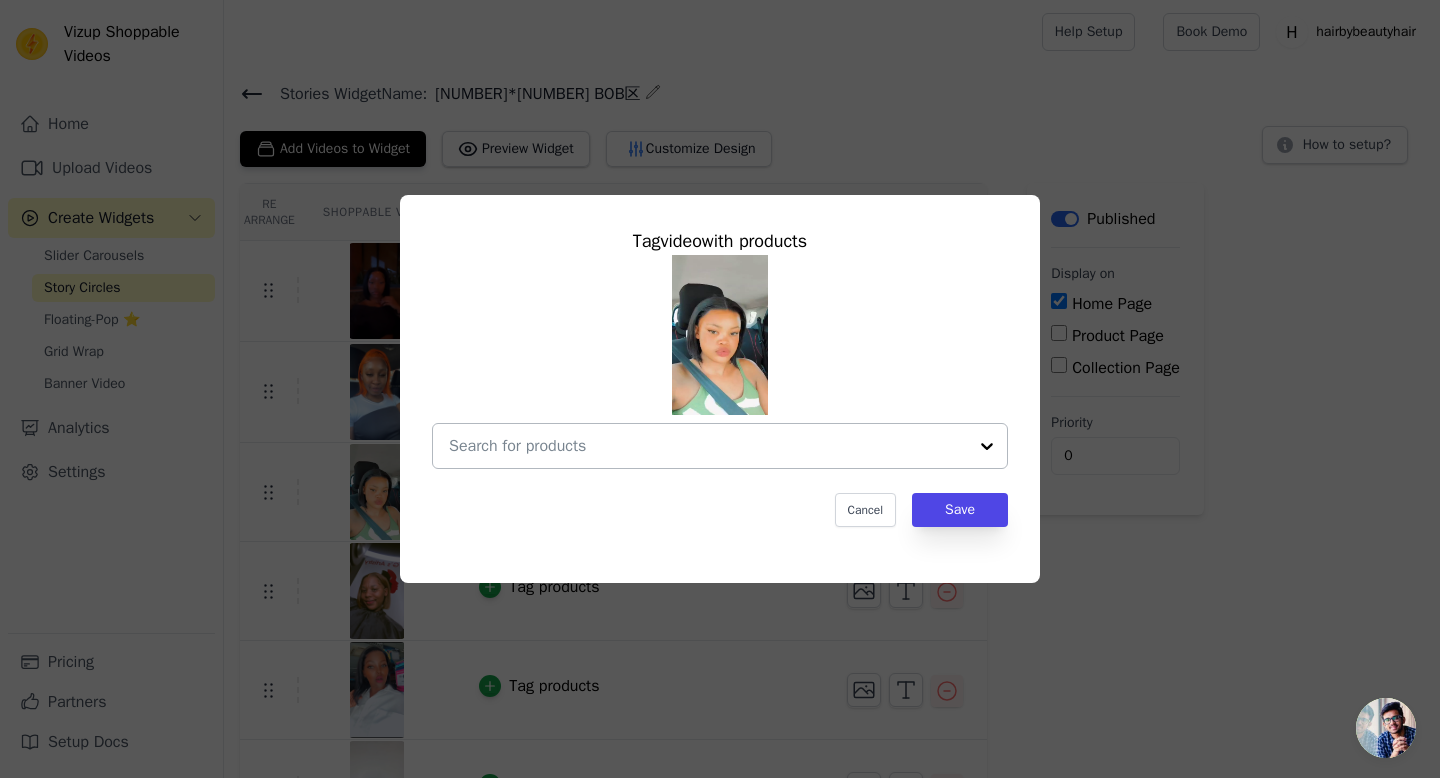 click at bounding box center (708, 446) 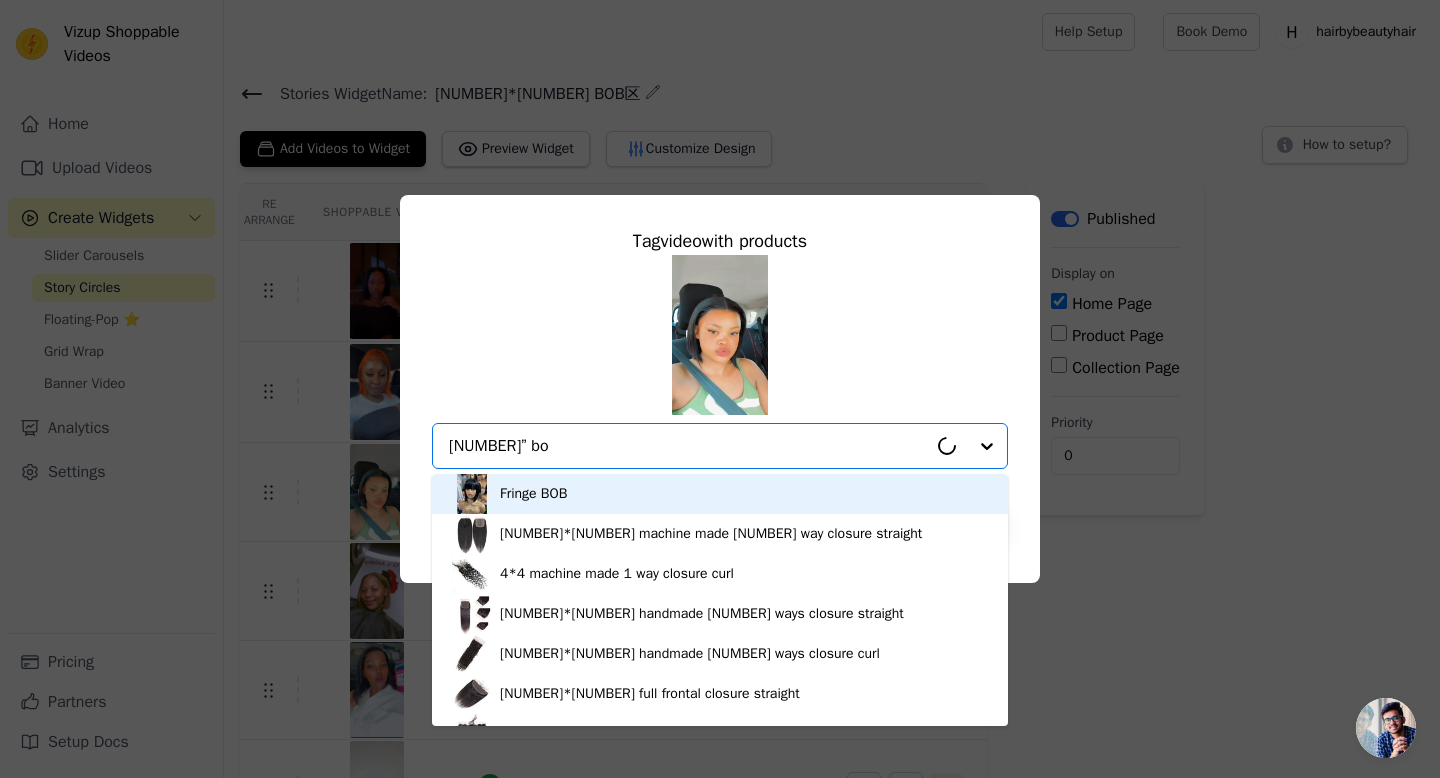 type on "[NUMBER]” bob" 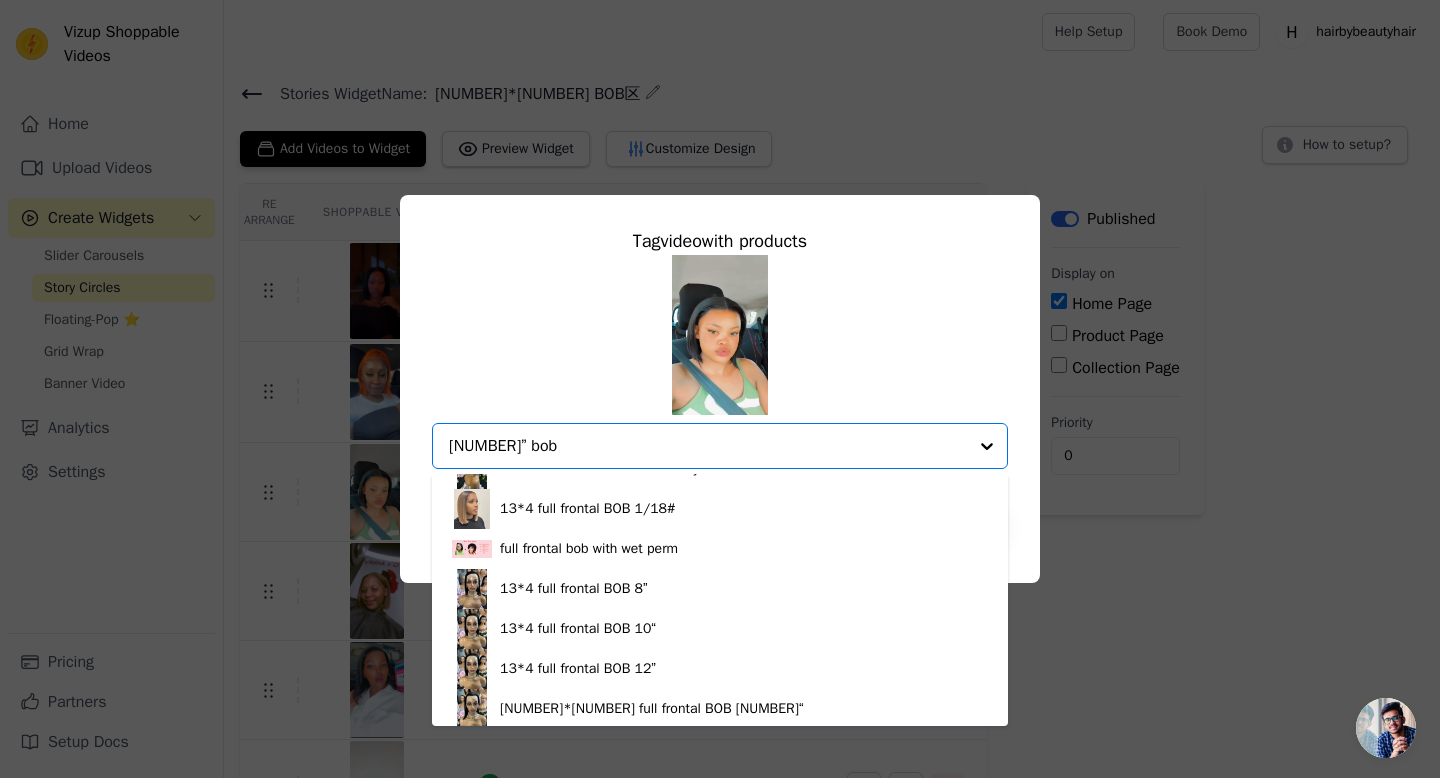 scroll, scrollTop: 642, scrollLeft: 0, axis: vertical 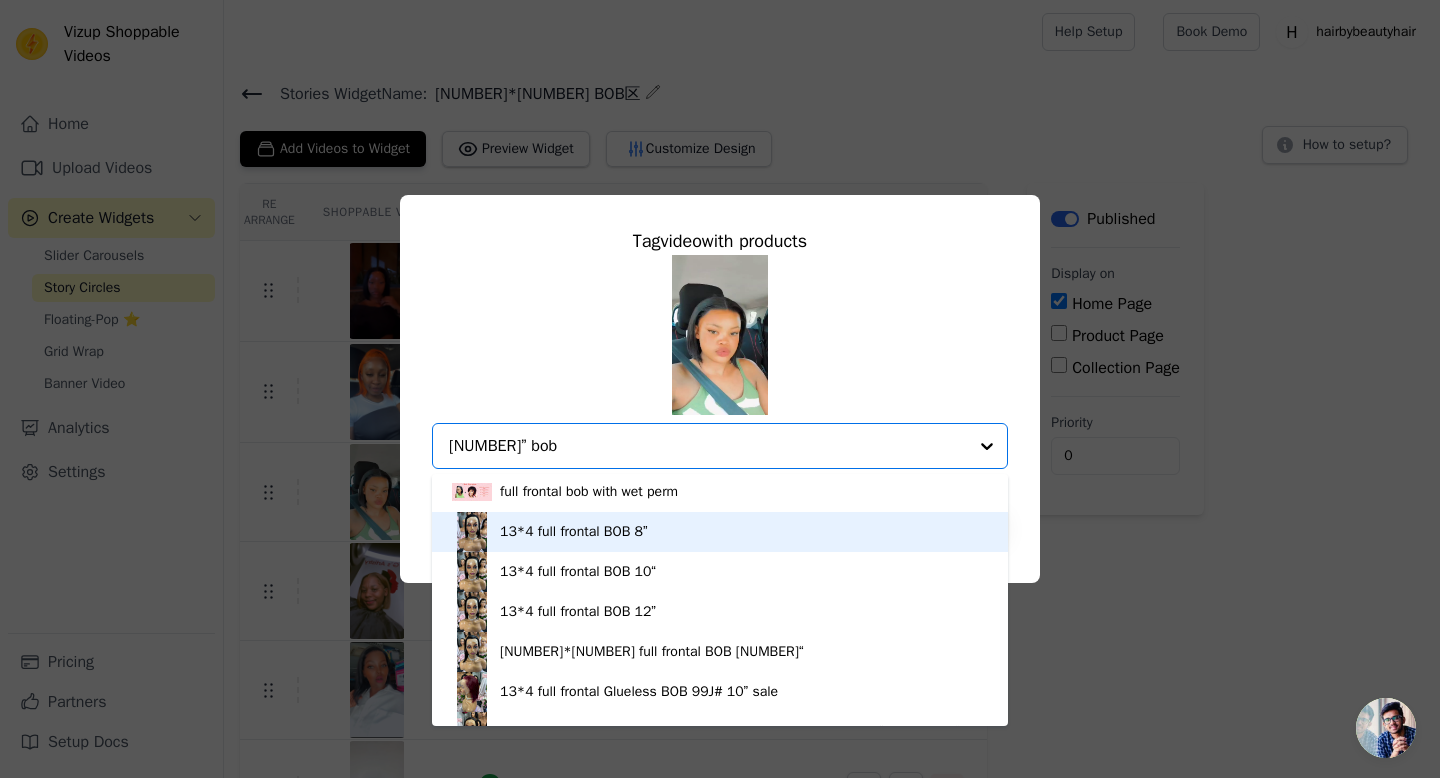 click on "13*4 full frontal BOB 8”" at bounding box center [574, 532] 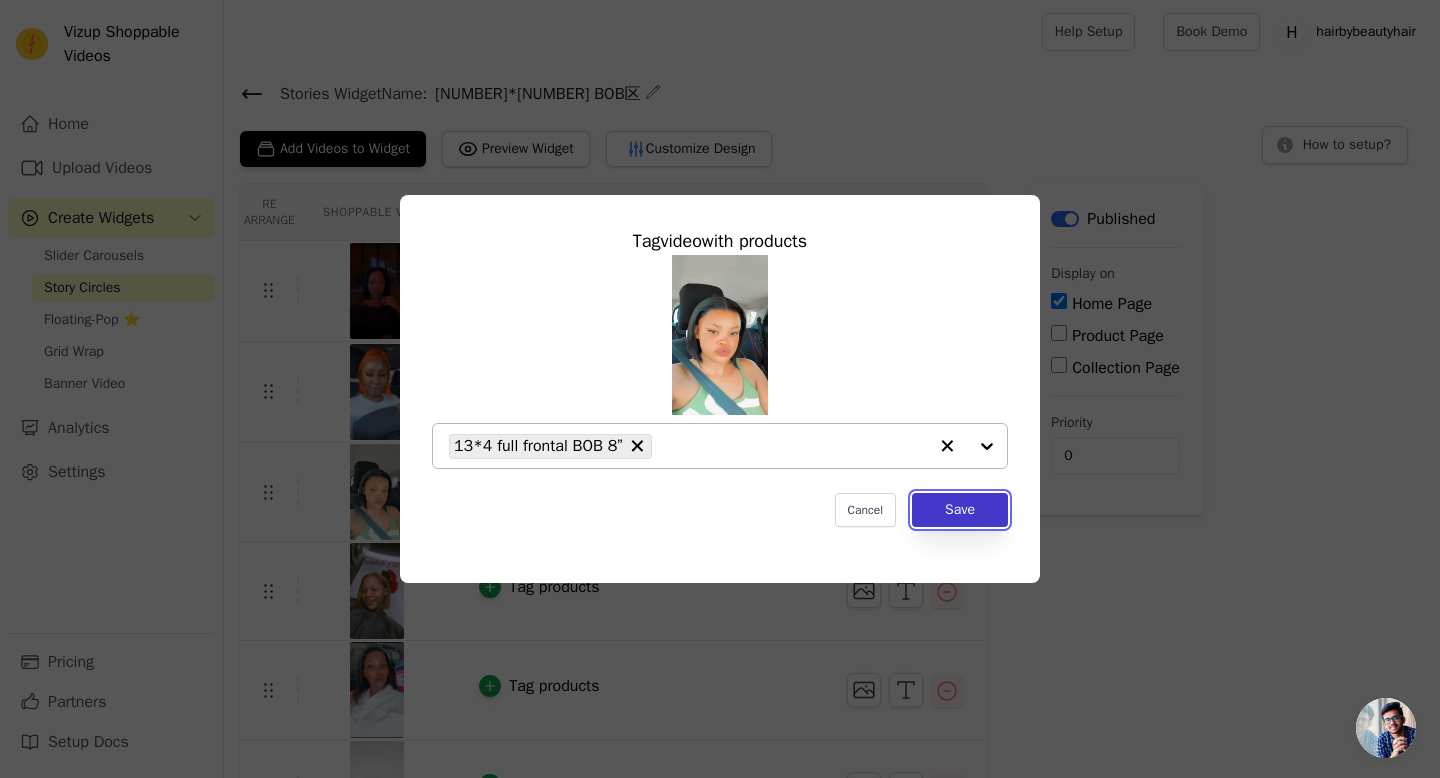 click on "Save" at bounding box center (960, 510) 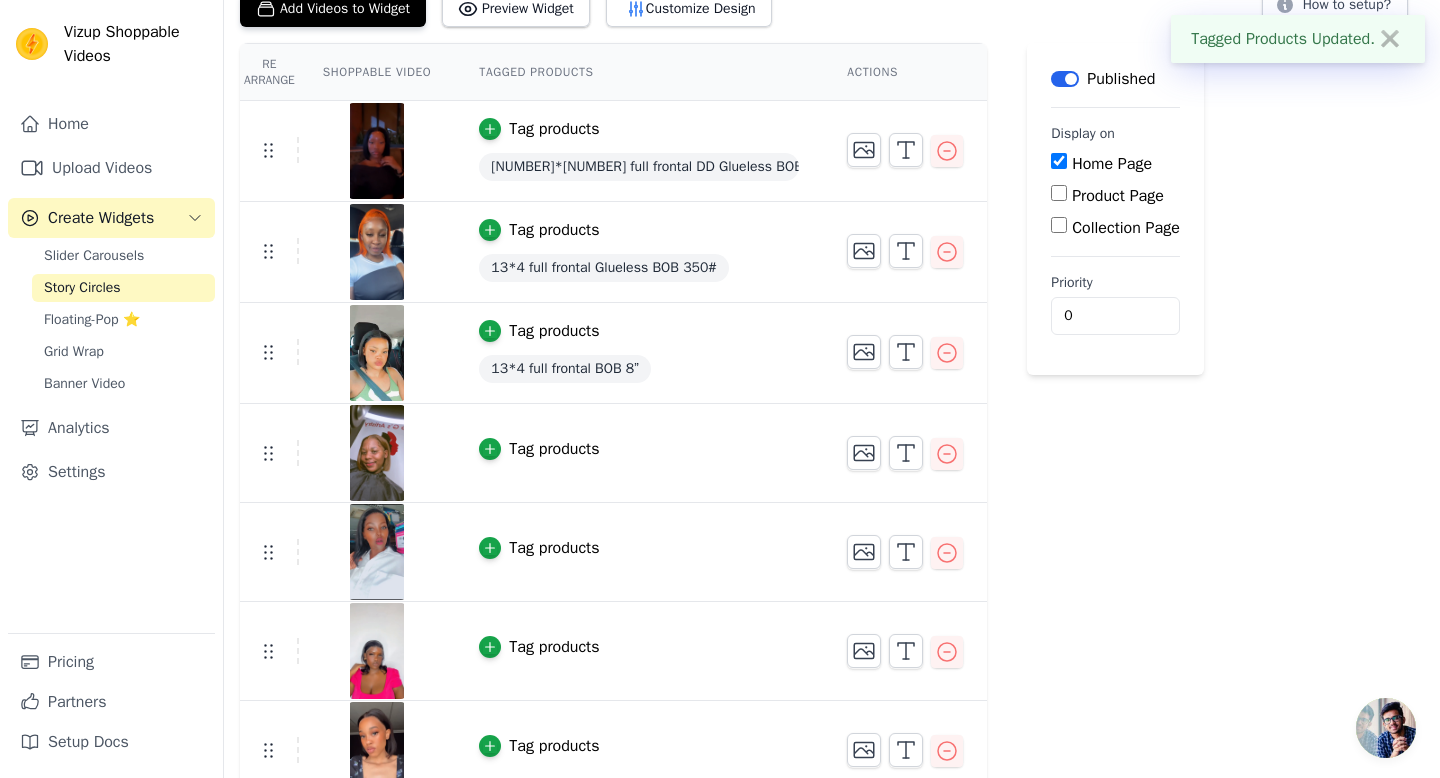 scroll, scrollTop: 141, scrollLeft: 0, axis: vertical 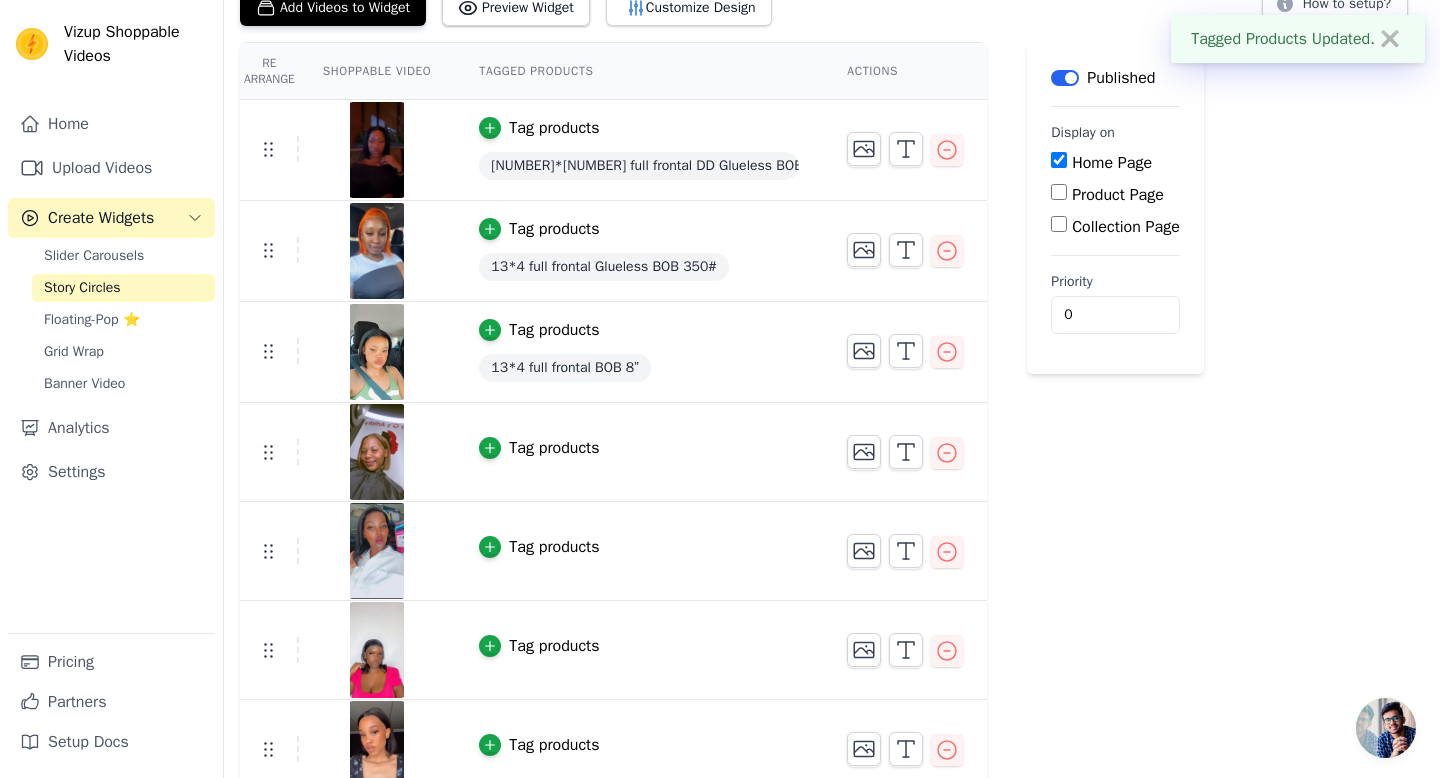 click on "Tag products" at bounding box center (554, 448) 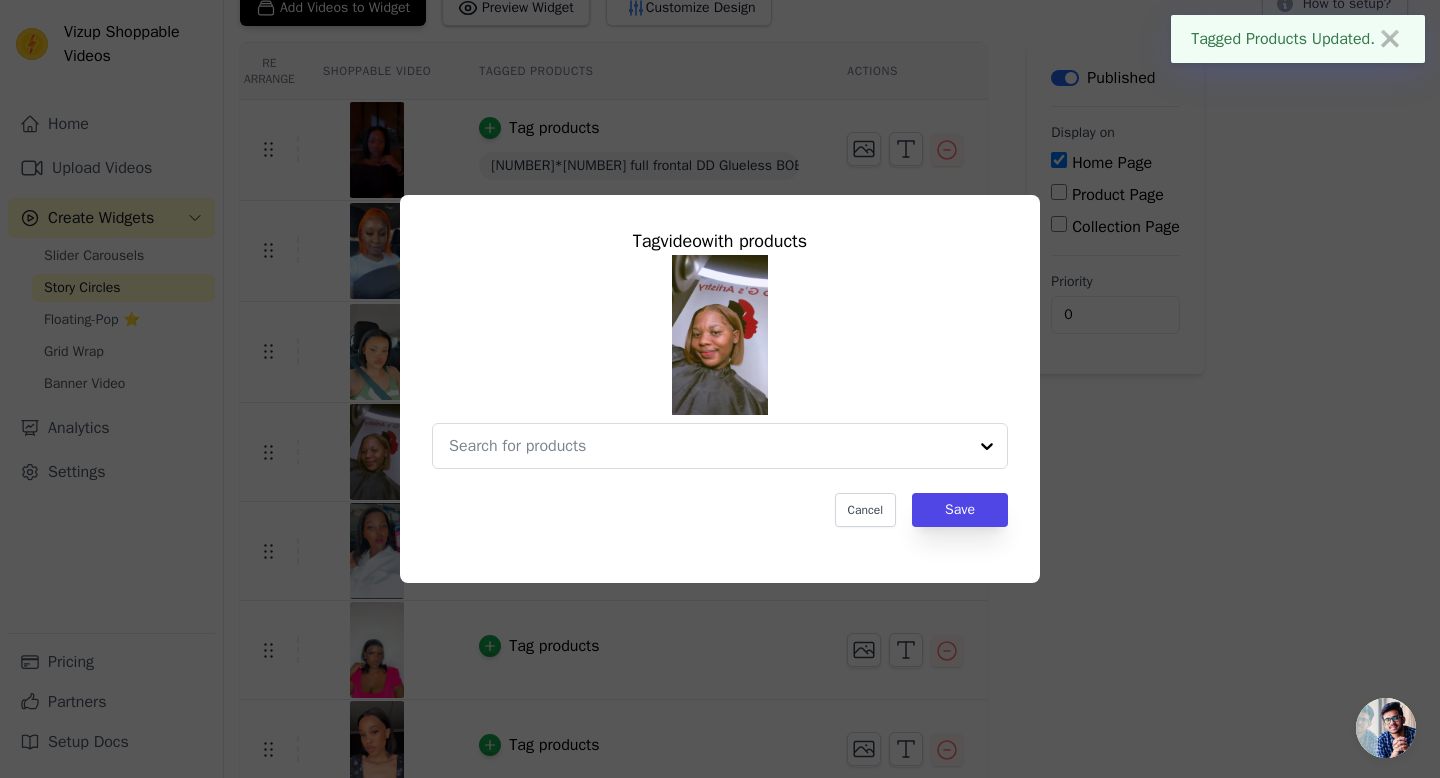scroll, scrollTop: 0, scrollLeft: 0, axis: both 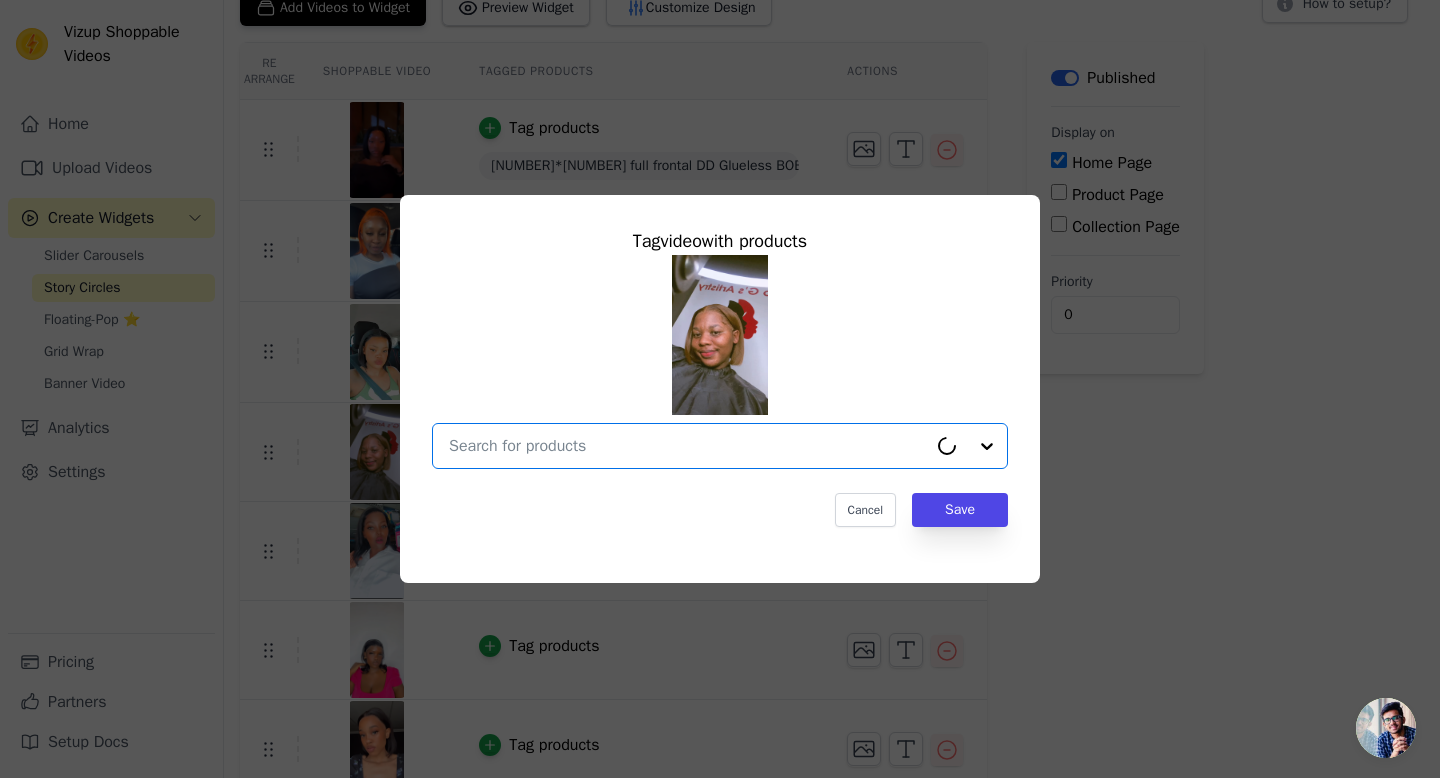 click at bounding box center [688, 446] 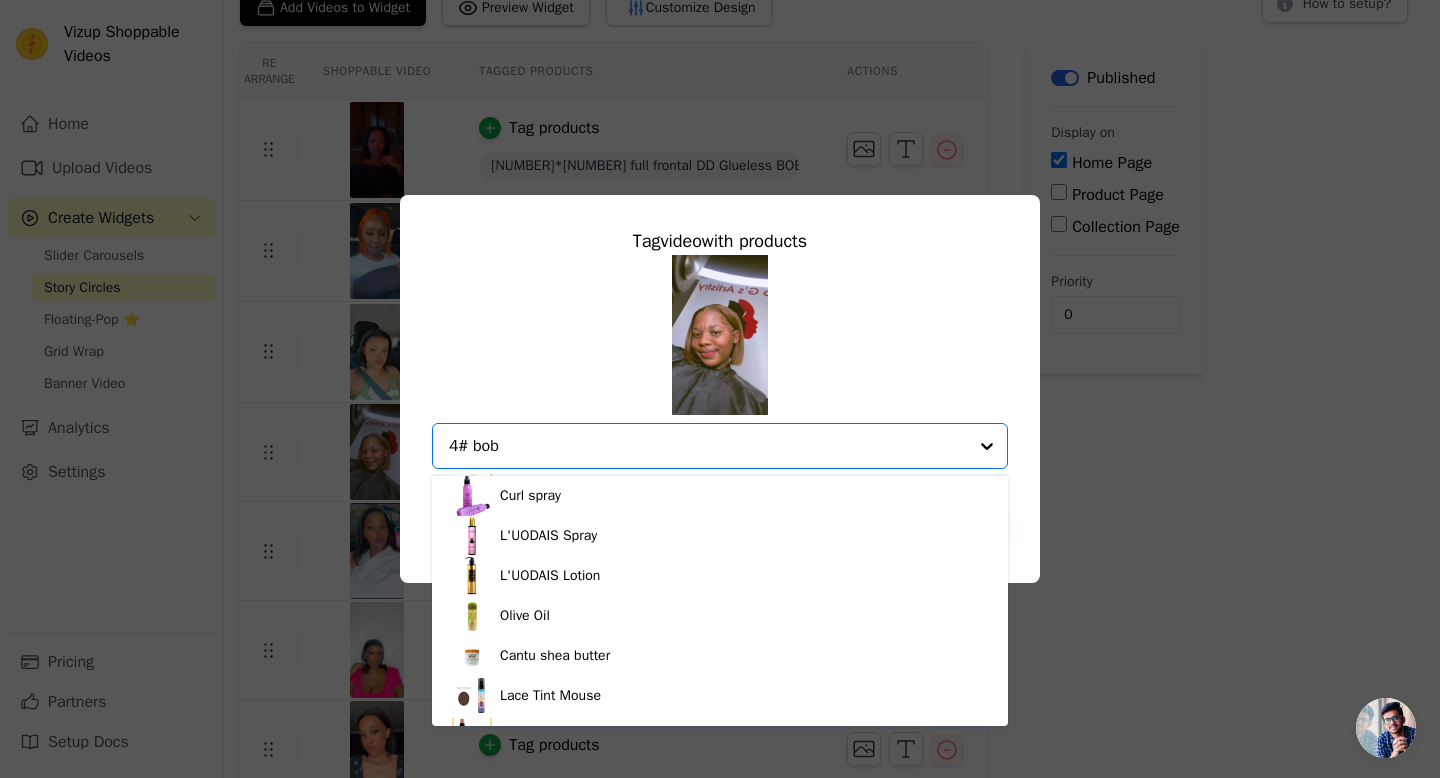 scroll, scrollTop: 2280, scrollLeft: 0, axis: vertical 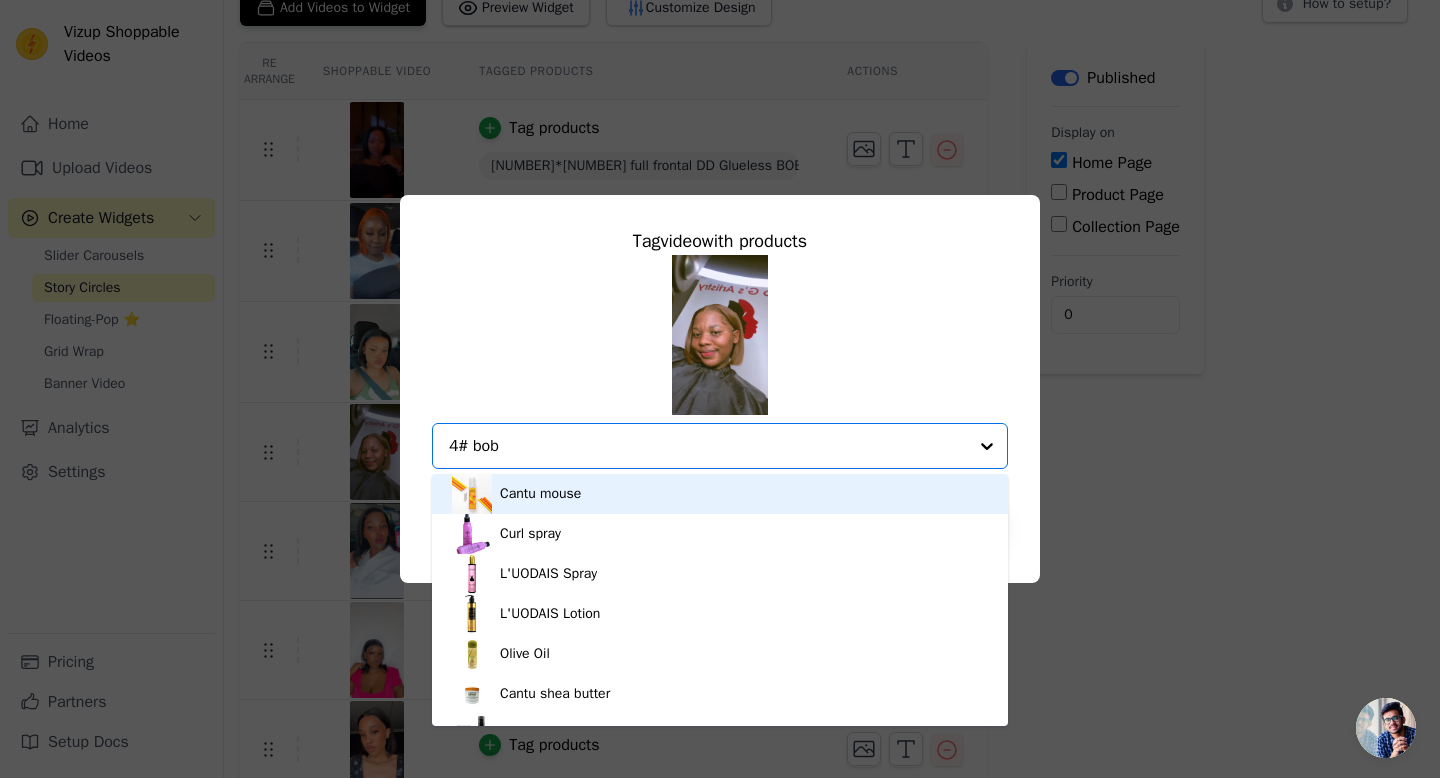 drag, startPoint x: 585, startPoint y: 446, endPoint x: 371, endPoint y: 433, distance: 214.3945 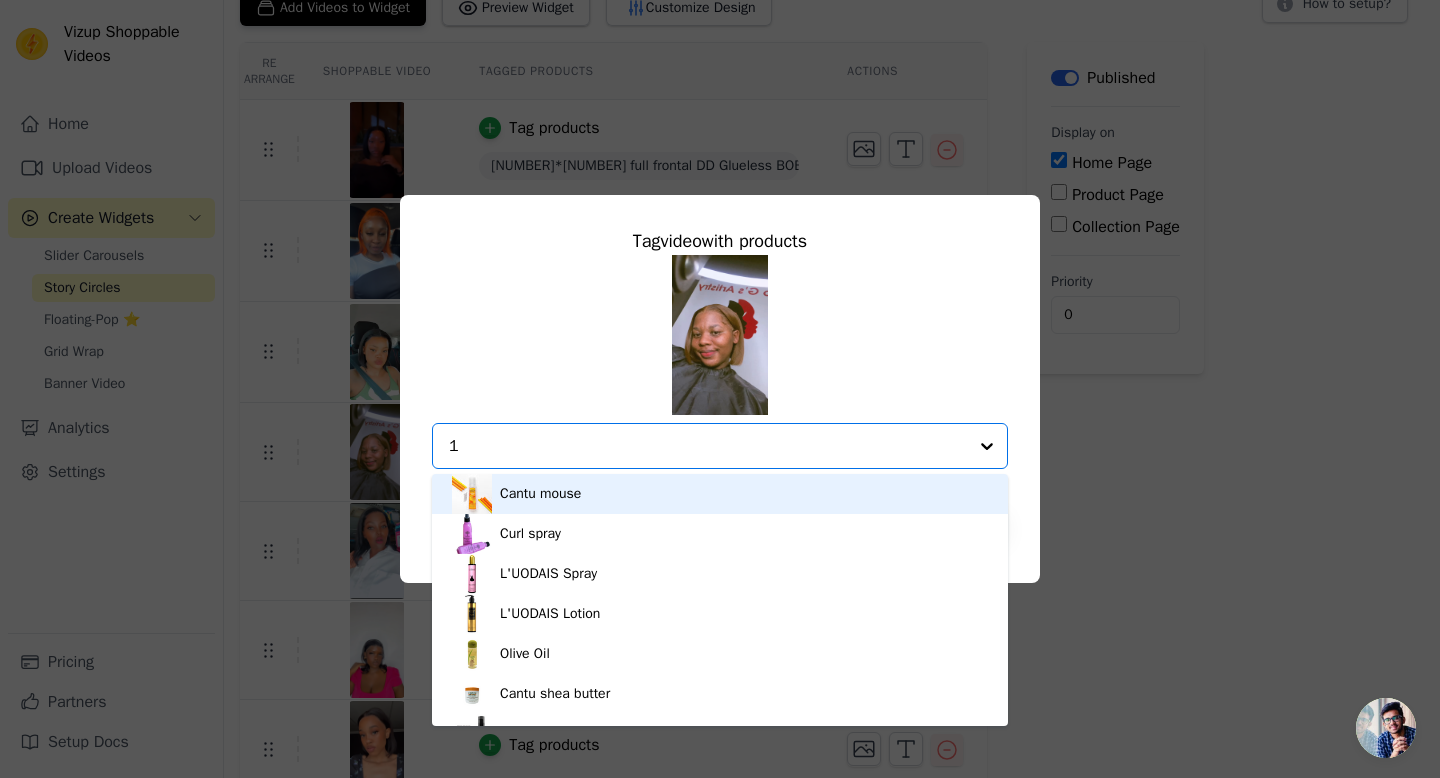 scroll, scrollTop: 0, scrollLeft: 0, axis: both 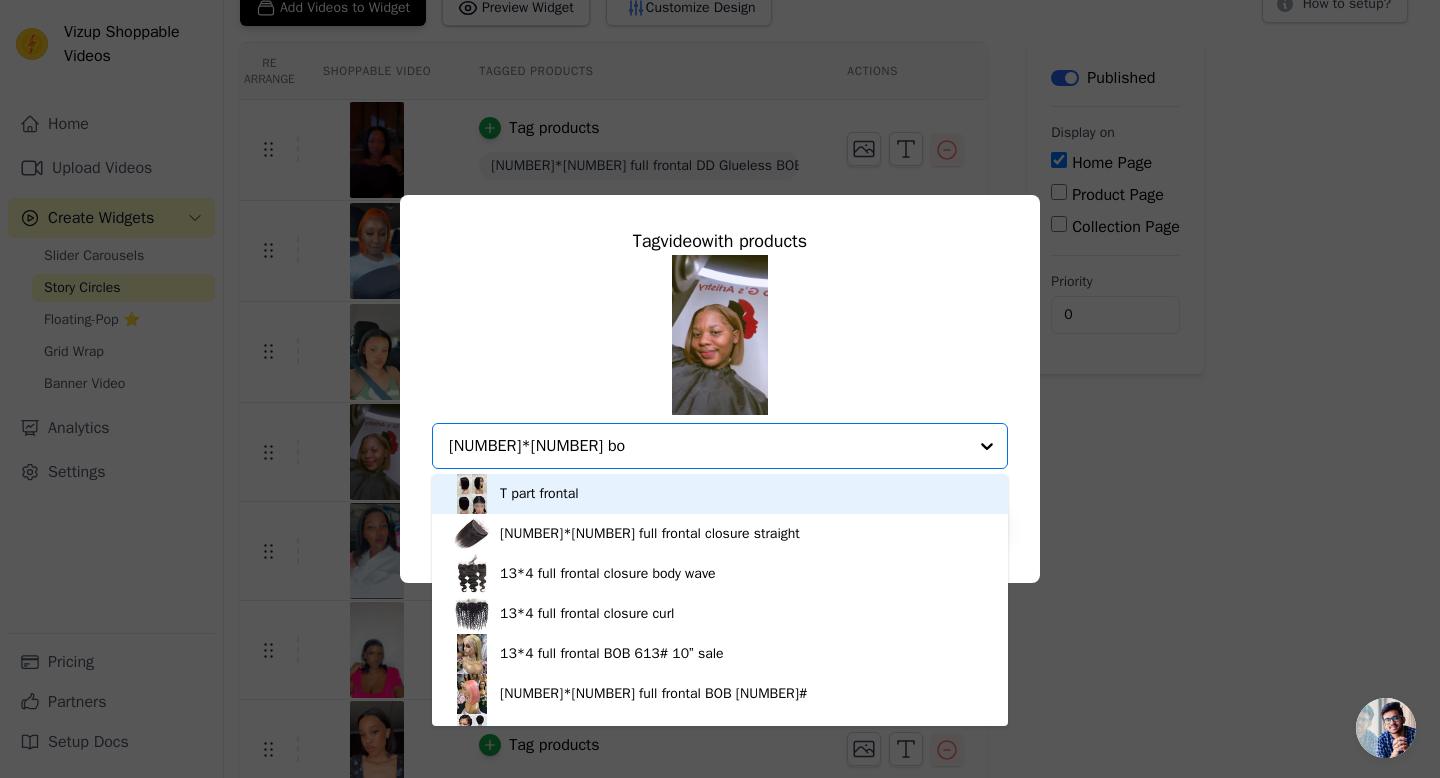 type on "[NUMBER]*[NUMBER] bob" 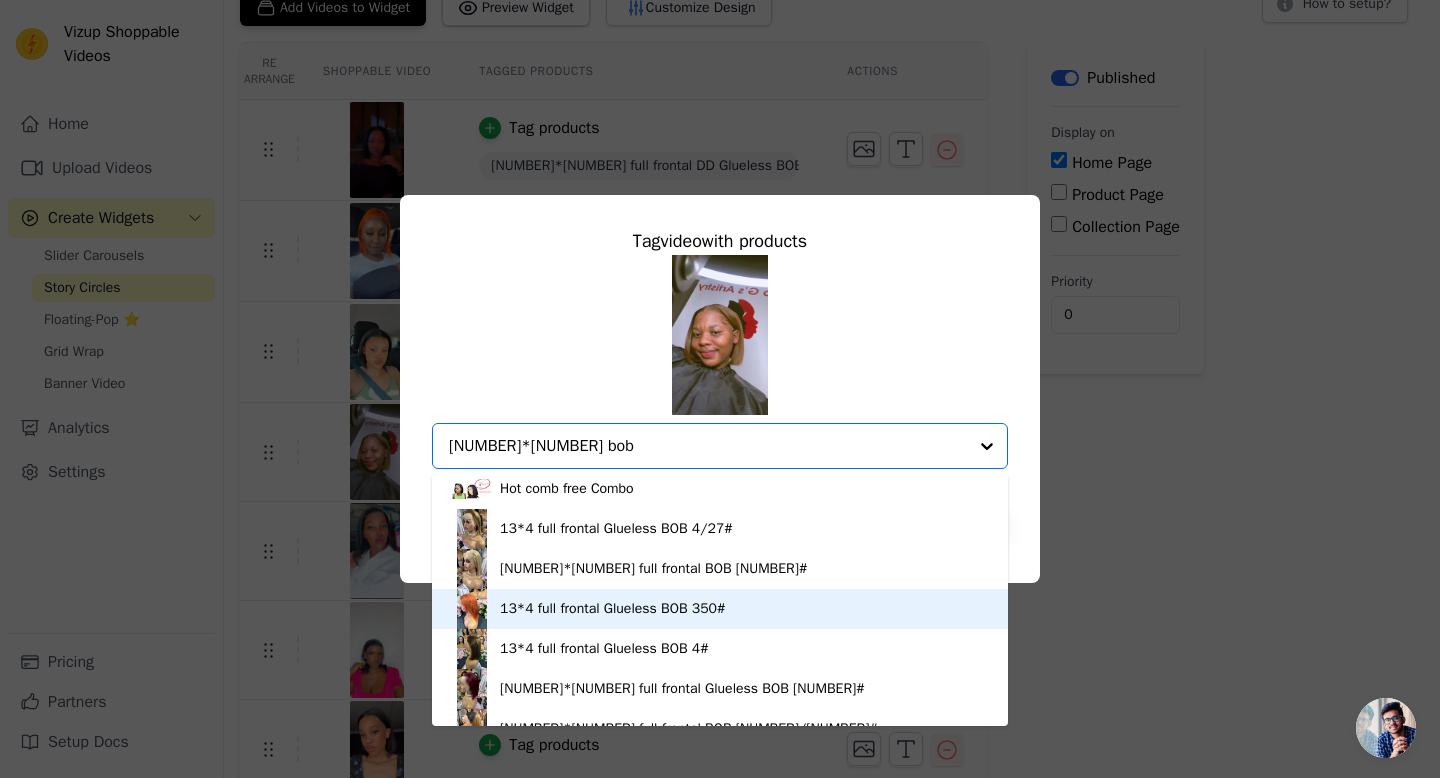 scroll, scrollTop: 266, scrollLeft: 0, axis: vertical 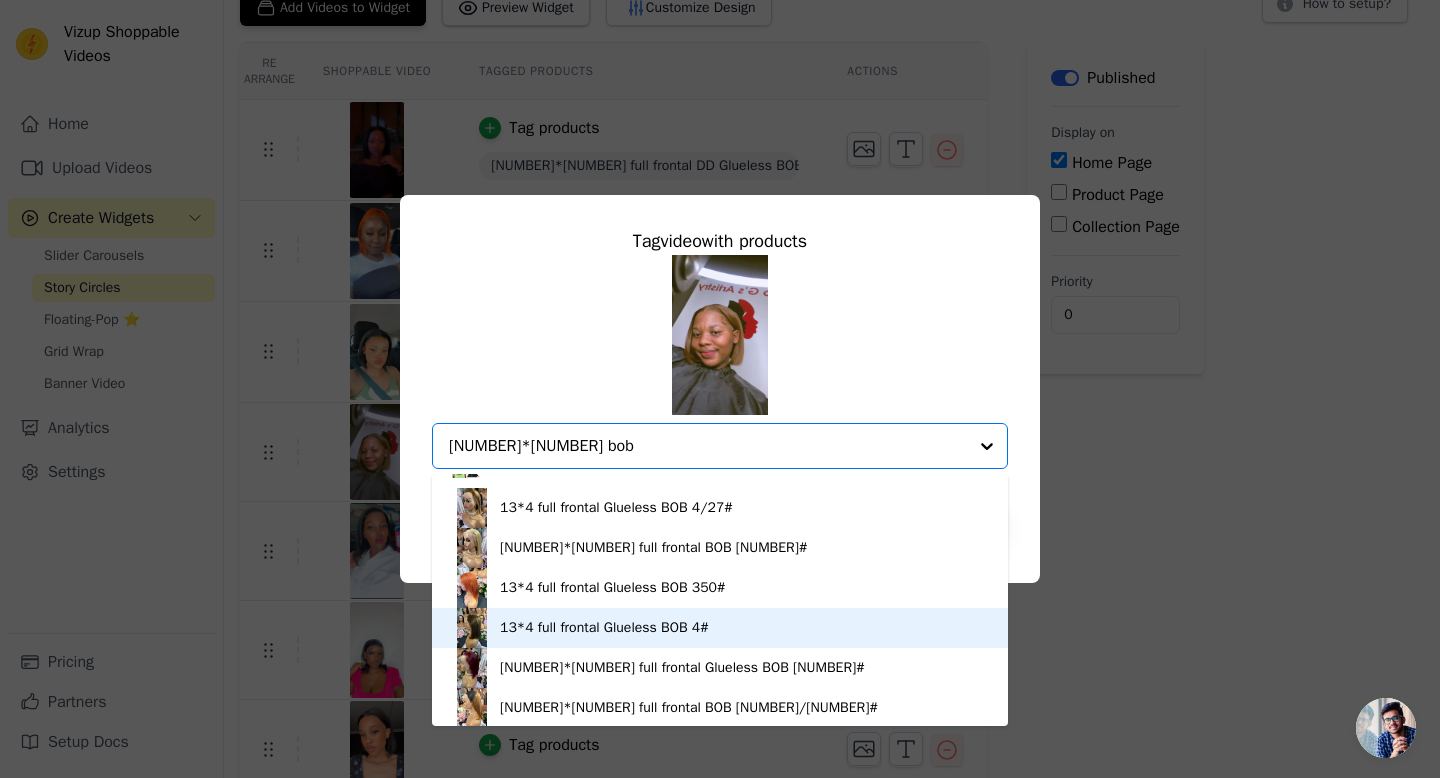 click on "13*4 full frontal Glueless BOB 4#" at bounding box center [604, 628] 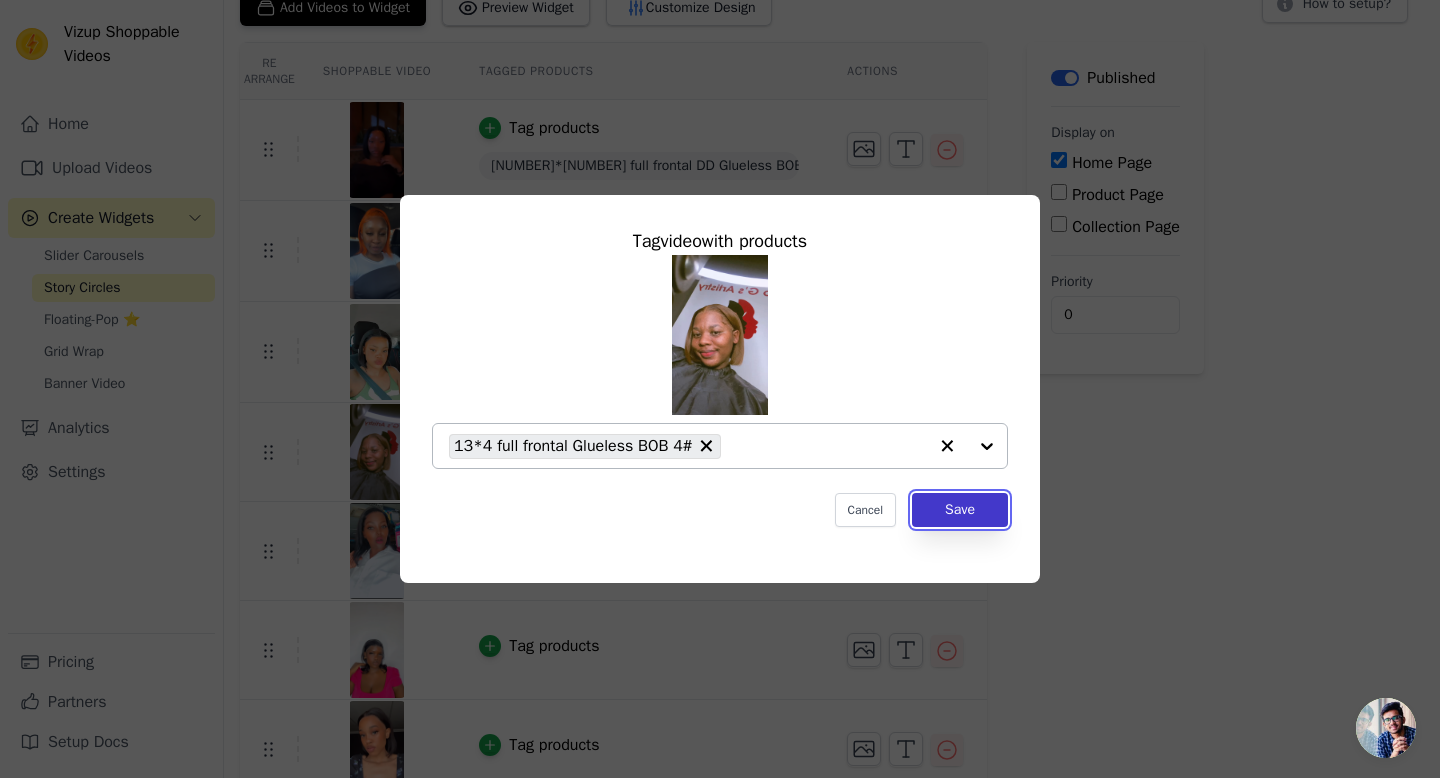 click on "Save" at bounding box center [960, 510] 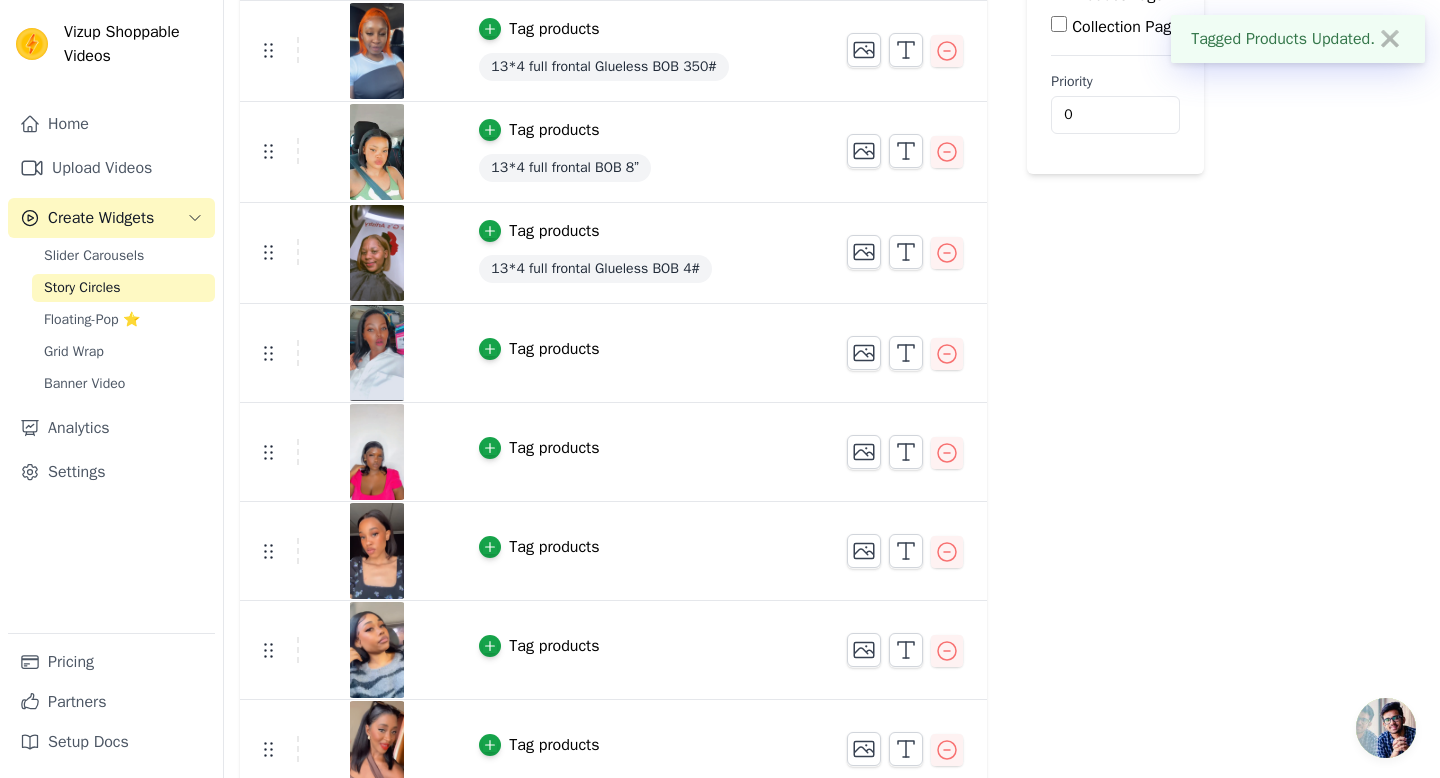 scroll, scrollTop: 344, scrollLeft: 0, axis: vertical 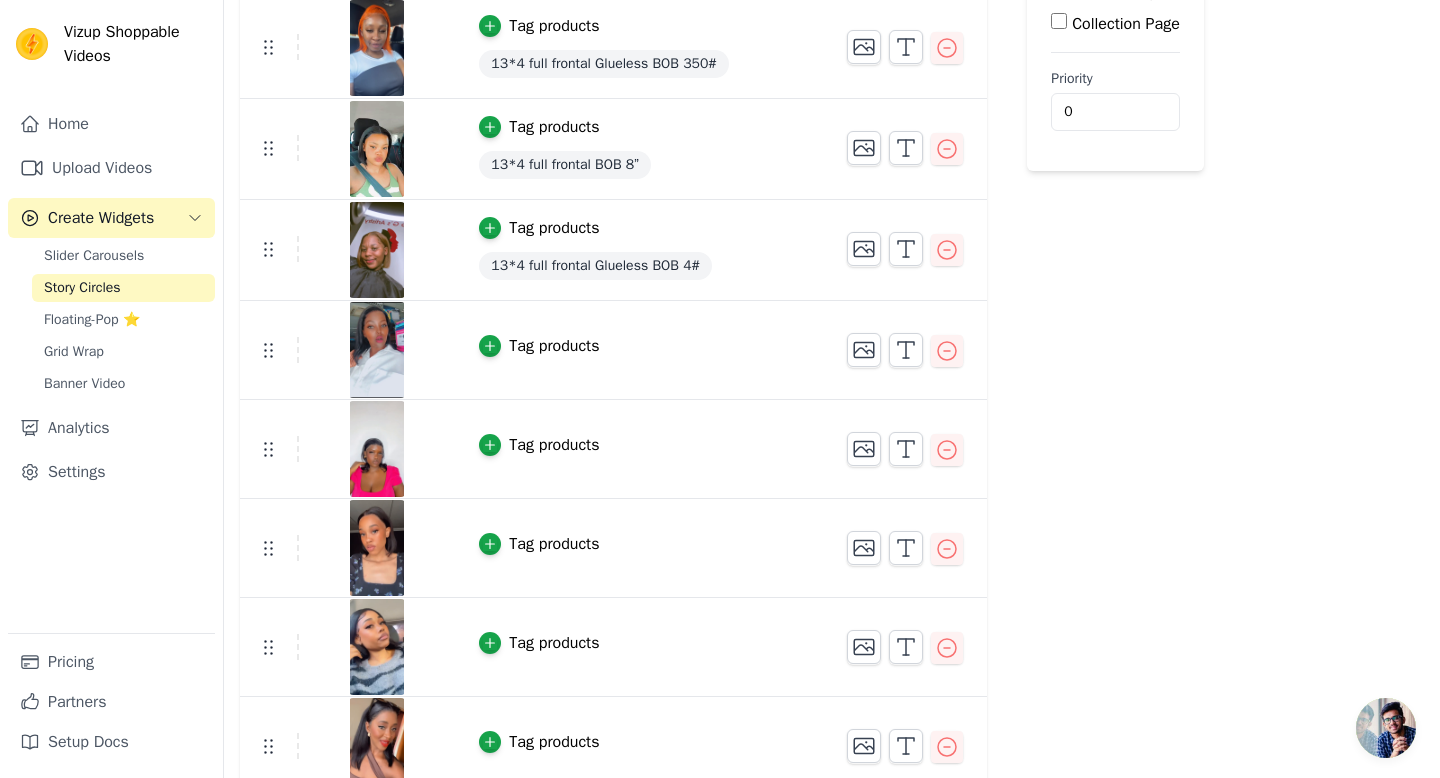 click on "Tag products" at bounding box center (554, 544) 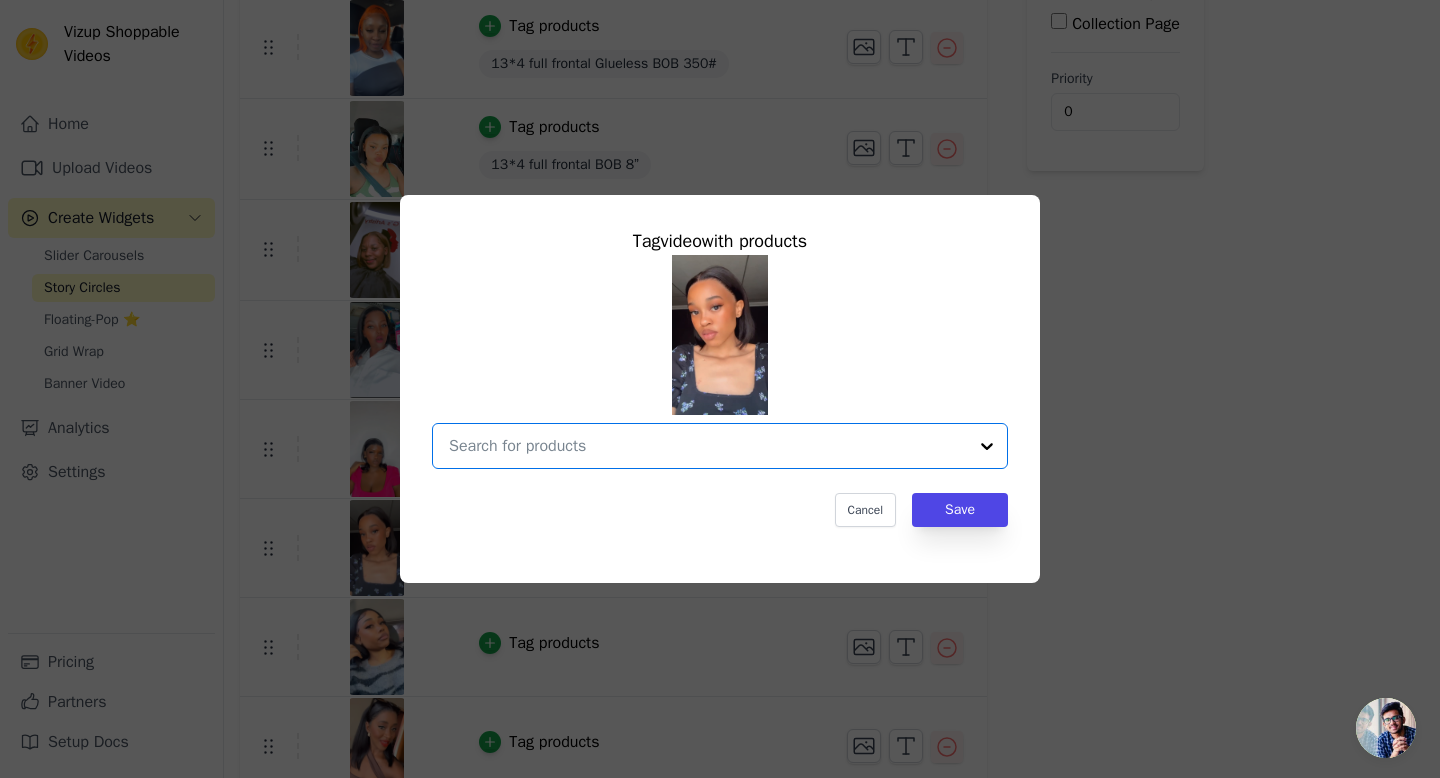 click at bounding box center (708, 446) 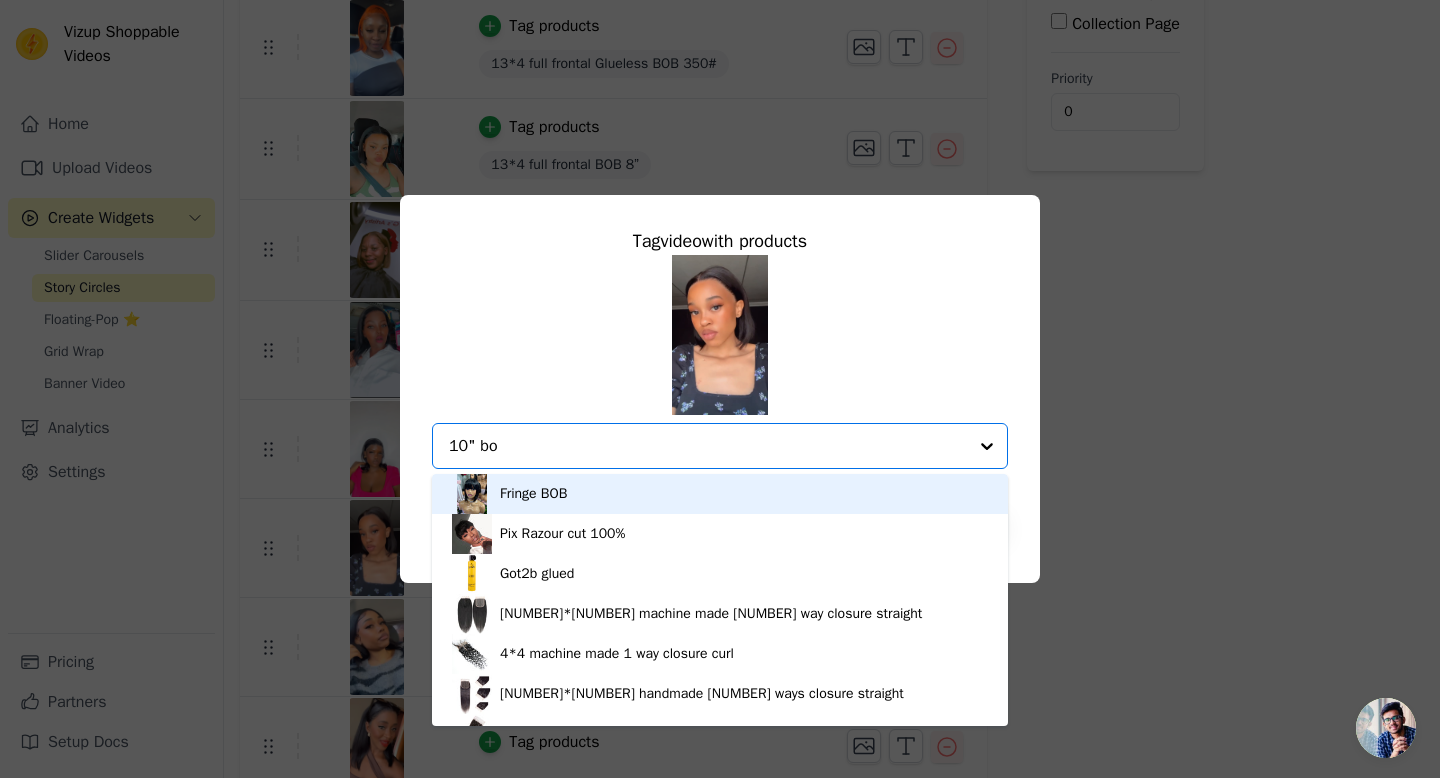 type on "10" bob" 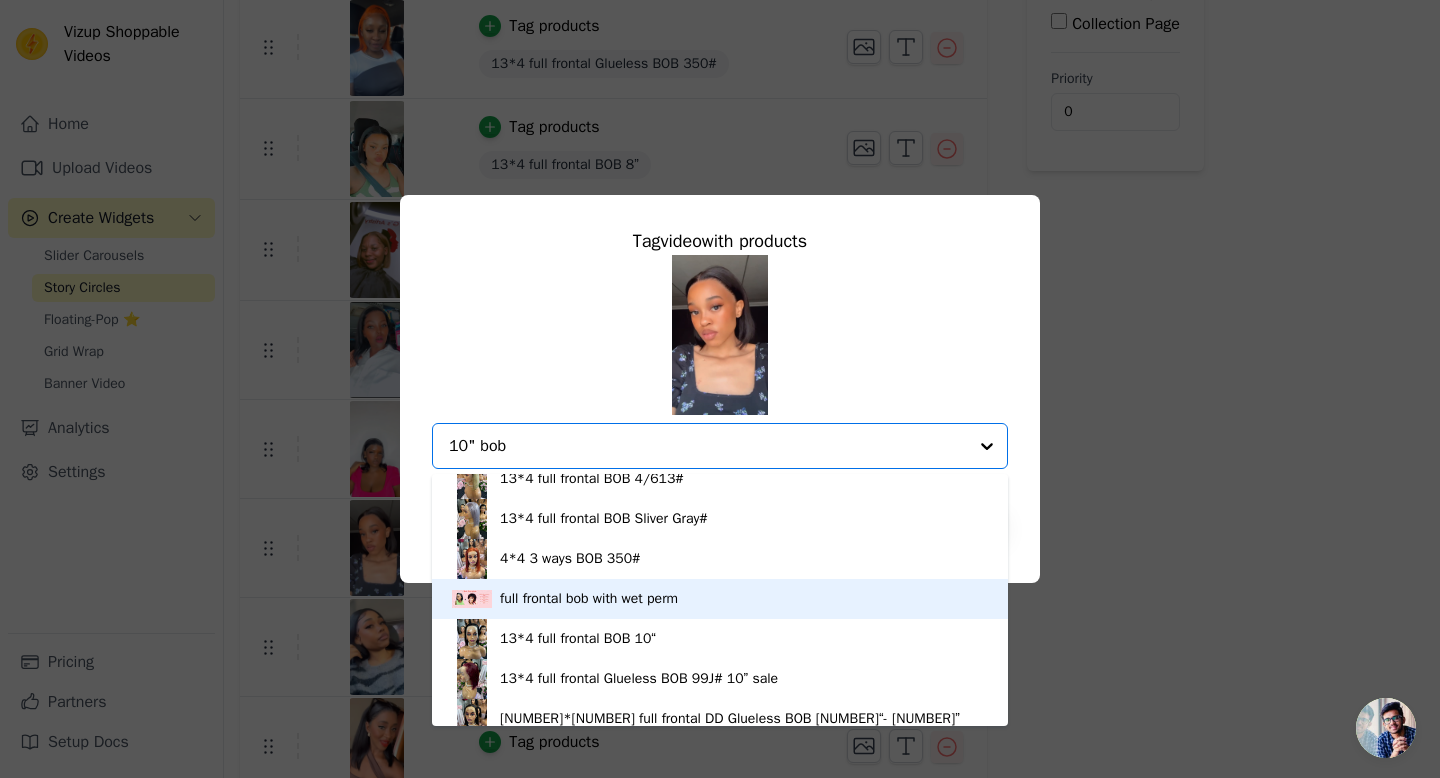 scroll, scrollTop: 670, scrollLeft: 0, axis: vertical 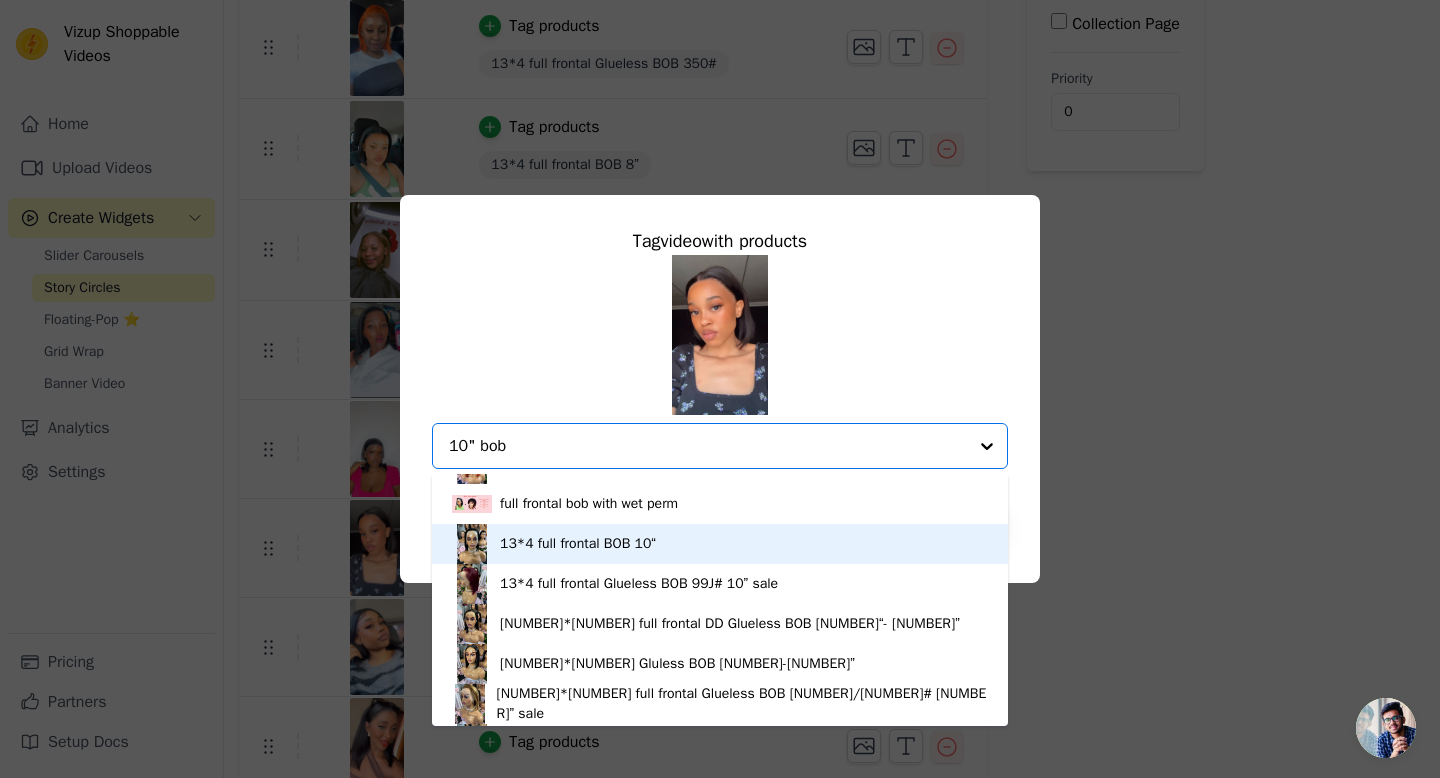 click on "13*4 full frontal BOB 10“" at bounding box center [578, 544] 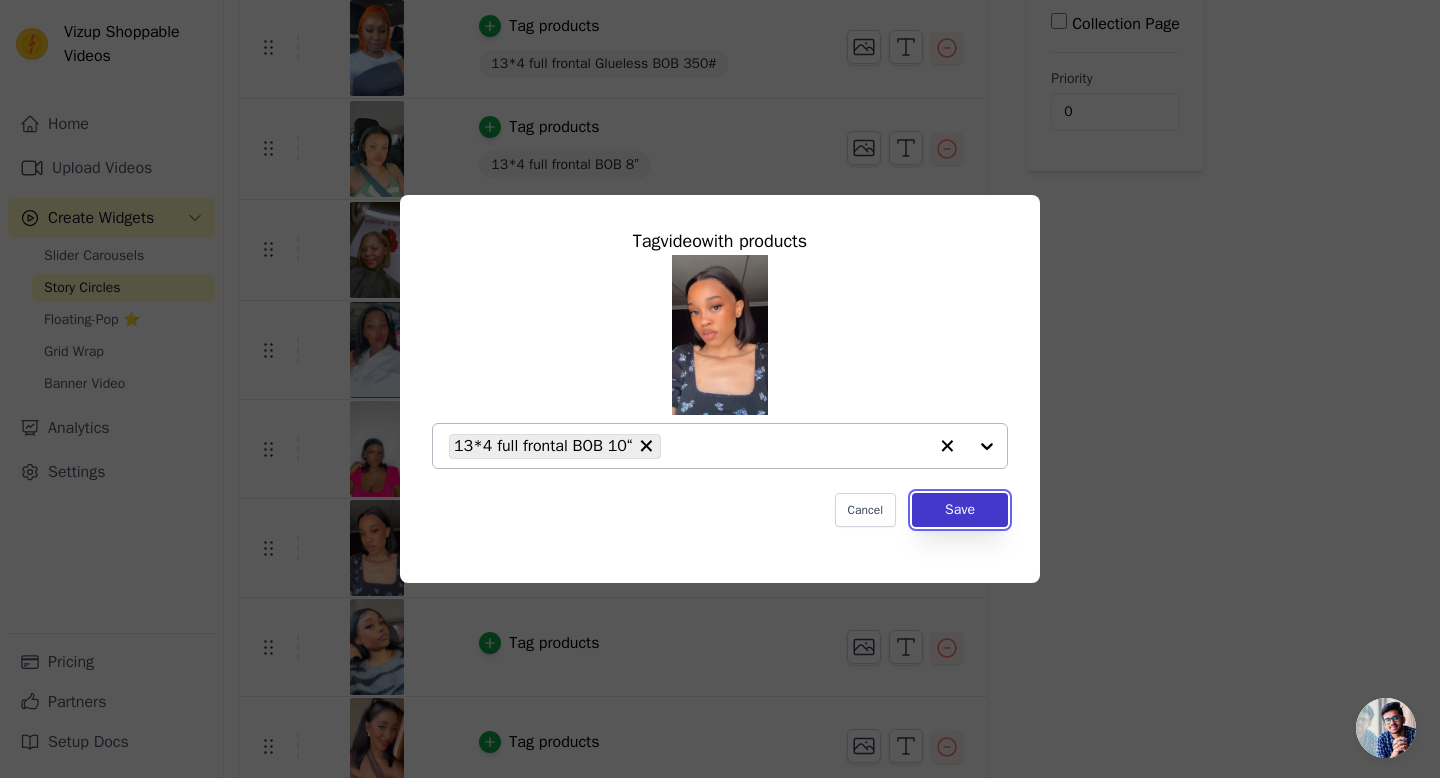 click on "Save" at bounding box center (960, 510) 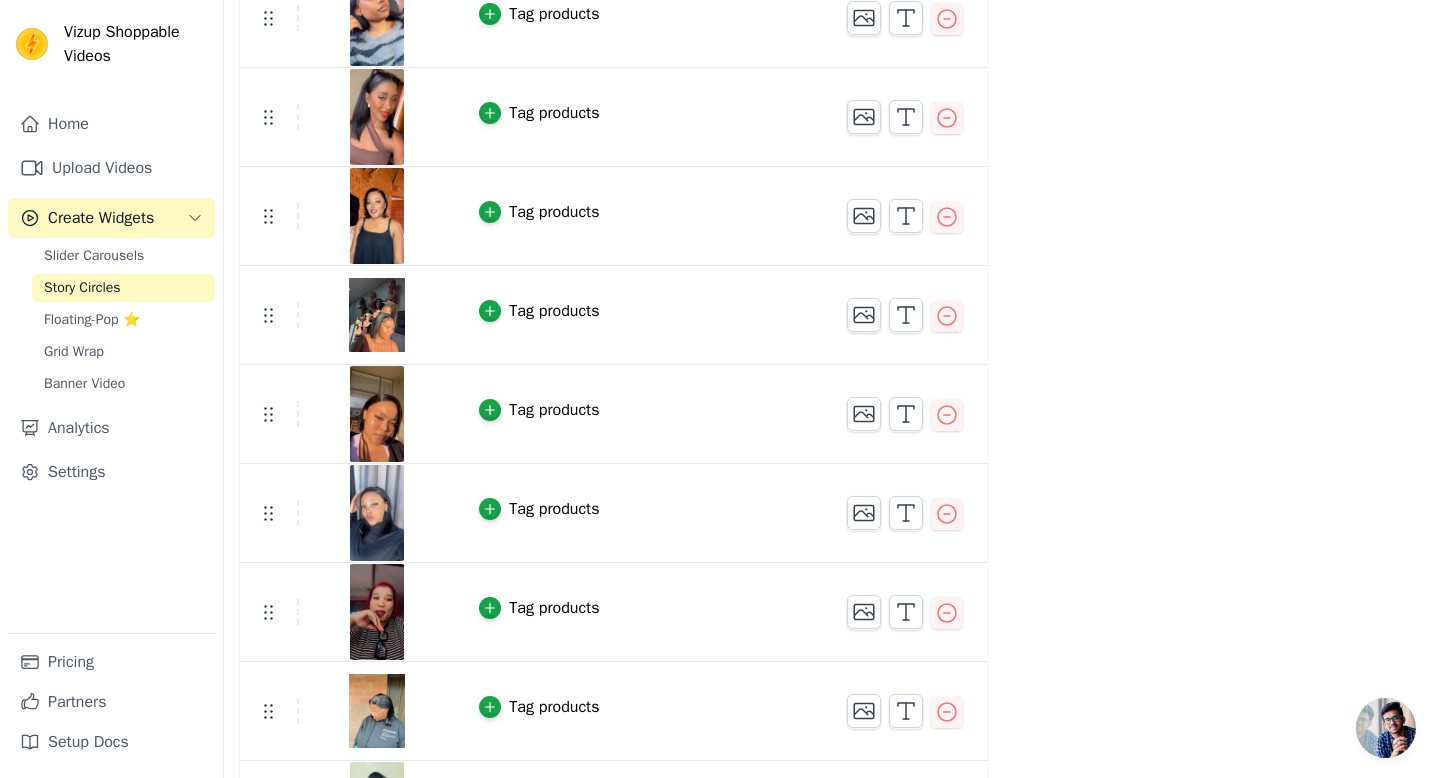 scroll, scrollTop: 976, scrollLeft: 0, axis: vertical 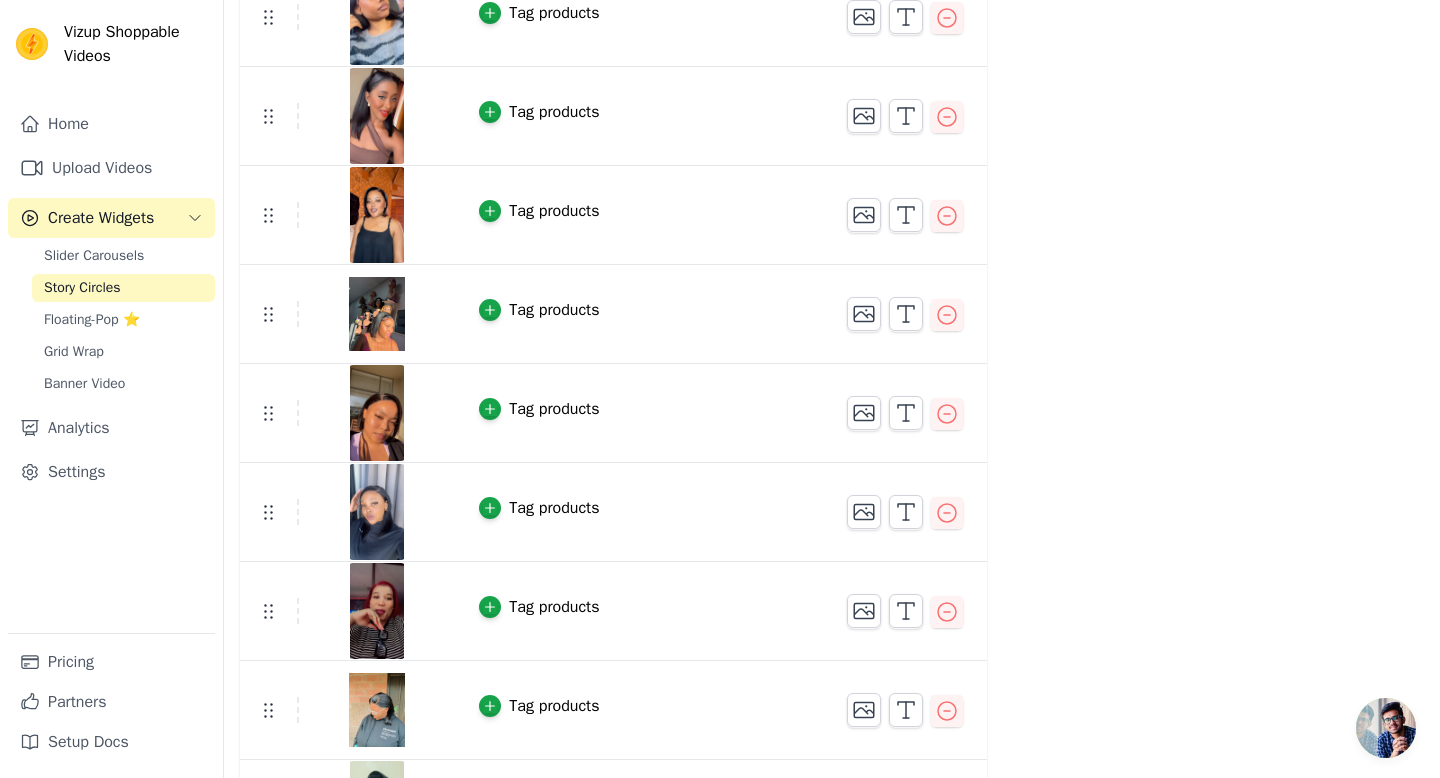 click on "Tag products" at bounding box center (554, 409) 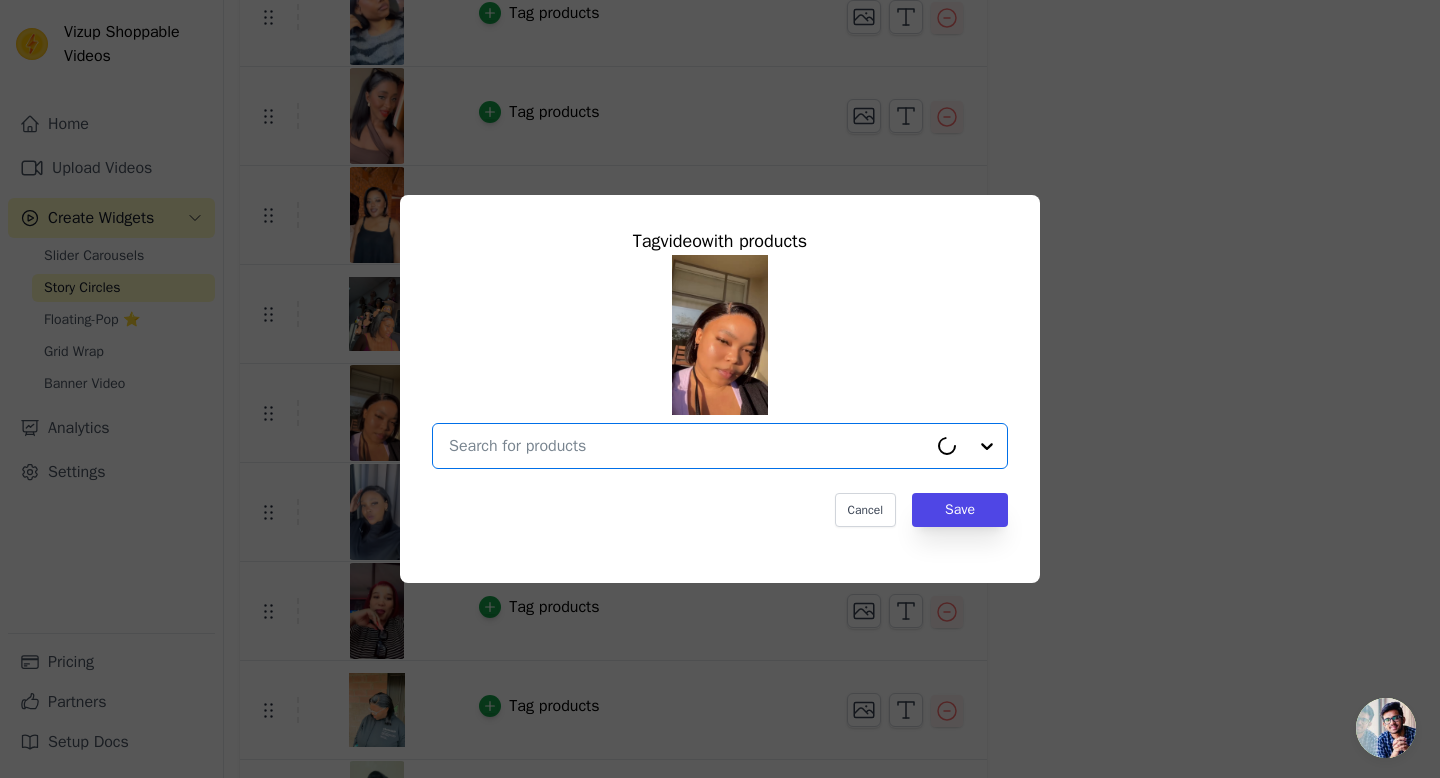 click at bounding box center [688, 446] 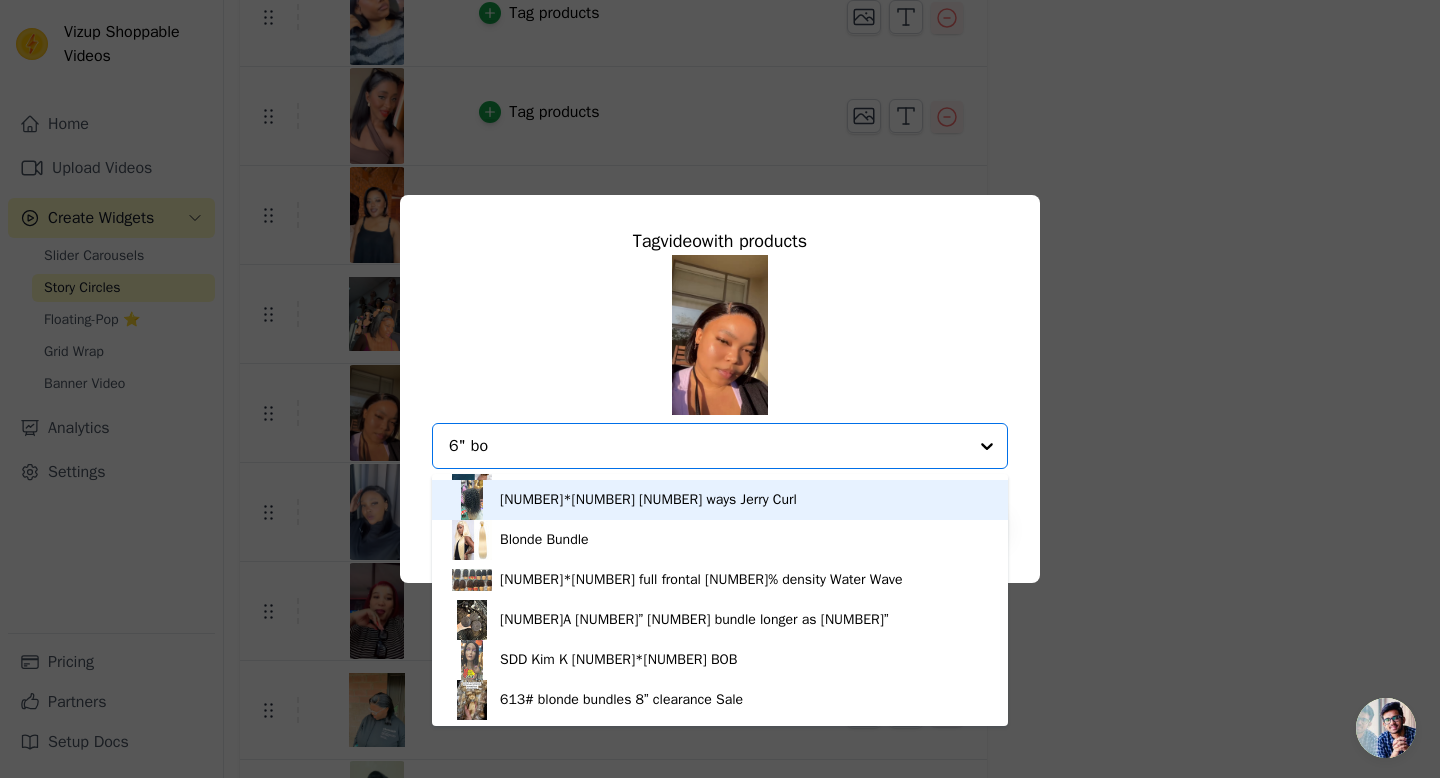 scroll, scrollTop: 0, scrollLeft: 0, axis: both 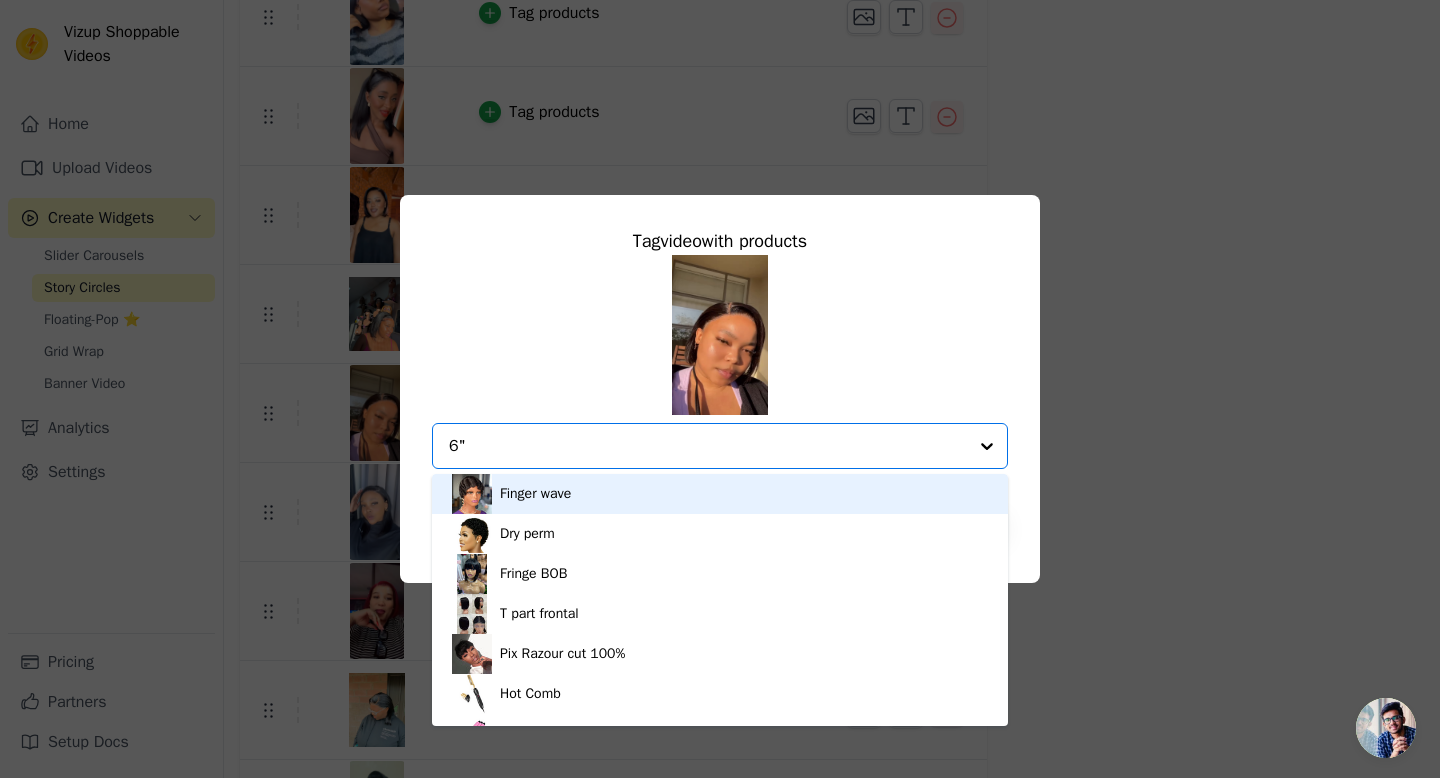 type on "6" 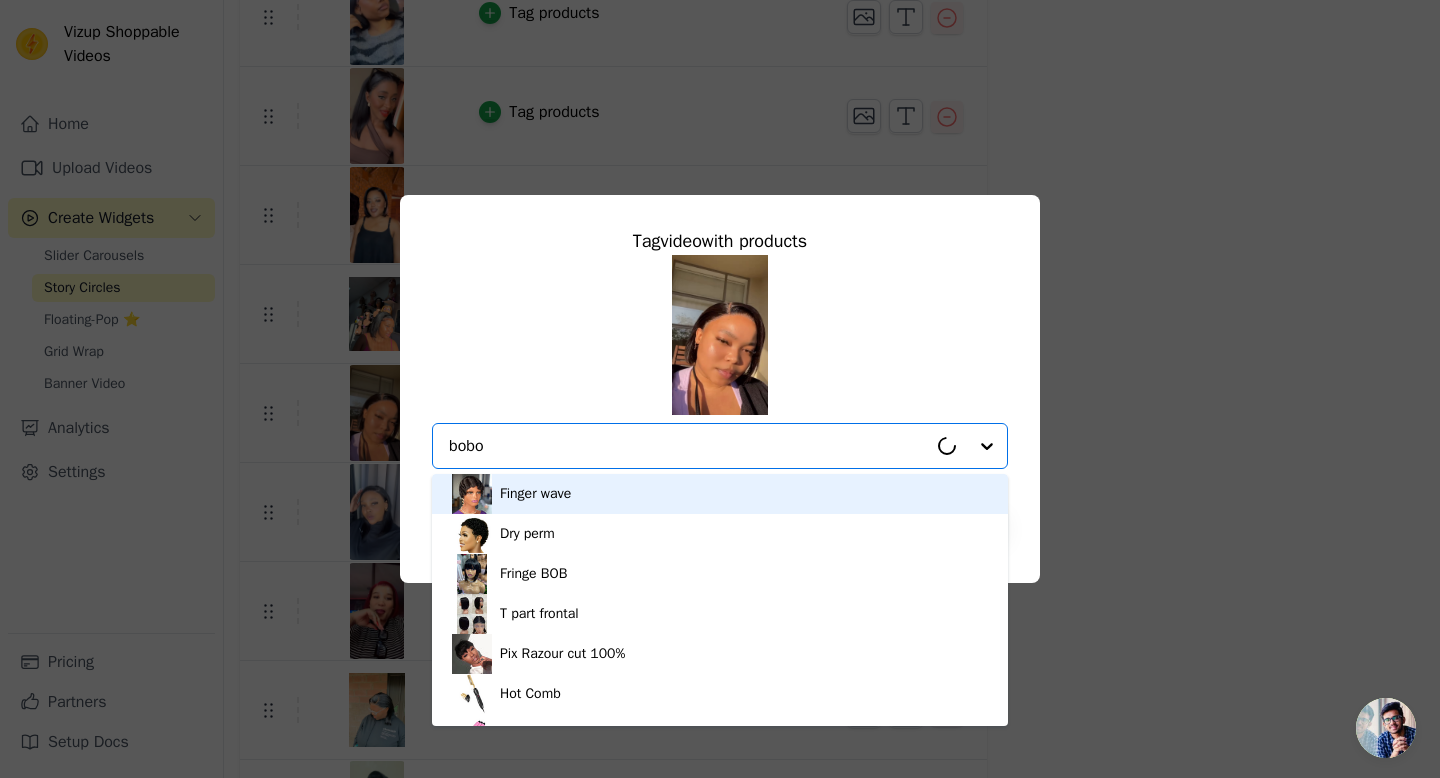 type on "bob" 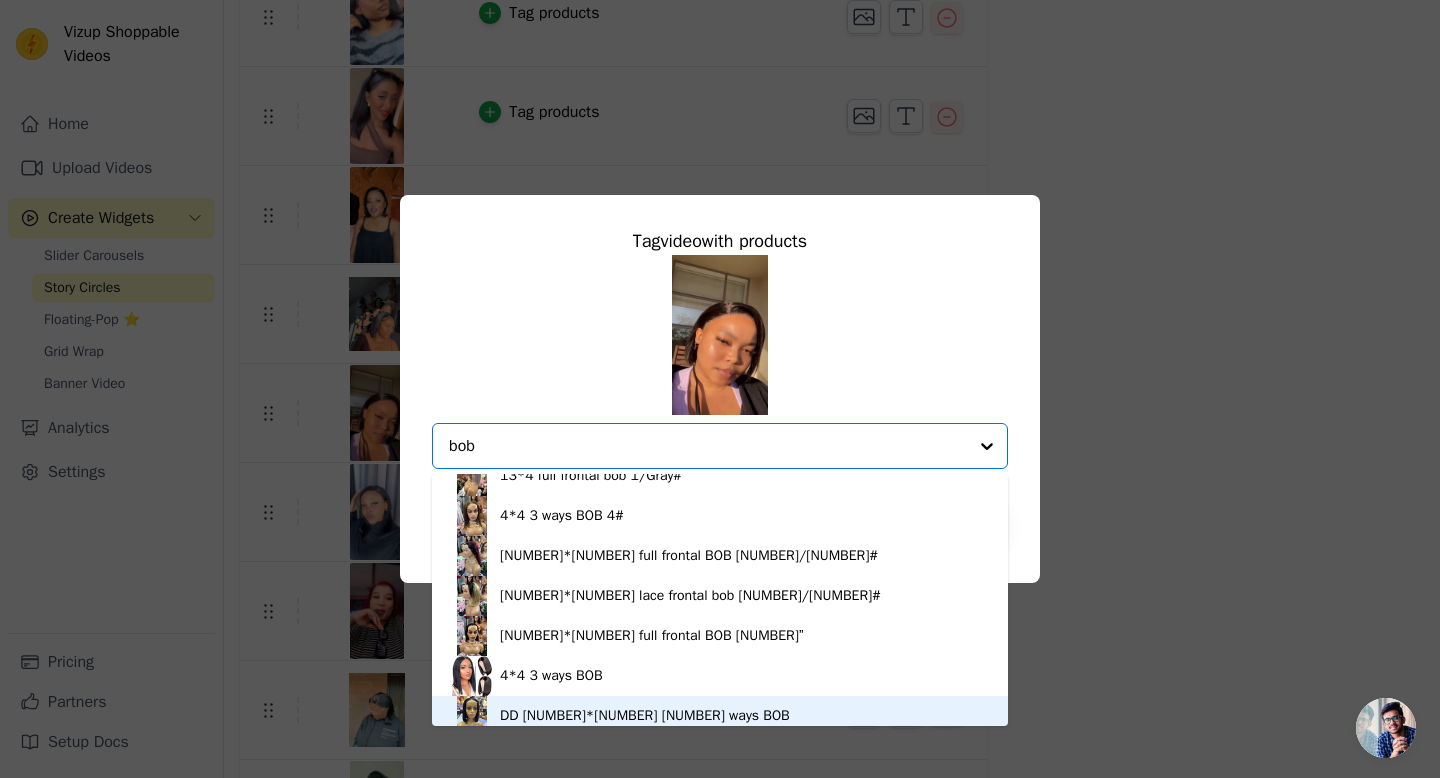 scroll, scrollTop: 1737, scrollLeft: 0, axis: vertical 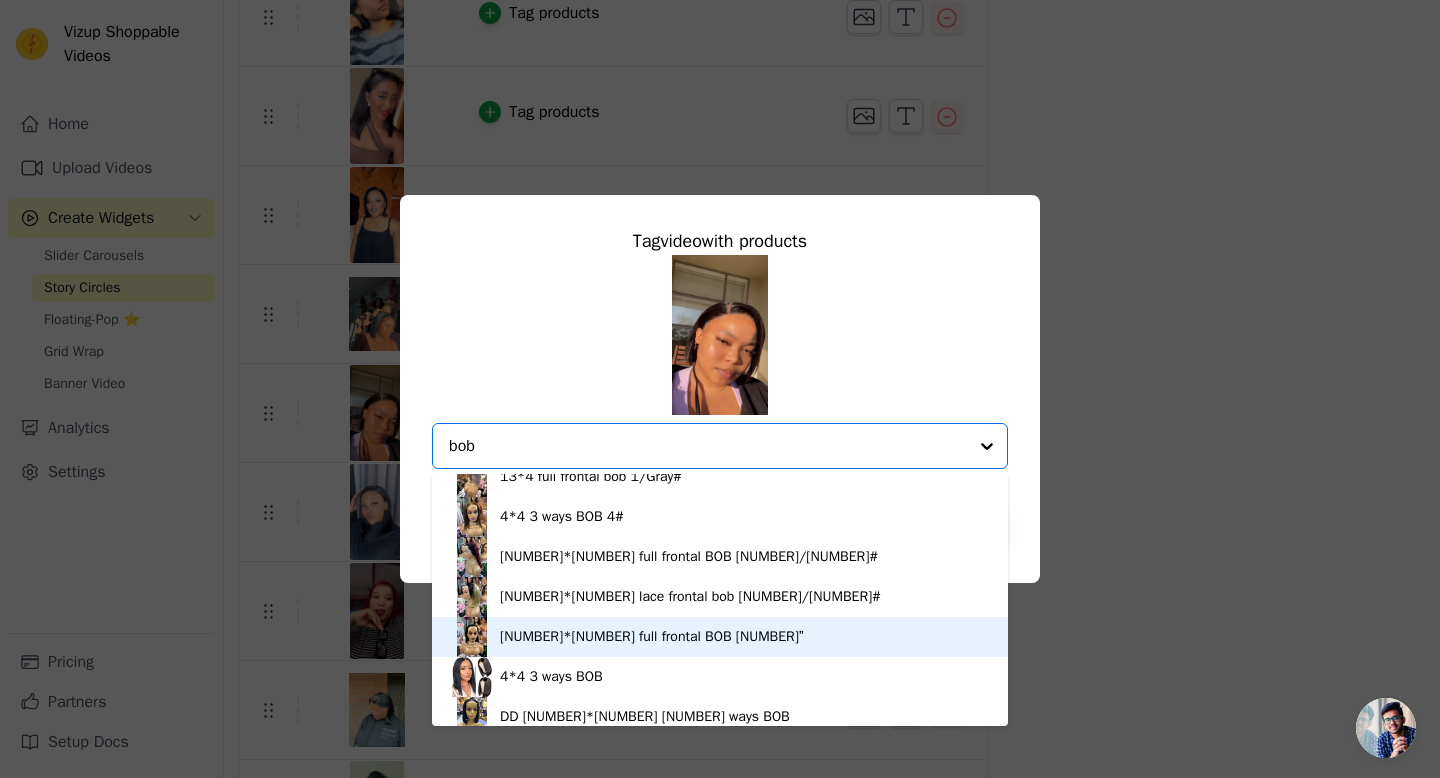 click on "[NUMBER]*[NUMBER] full frontal BOB [NUMBER]”" at bounding box center (720, 637) 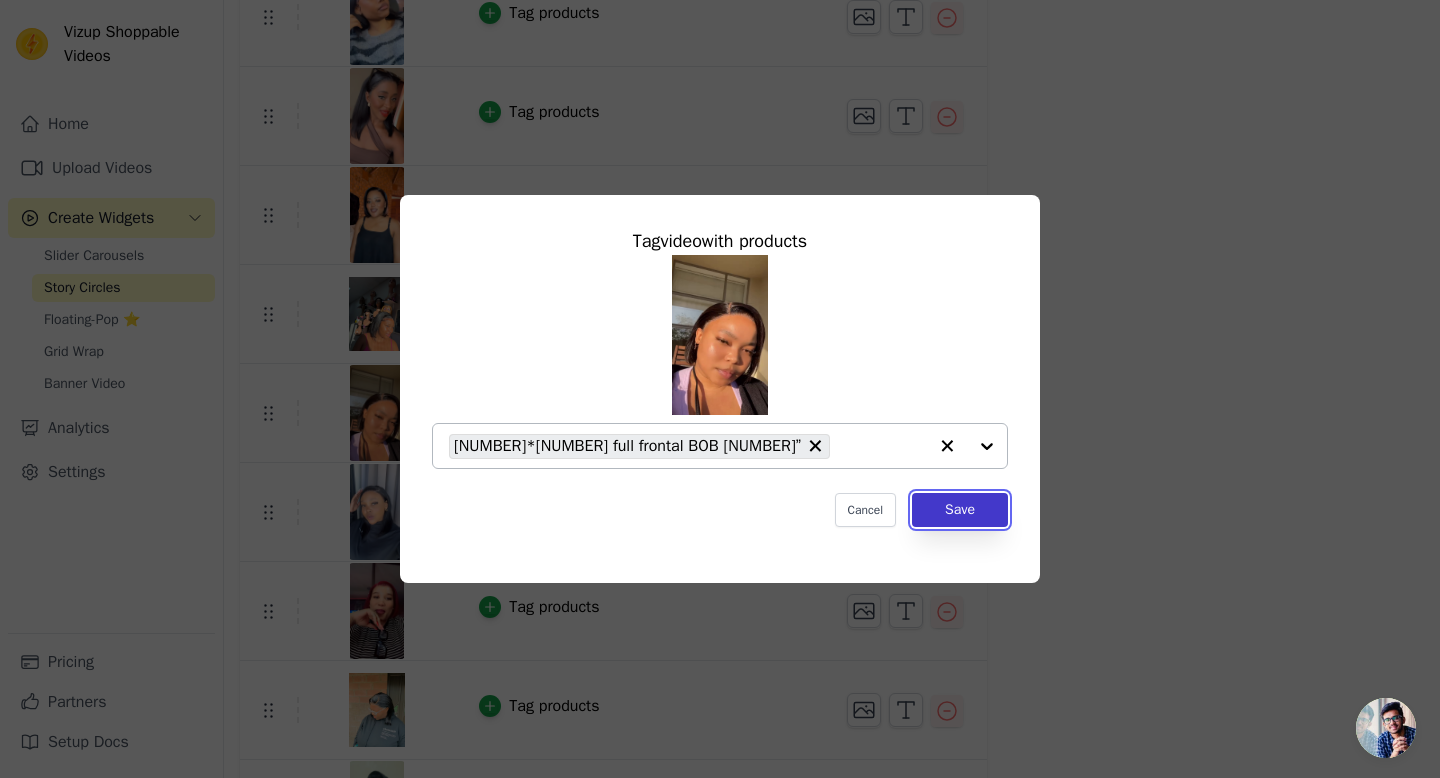 click on "Save" at bounding box center [960, 510] 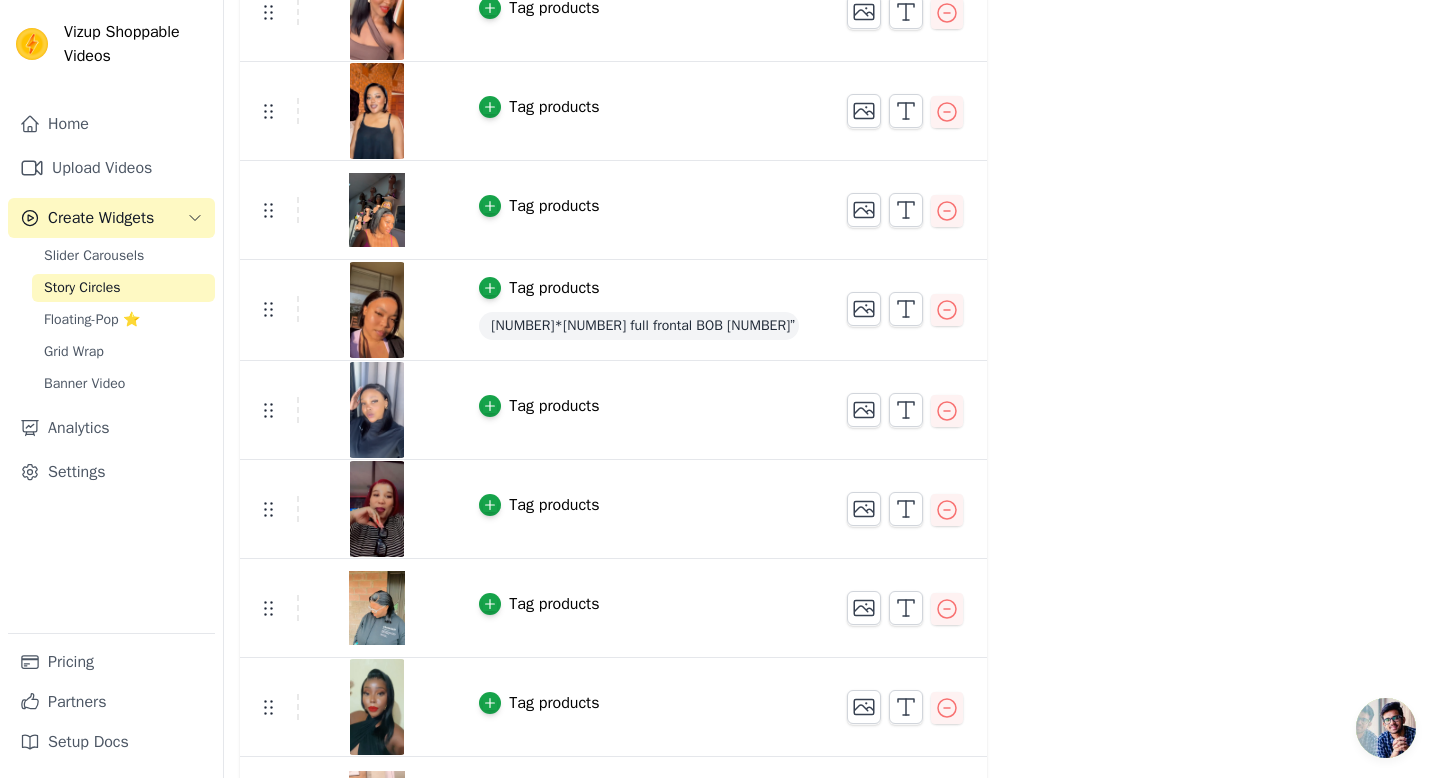 scroll, scrollTop: 1196, scrollLeft: 0, axis: vertical 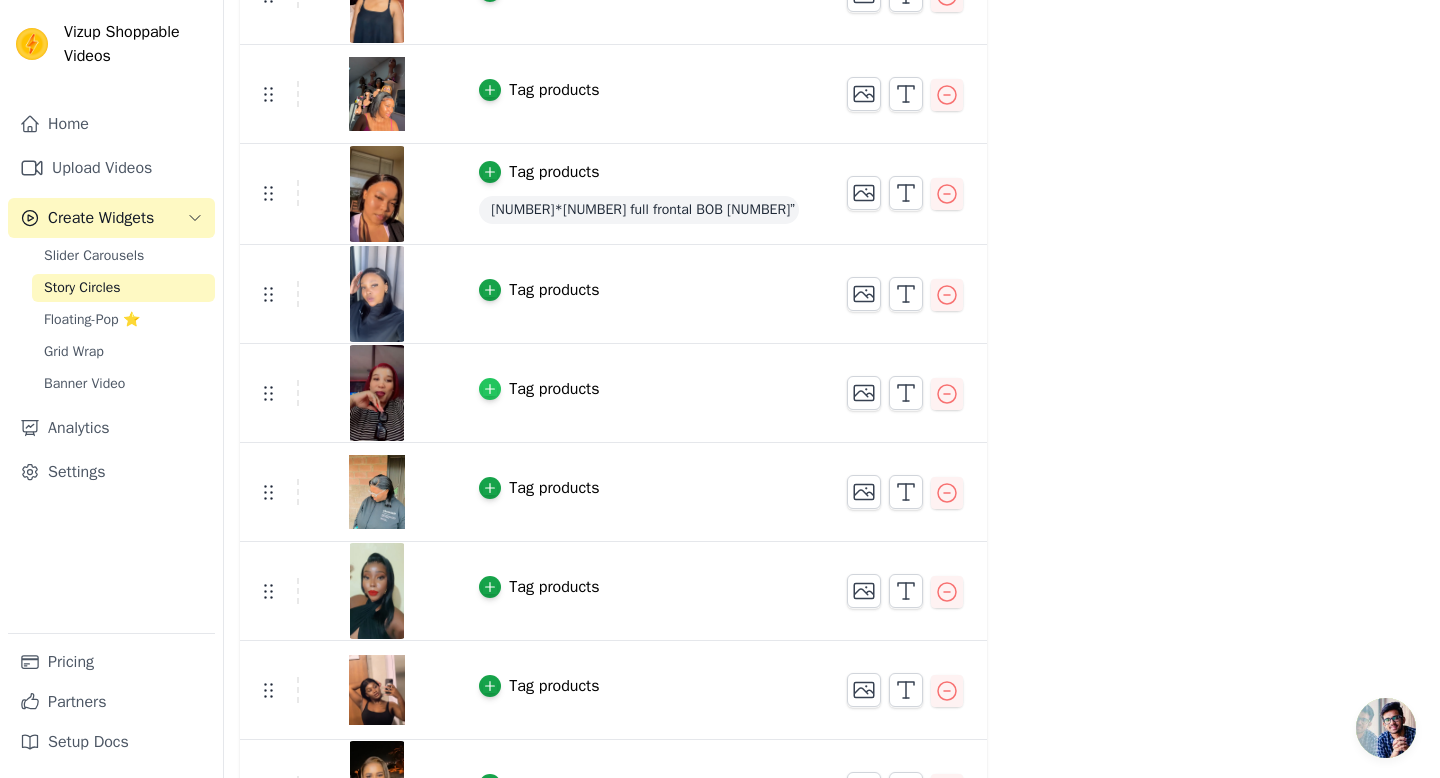 click 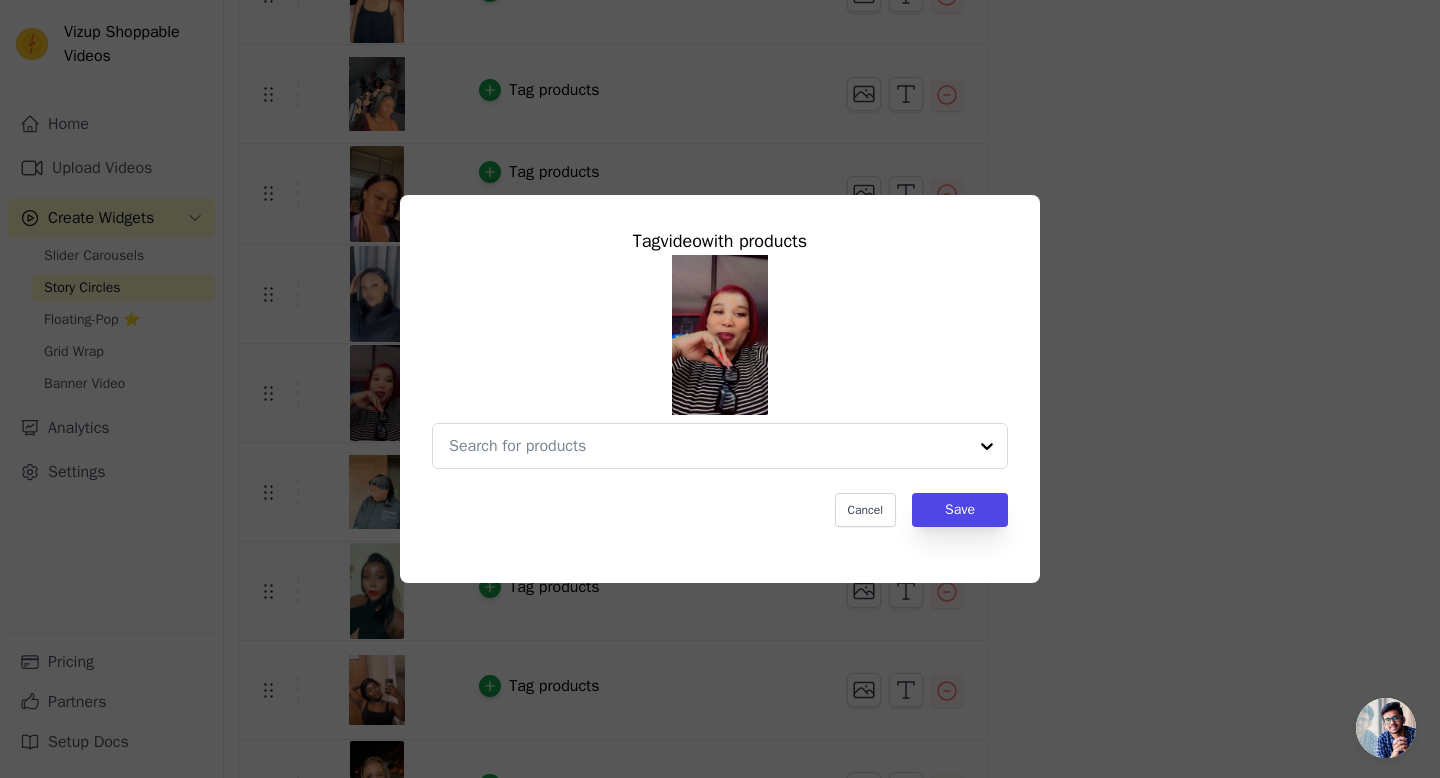 scroll, scrollTop: 0, scrollLeft: 0, axis: both 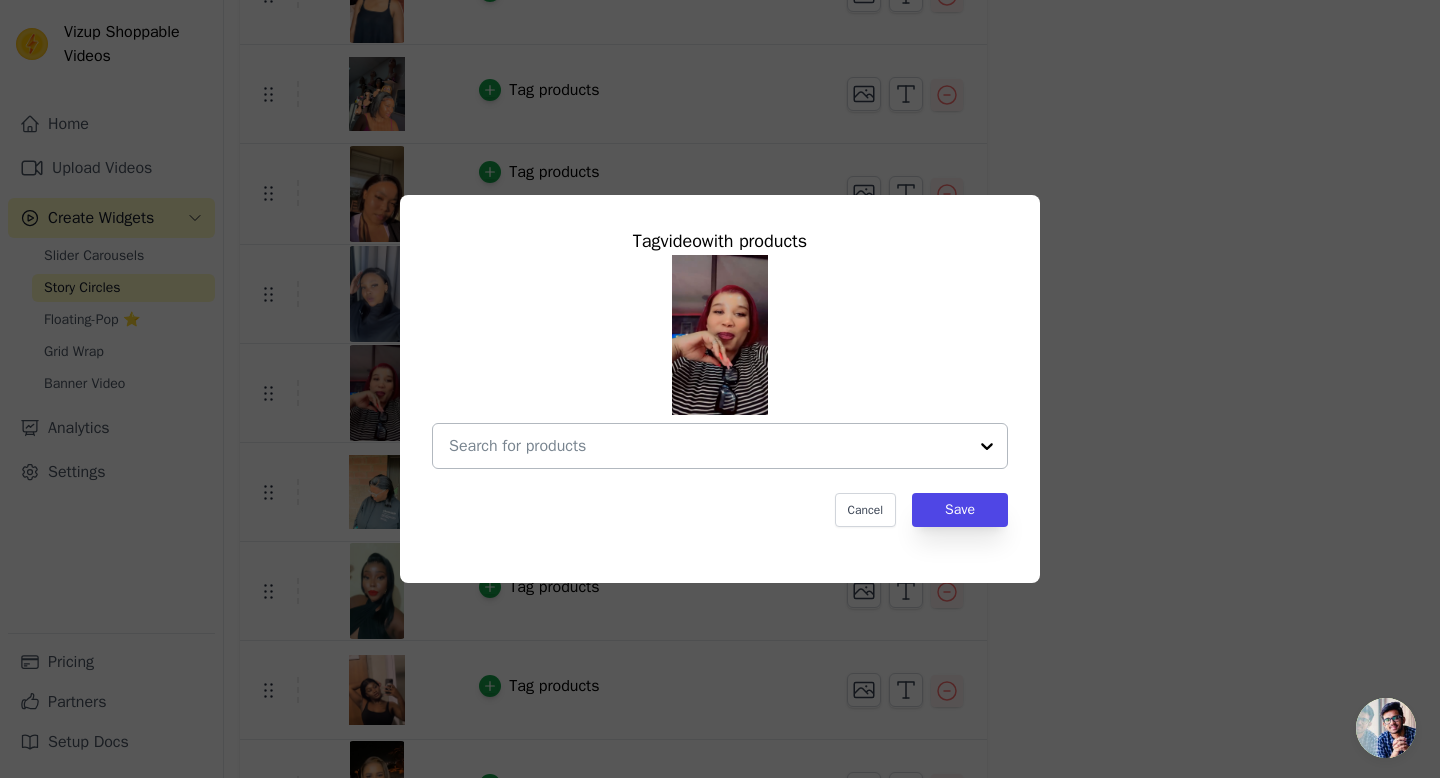click at bounding box center (708, 446) 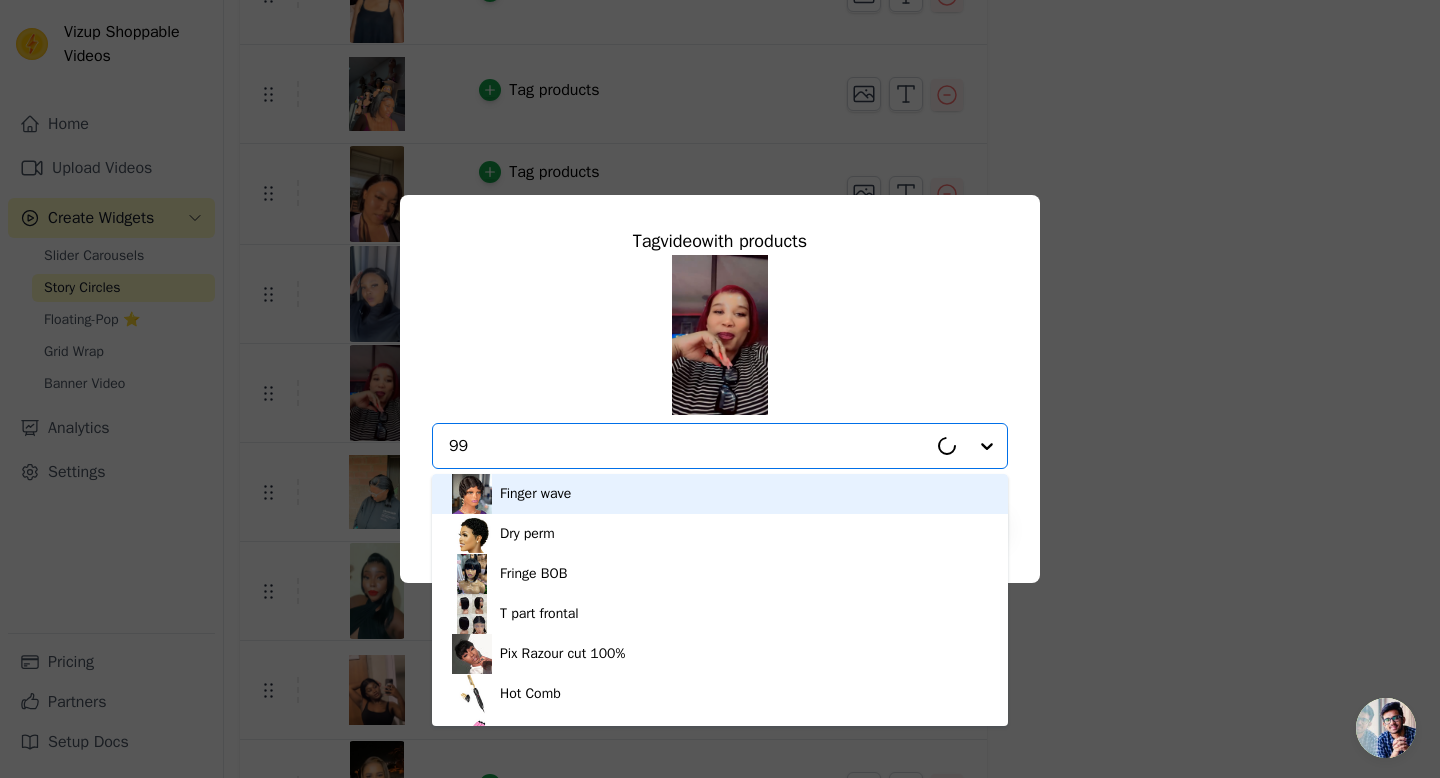 type on "99j" 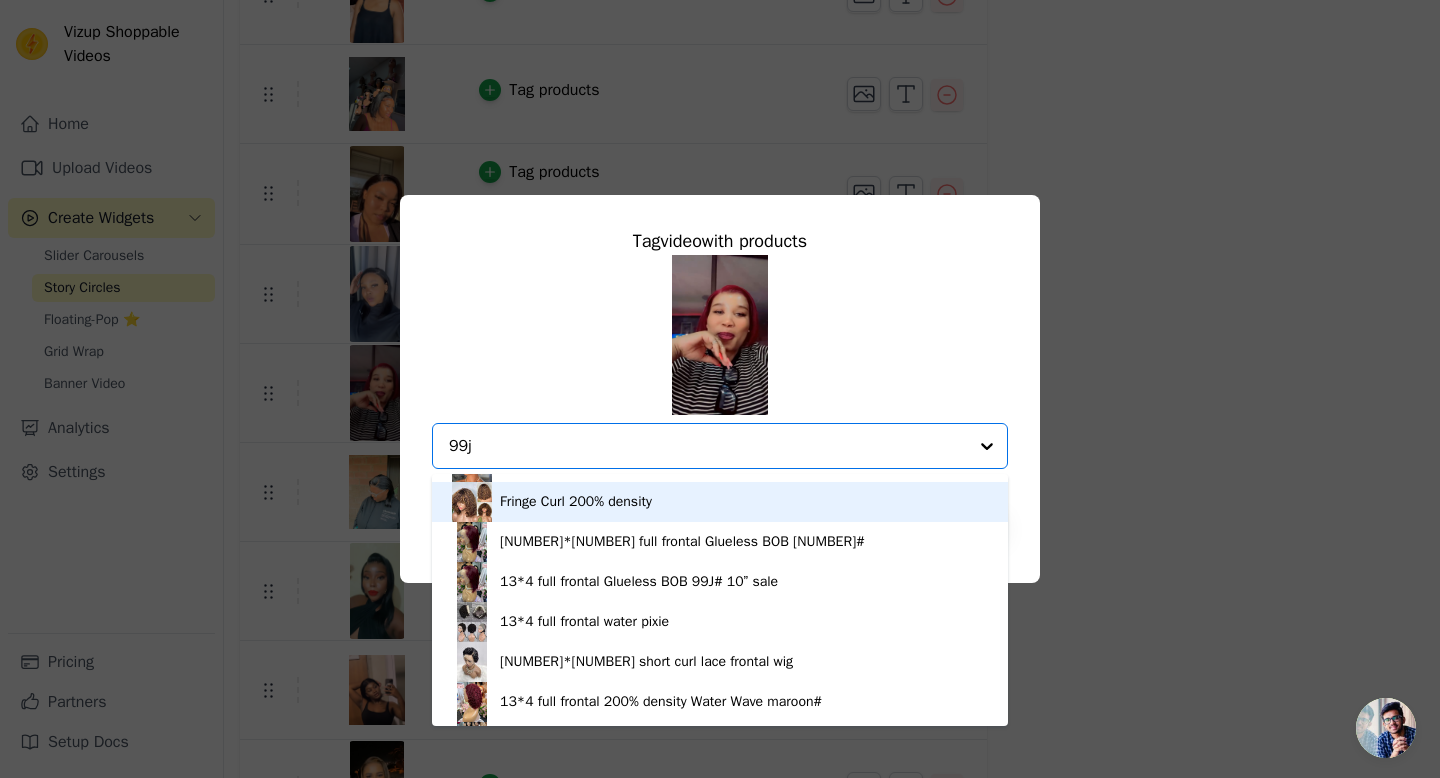 scroll, scrollTop: 198, scrollLeft: 0, axis: vertical 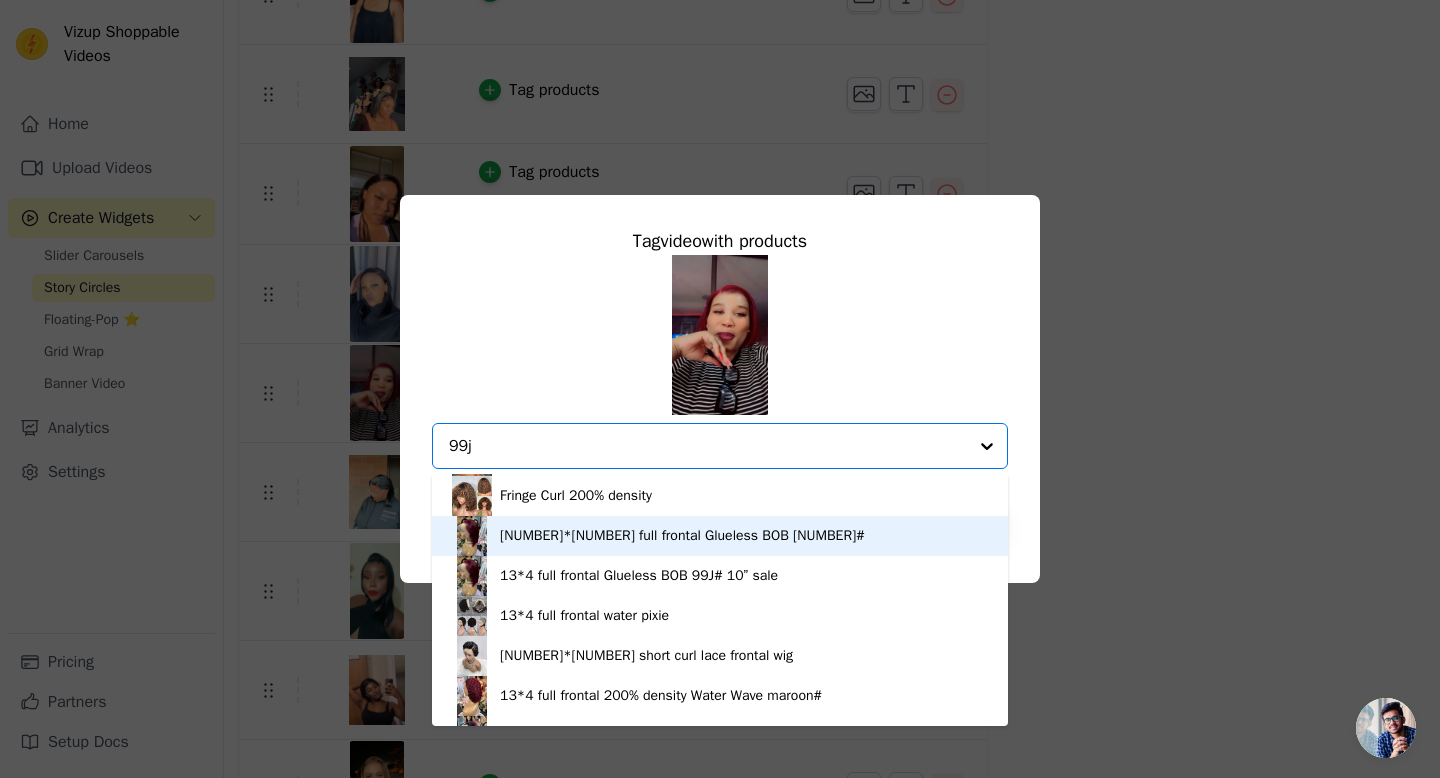 click on "[NUMBER]*[NUMBER] full frontal Glueless BOB [NUMBER]#" at bounding box center [682, 536] 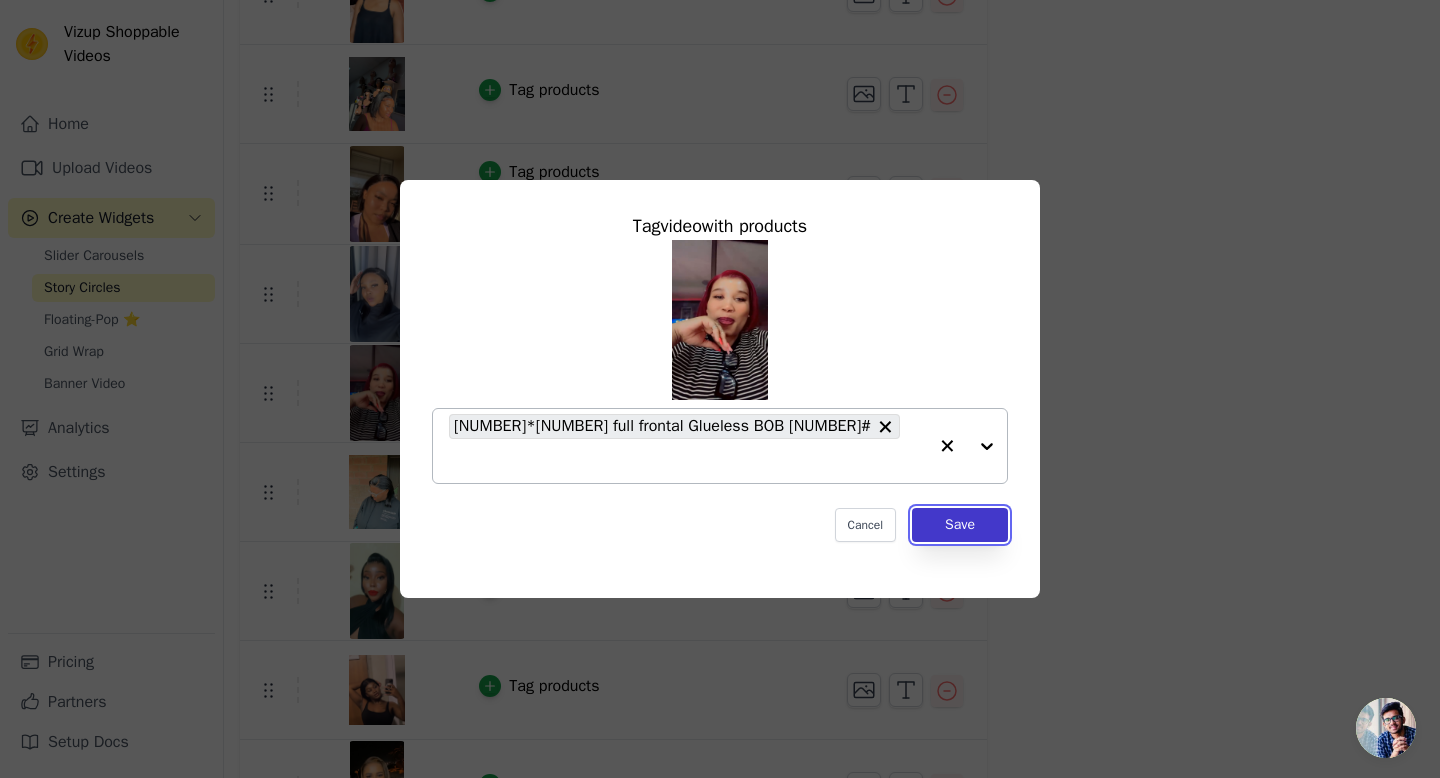 click on "Save" at bounding box center [960, 525] 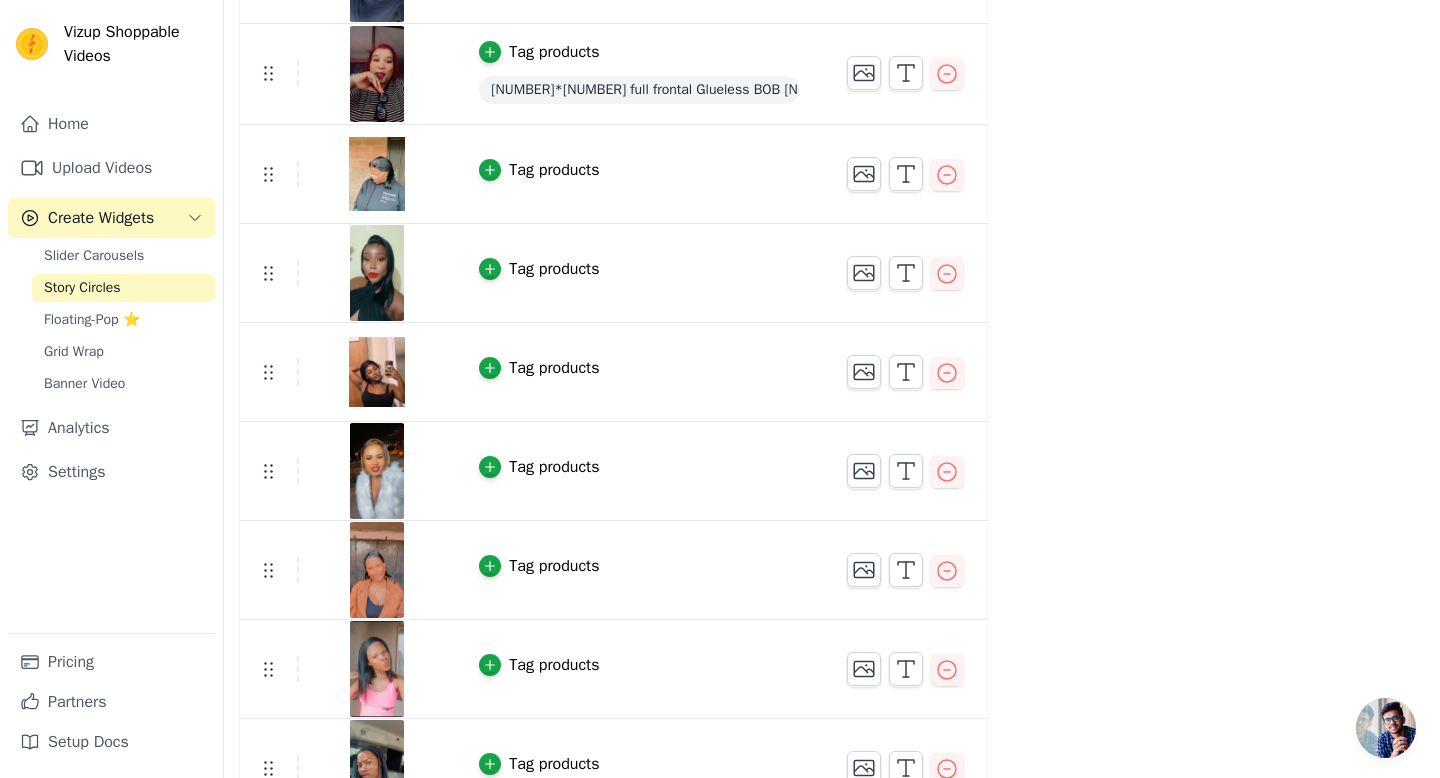 scroll, scrollTop: 1517, scrollLeft: 0, axis: vertical 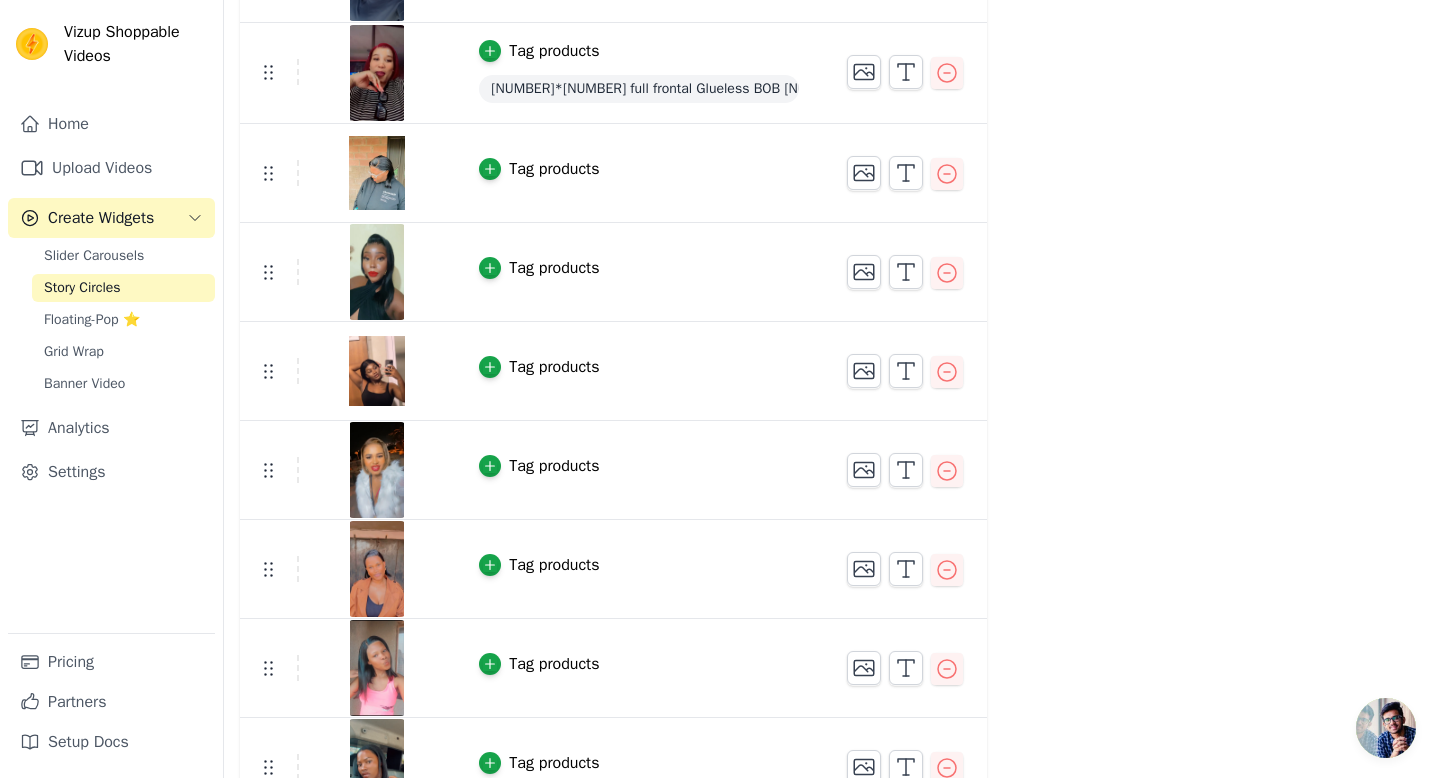 click on "Tag products" at bounding box center [554, 466] 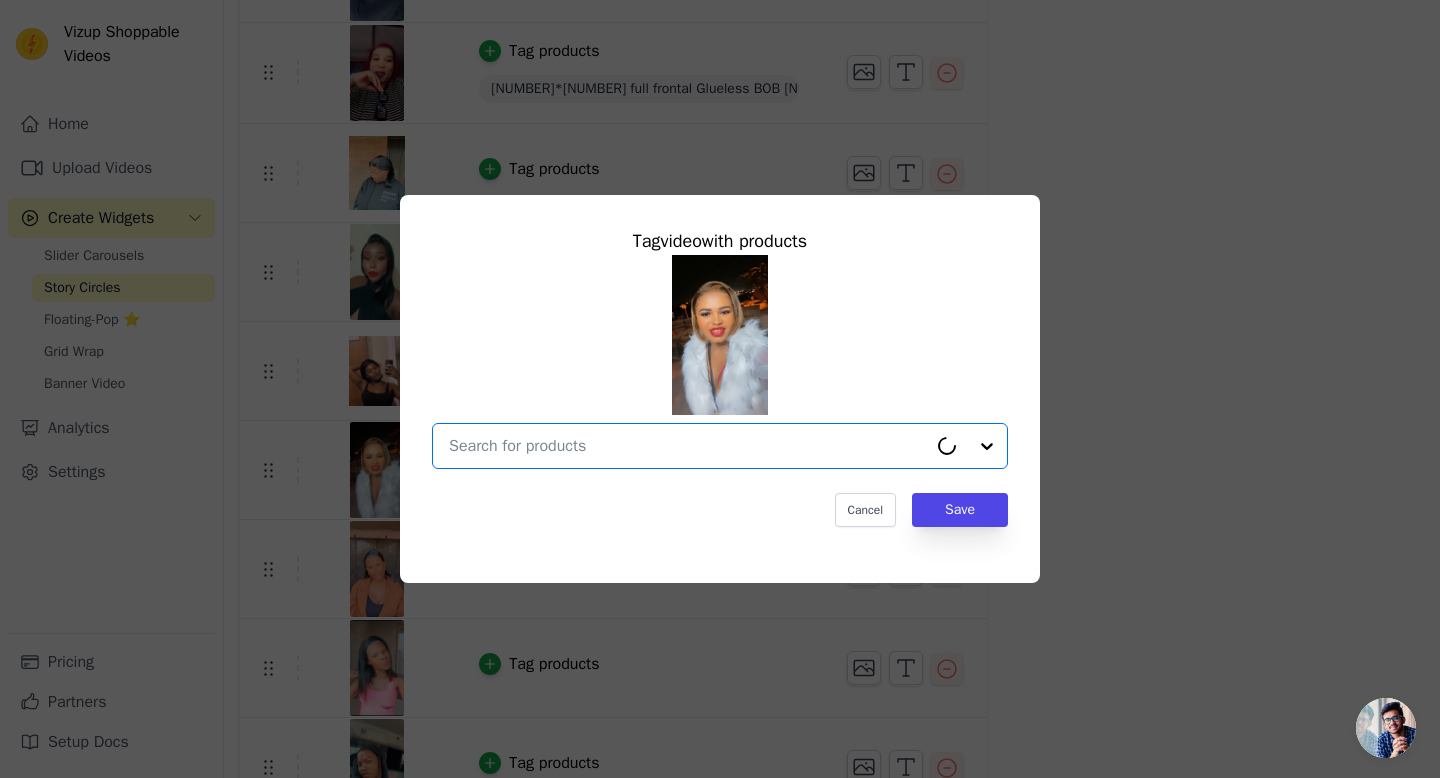 click at bounding box center [688, 446] 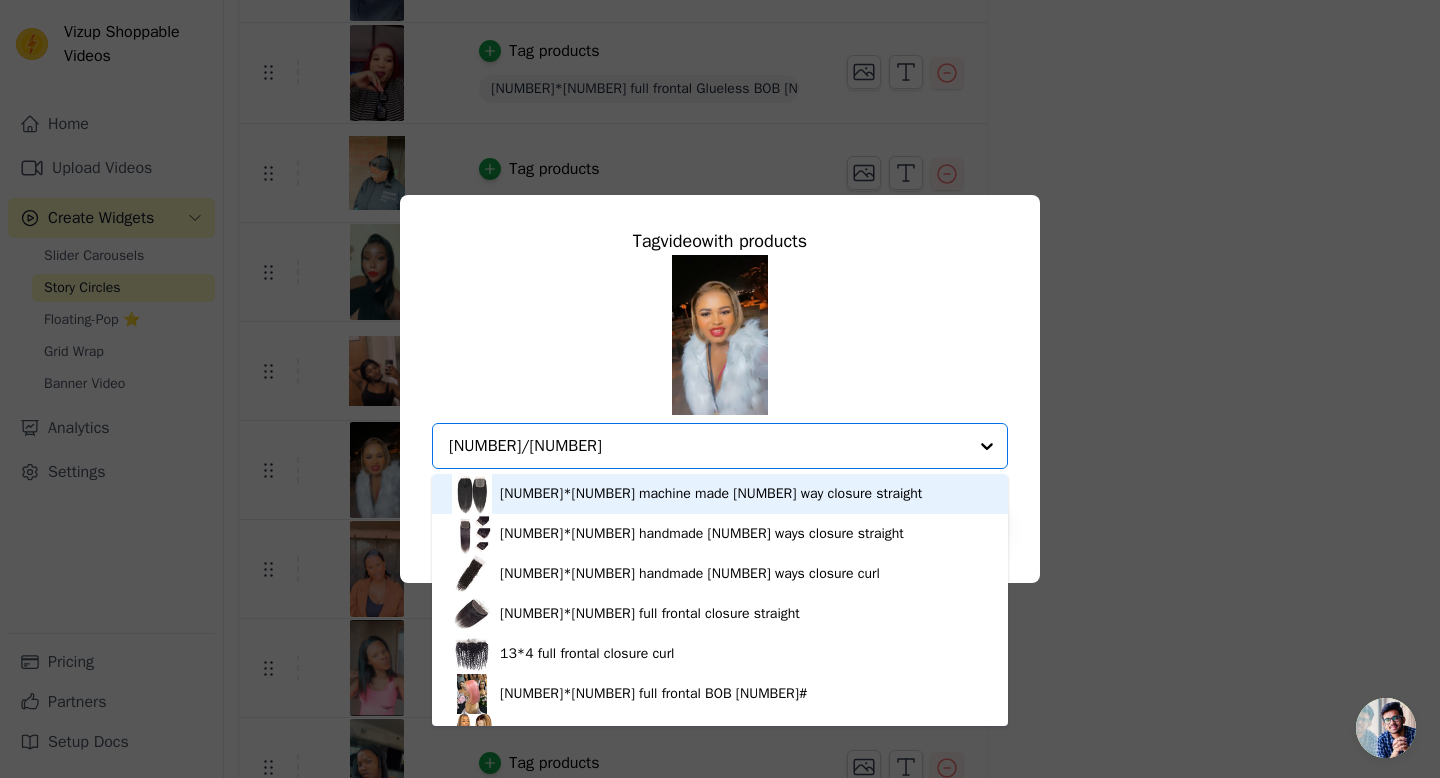 type on "[NUMBER]/[NUMBER]" 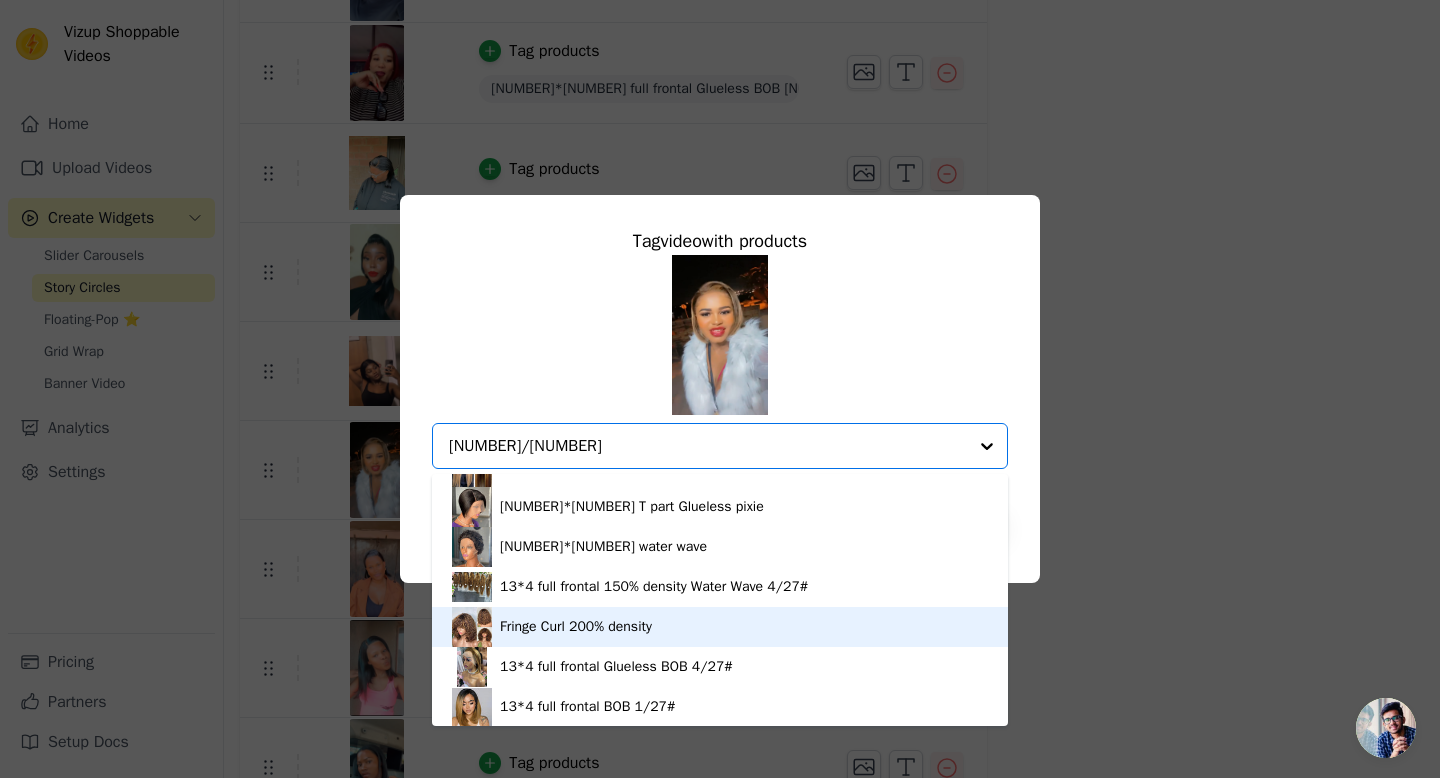 scroll, scrollTop: 30, scrollLeft: 0, axis: vertical 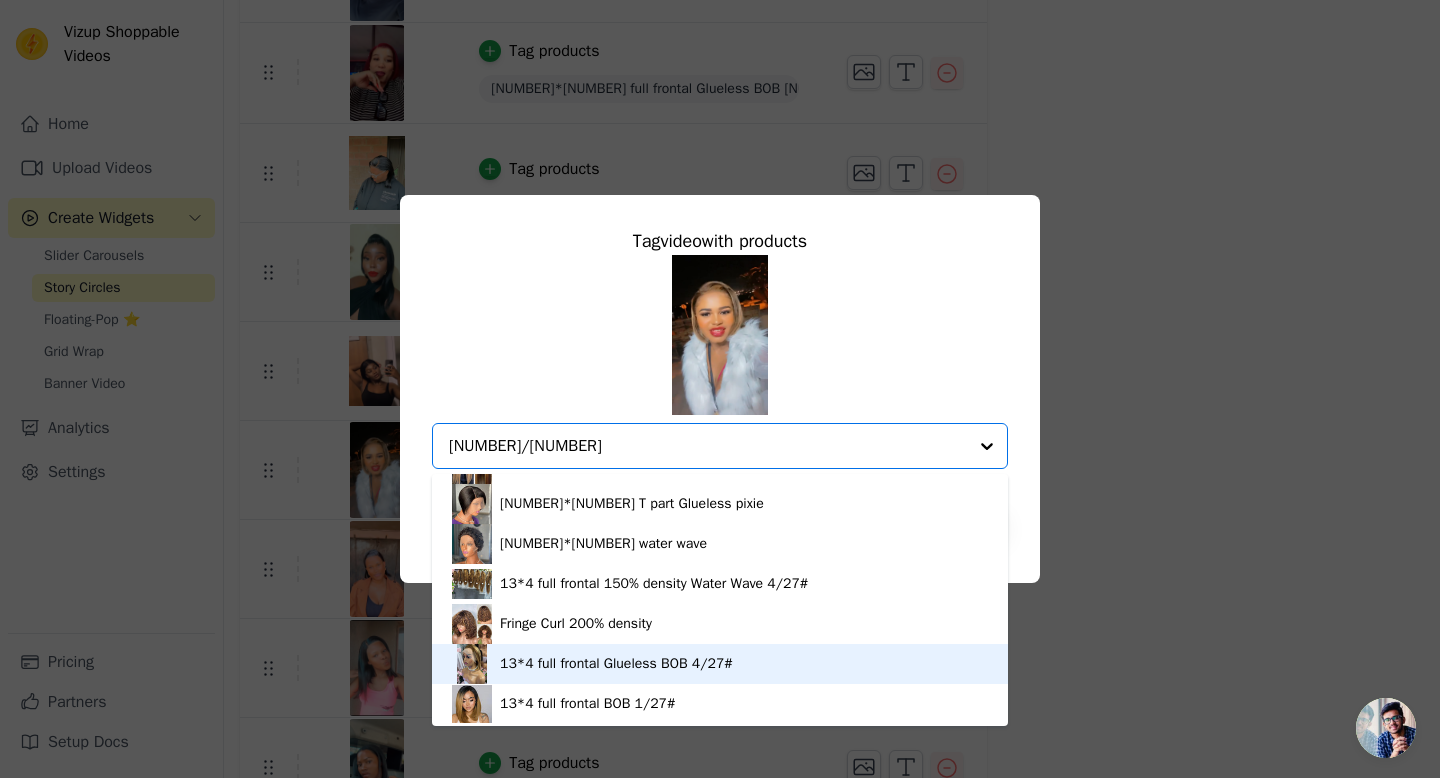 click on "13*4 full frontal Glueless BOB 4/27#" at bounding box center (616, 664) 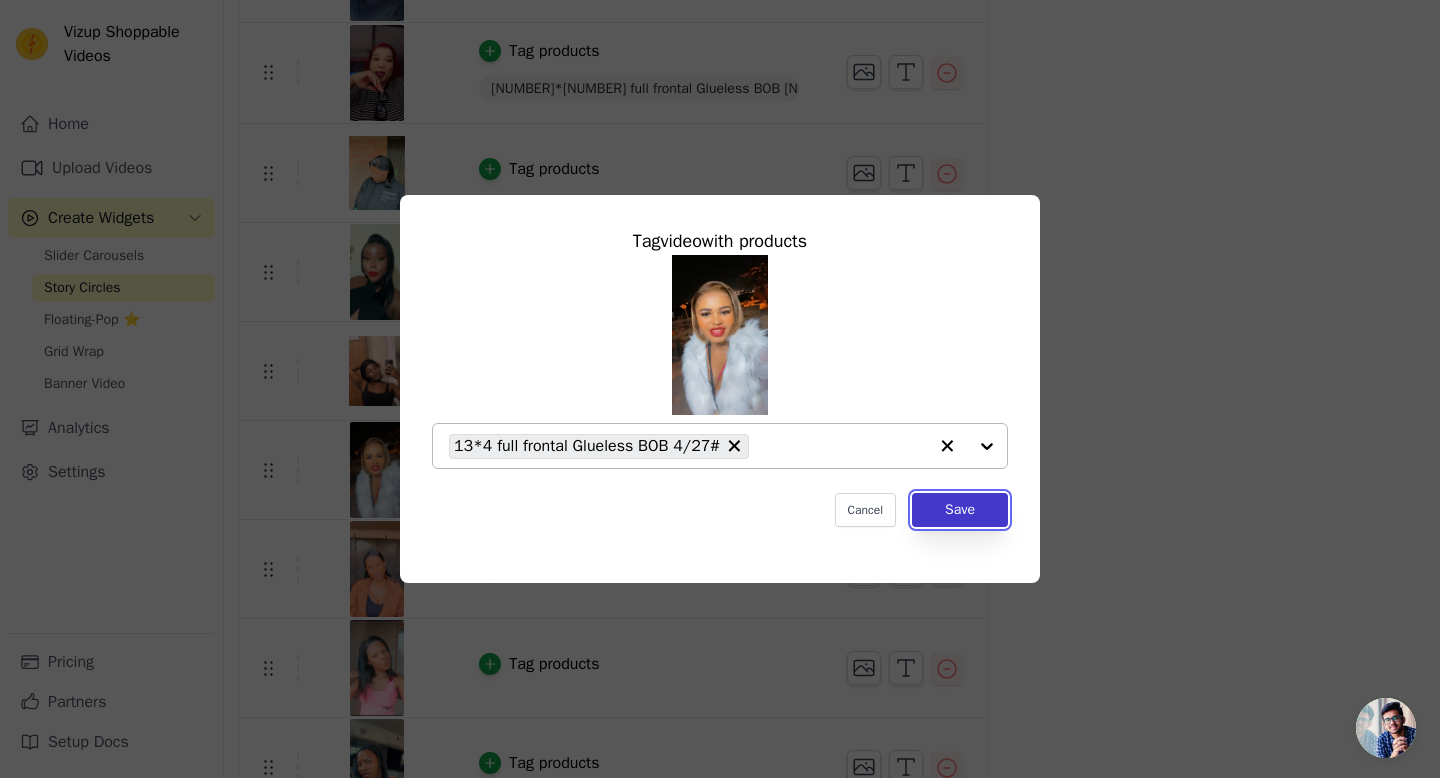 click on "Save" at bounding box center (960, 510) 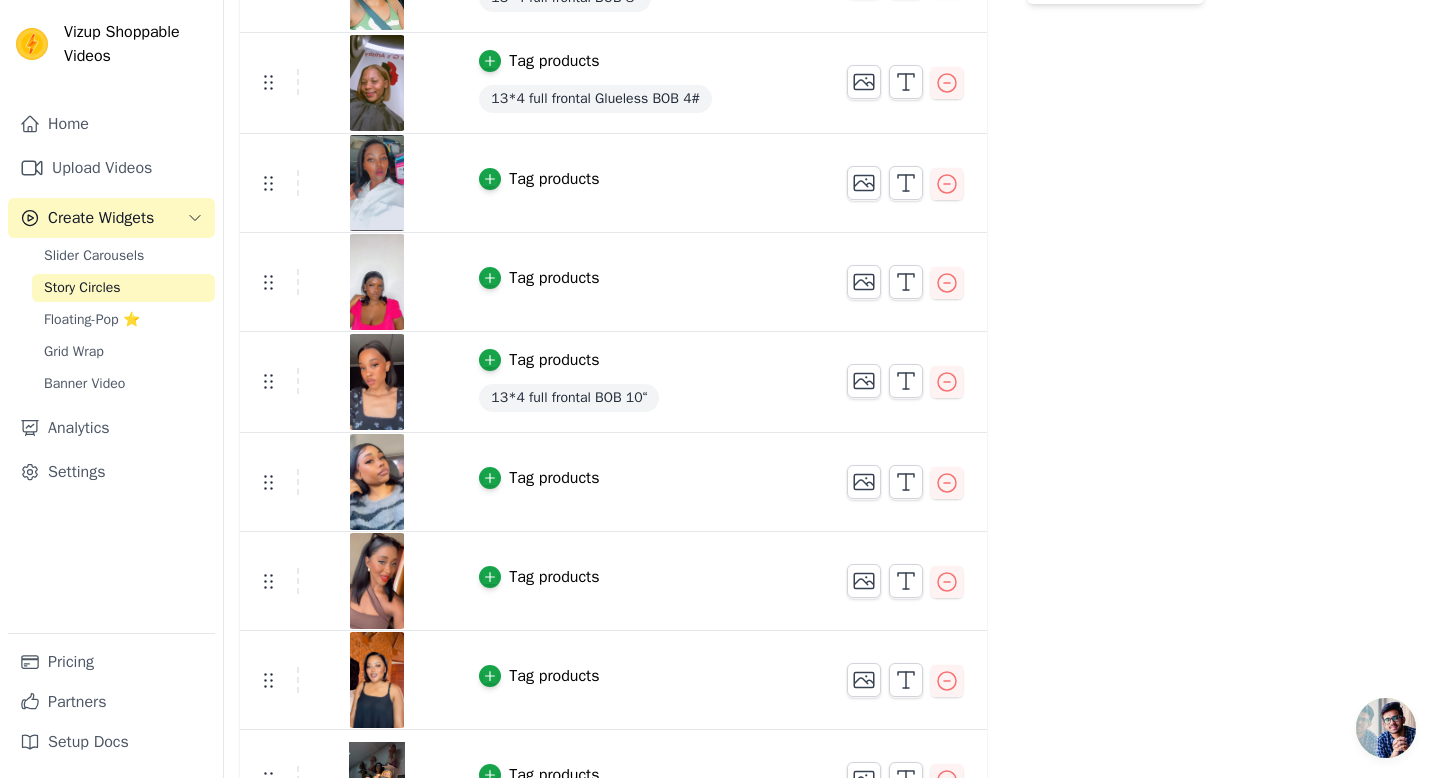 scroll, scrollTop: 500, scrollLeft: 0, axis: vertical 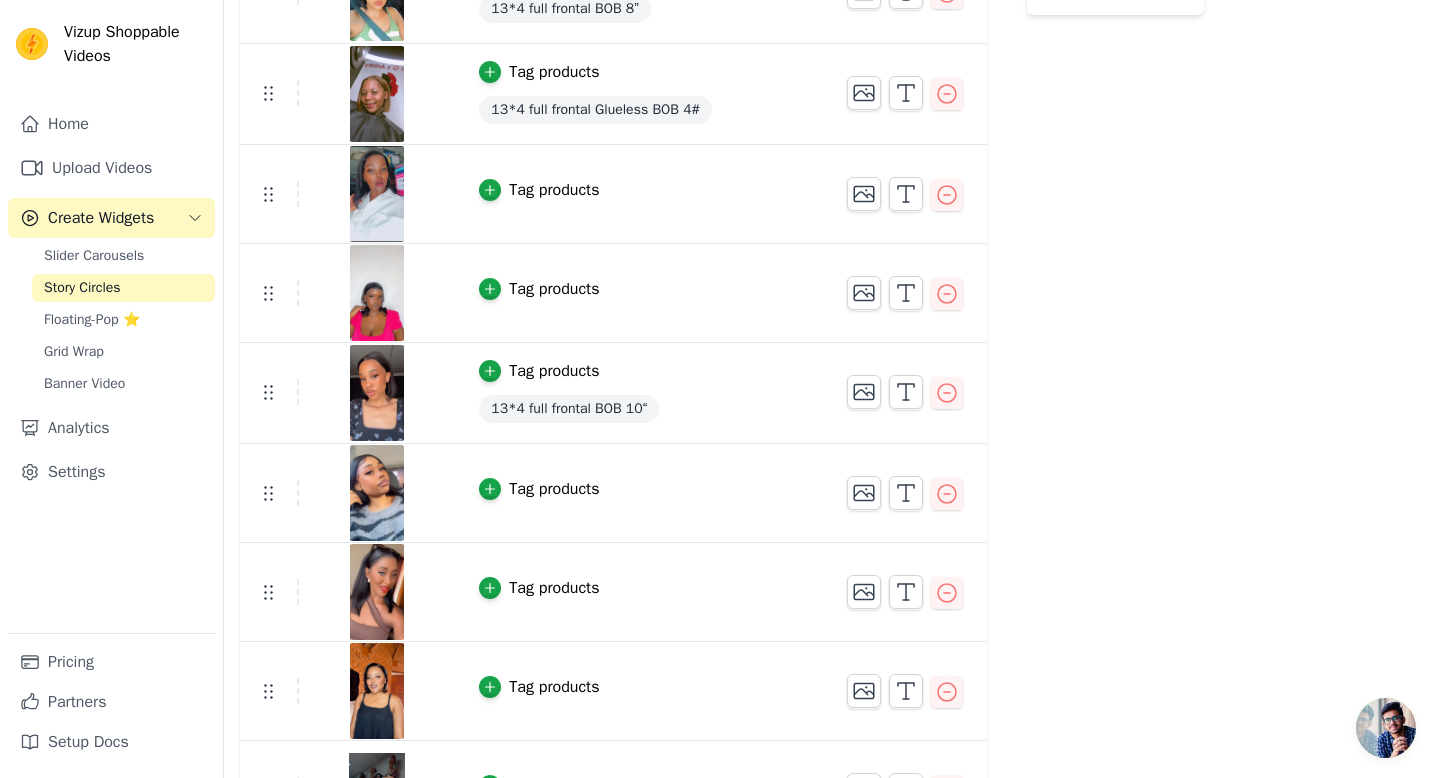 click on "Tag products" at bounding box center [554, 489] 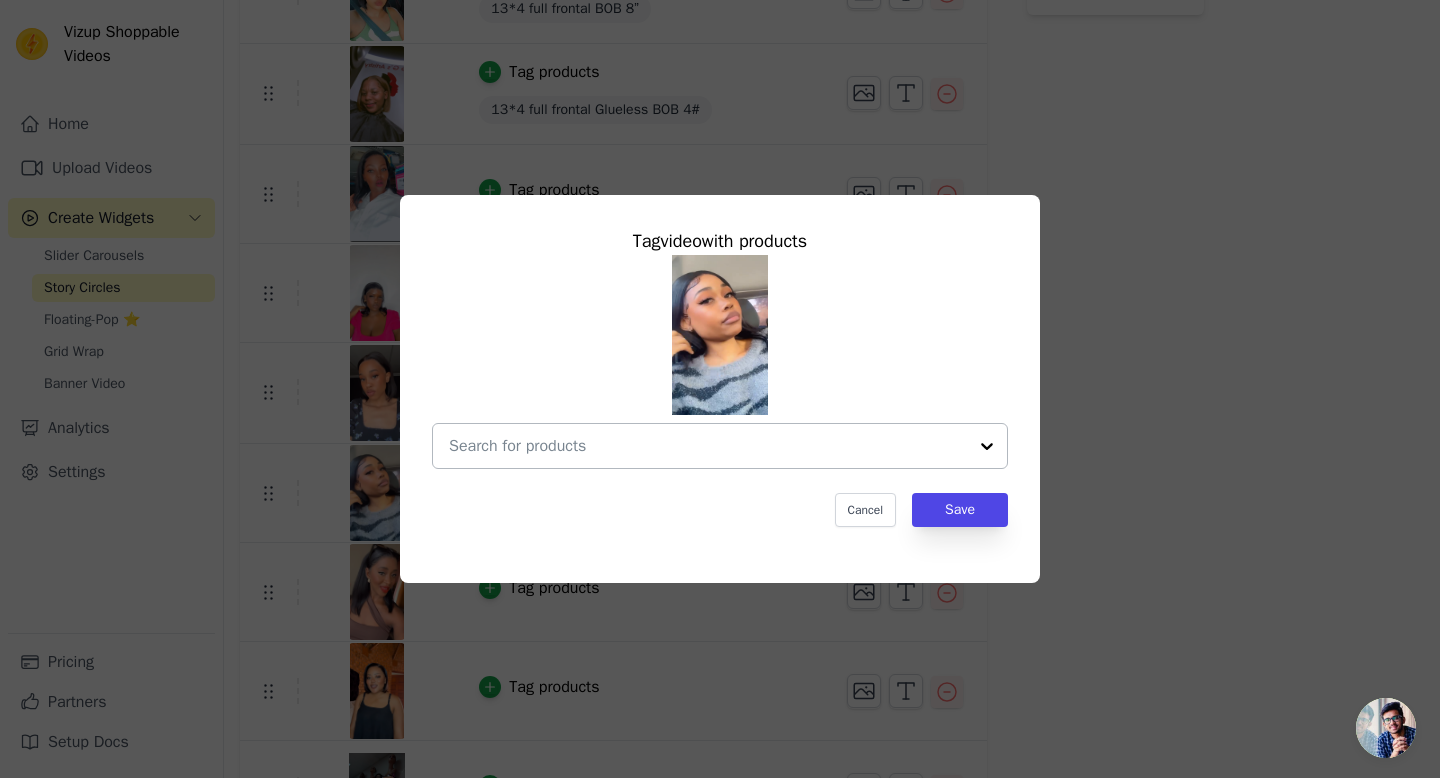 click at bounding box center [708, 446] 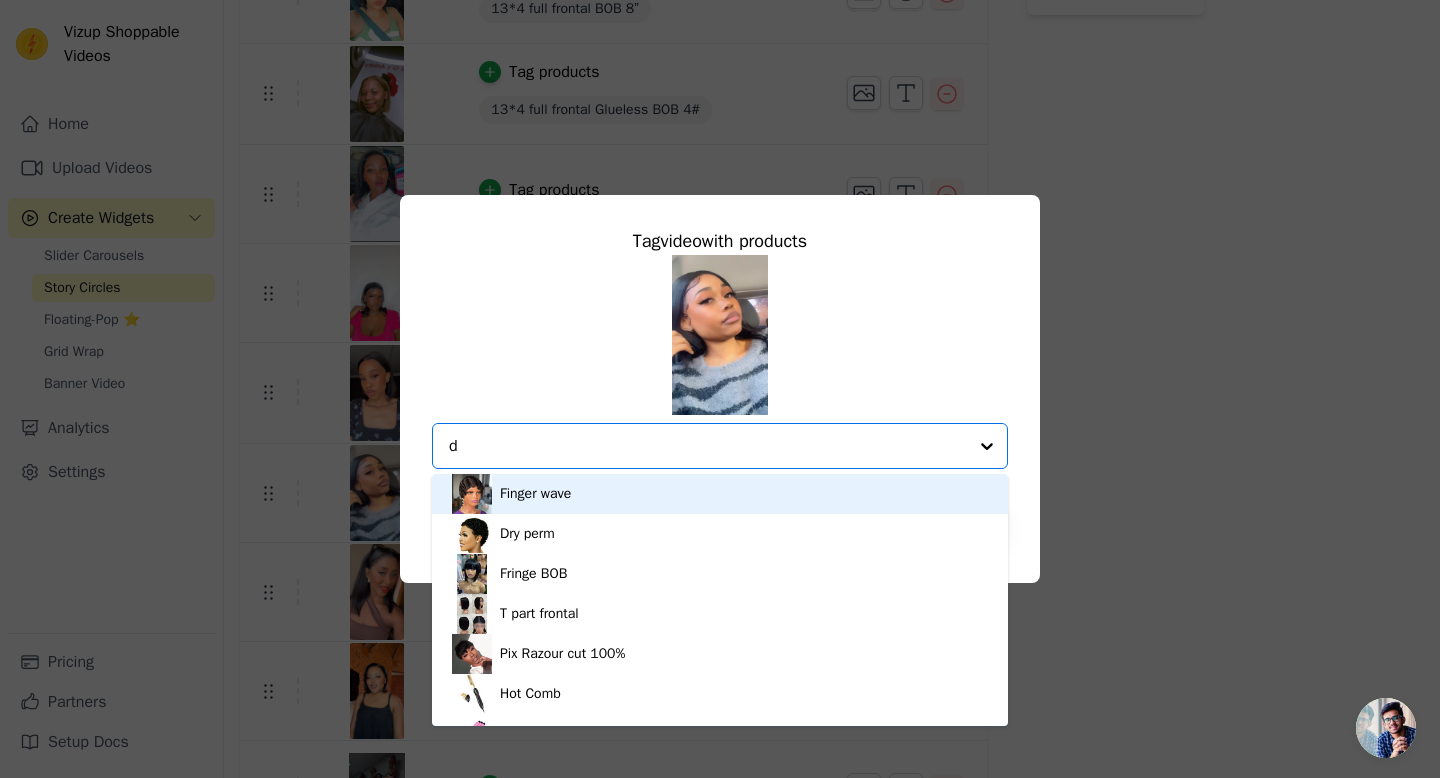 type on "dd" 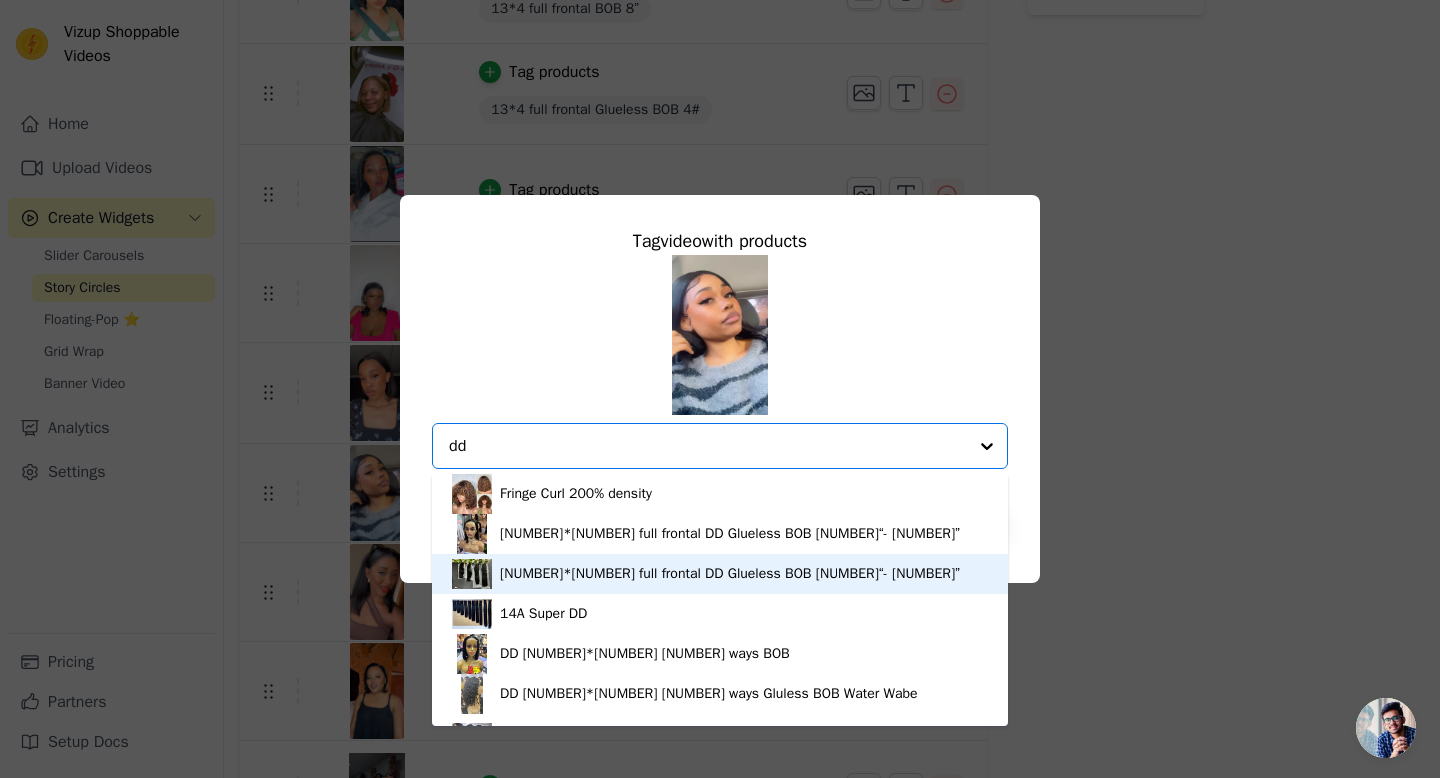 click on "[NUMBER]*[NUMBER] full frontal DD Glueless BOB [NUMBER]“- [NUMBER]”" at bounding box center [730, 574] 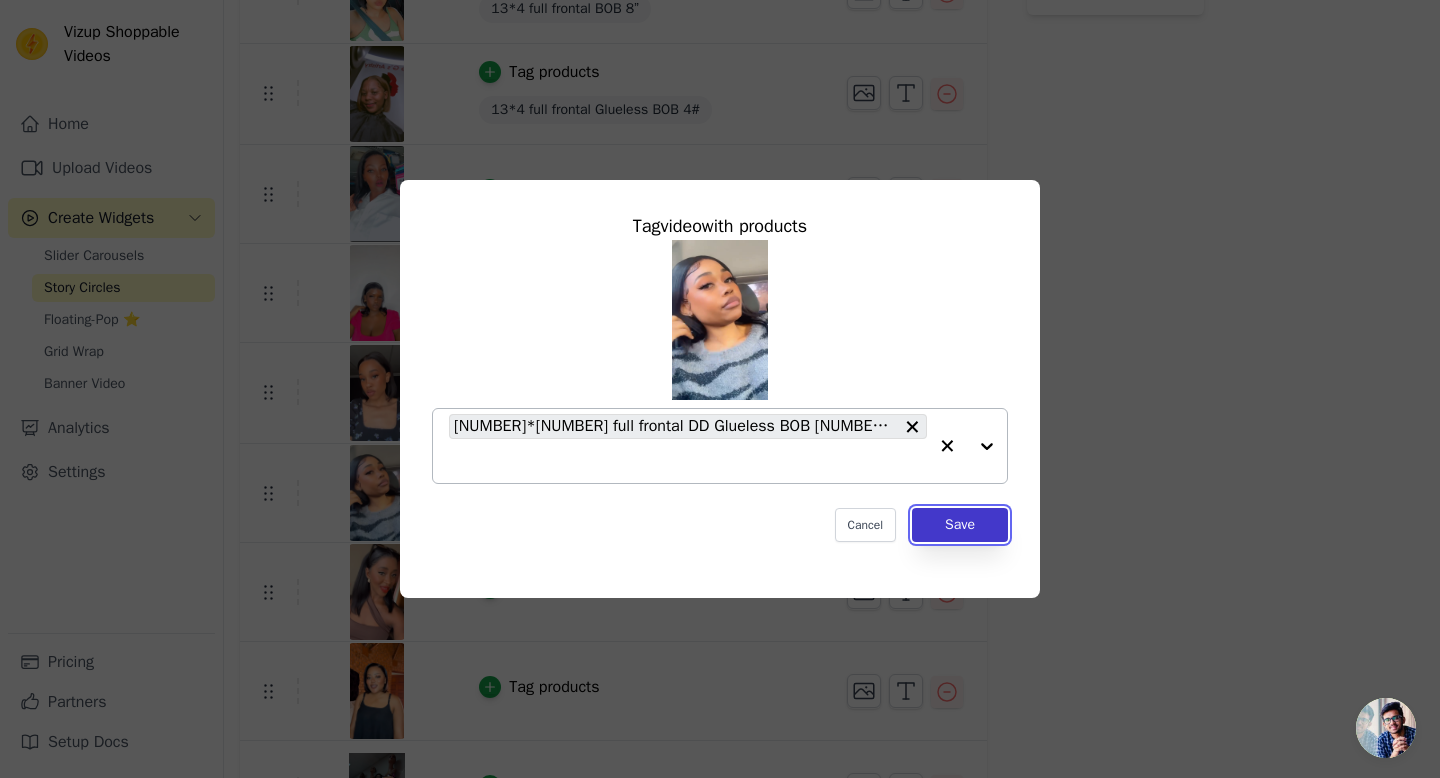 click on "Save" at bounding box center [960, 525] 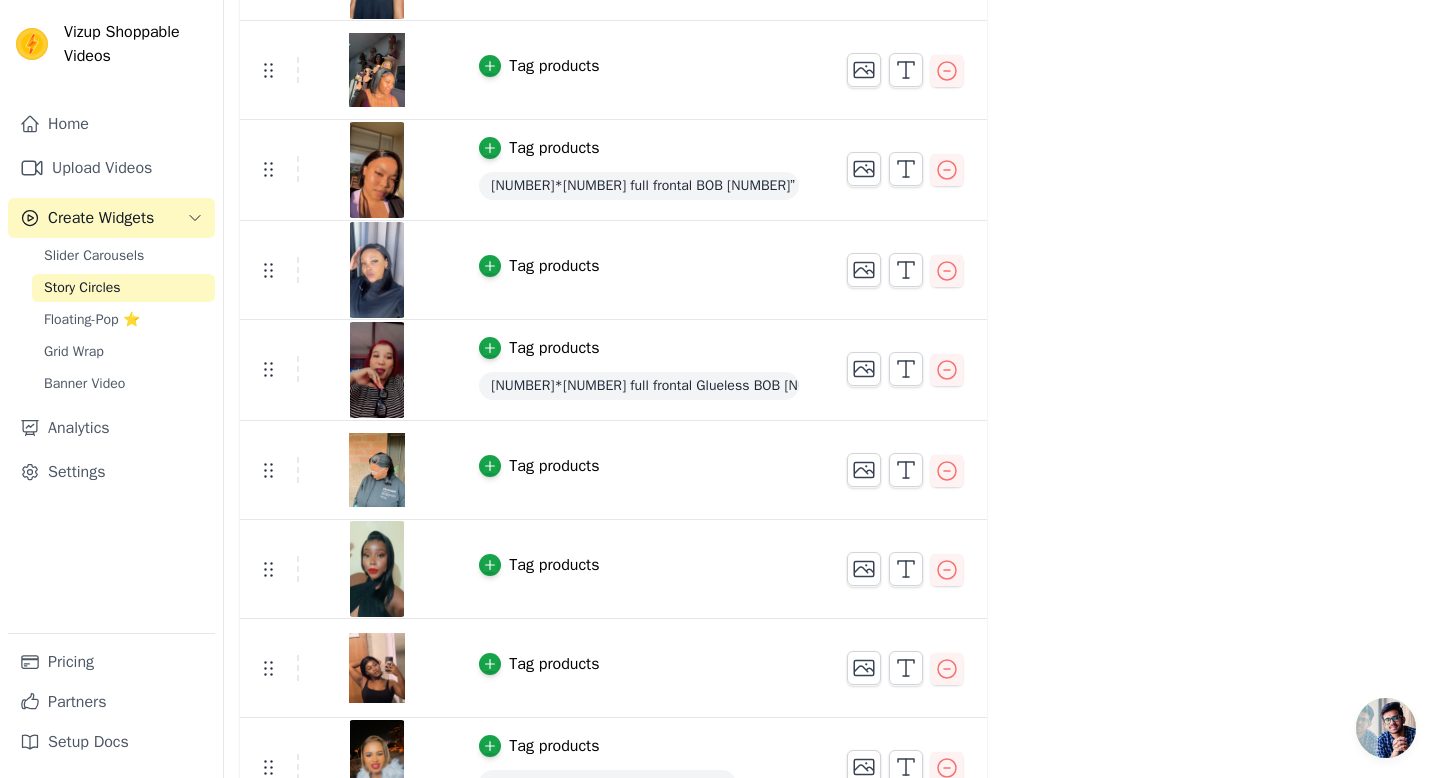scroll, scrollTop: 0, scrollLeft: 0, axis: both 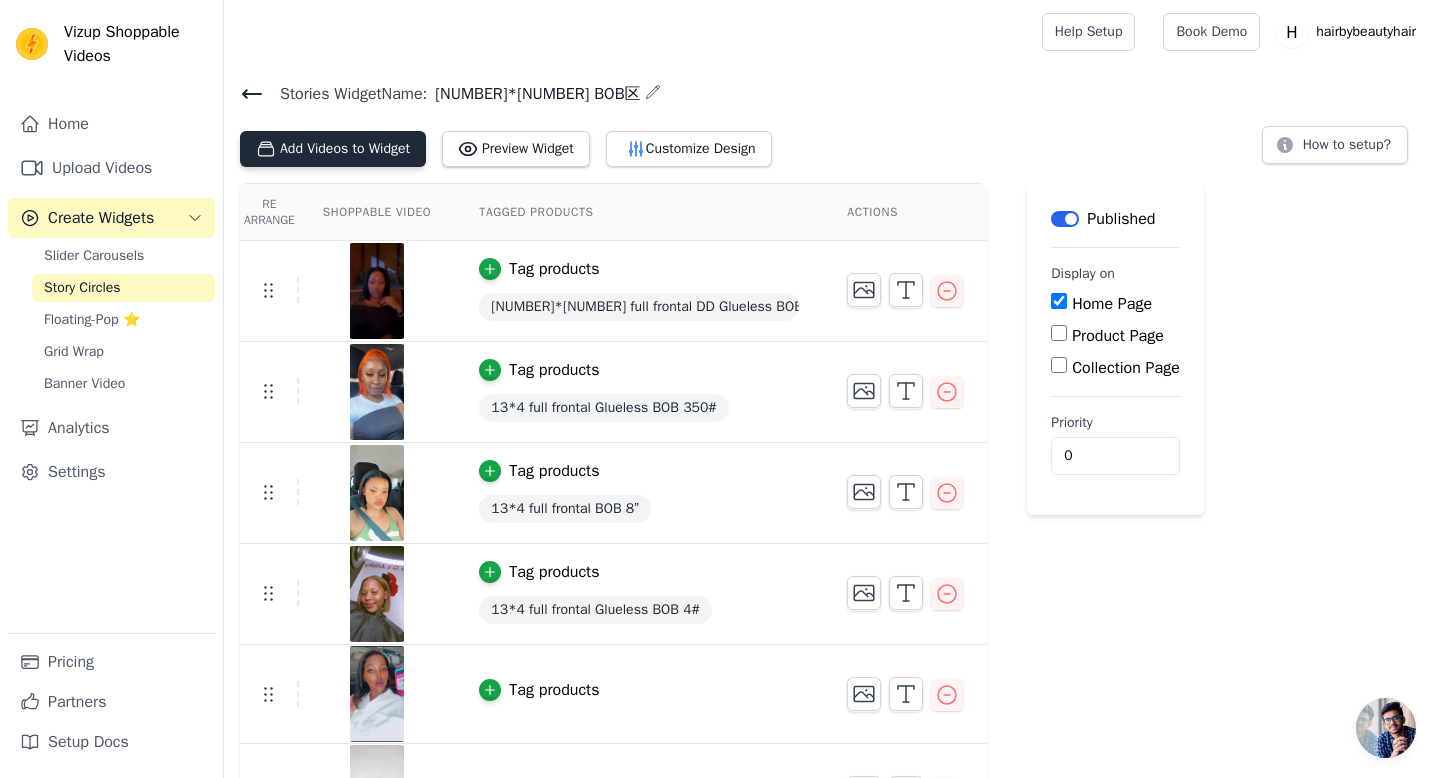 click on "Add Videos to Widget" at bounding box center [333, 149] 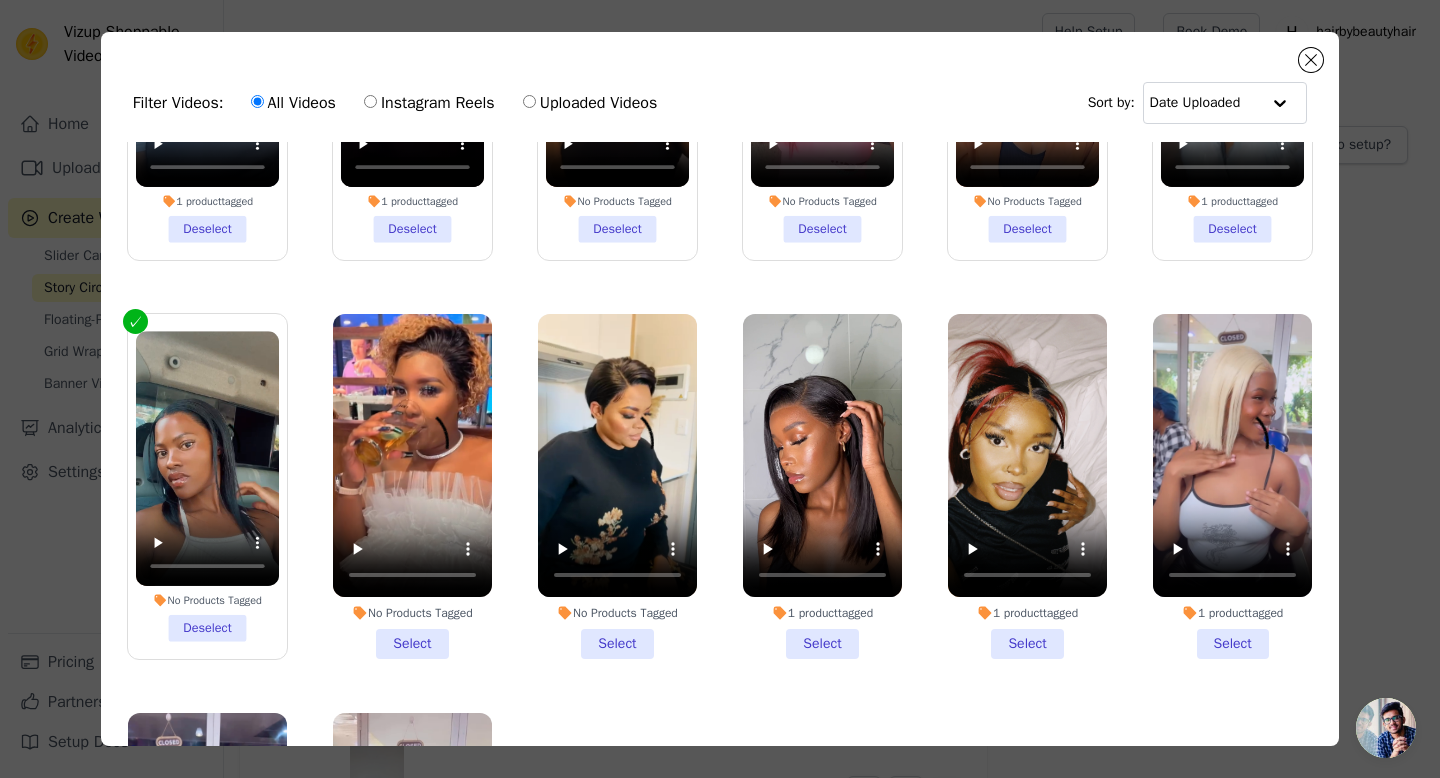scroll, scrollTop: 1452, scrollLeft: 0, axis: vertical 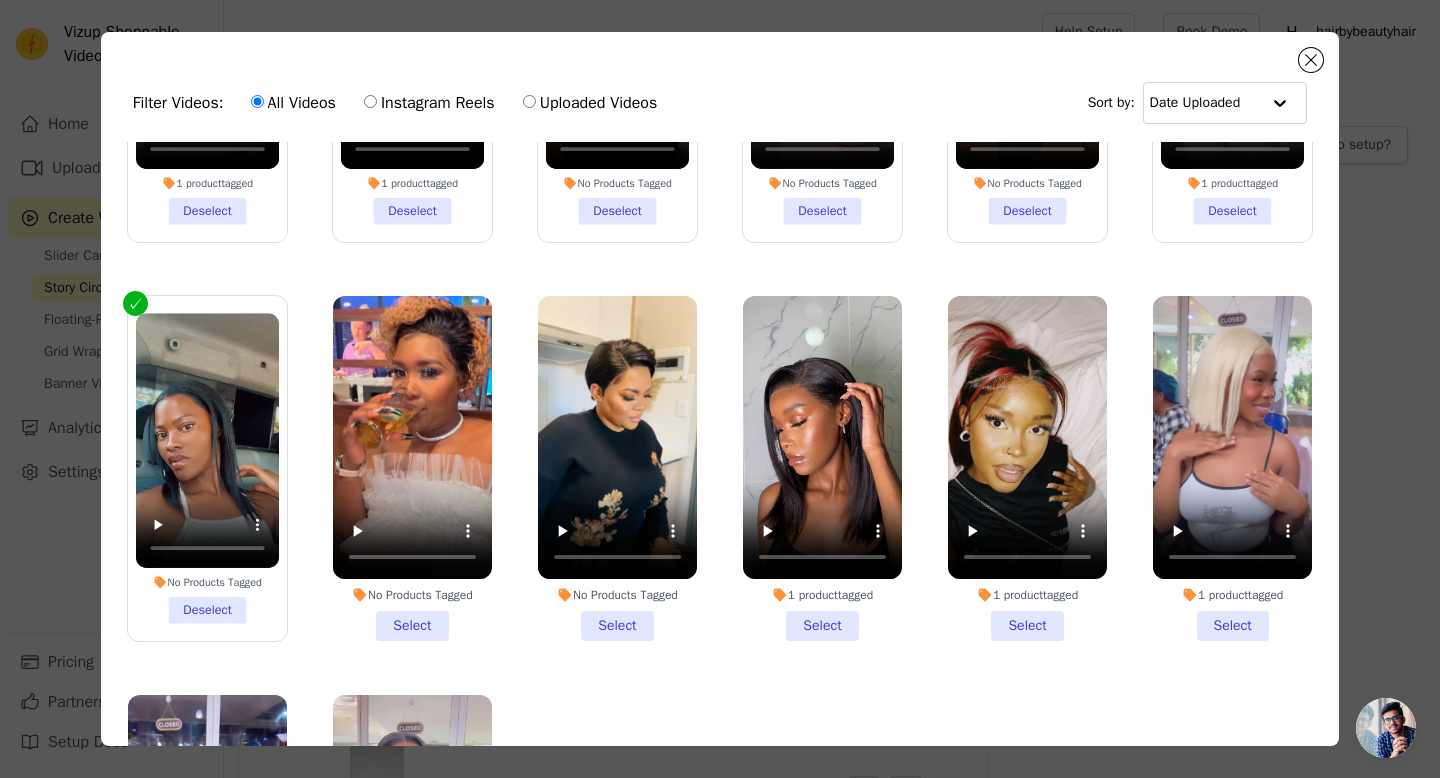 click on "No Products Tagged     Select" at bounding box center (412, 468) 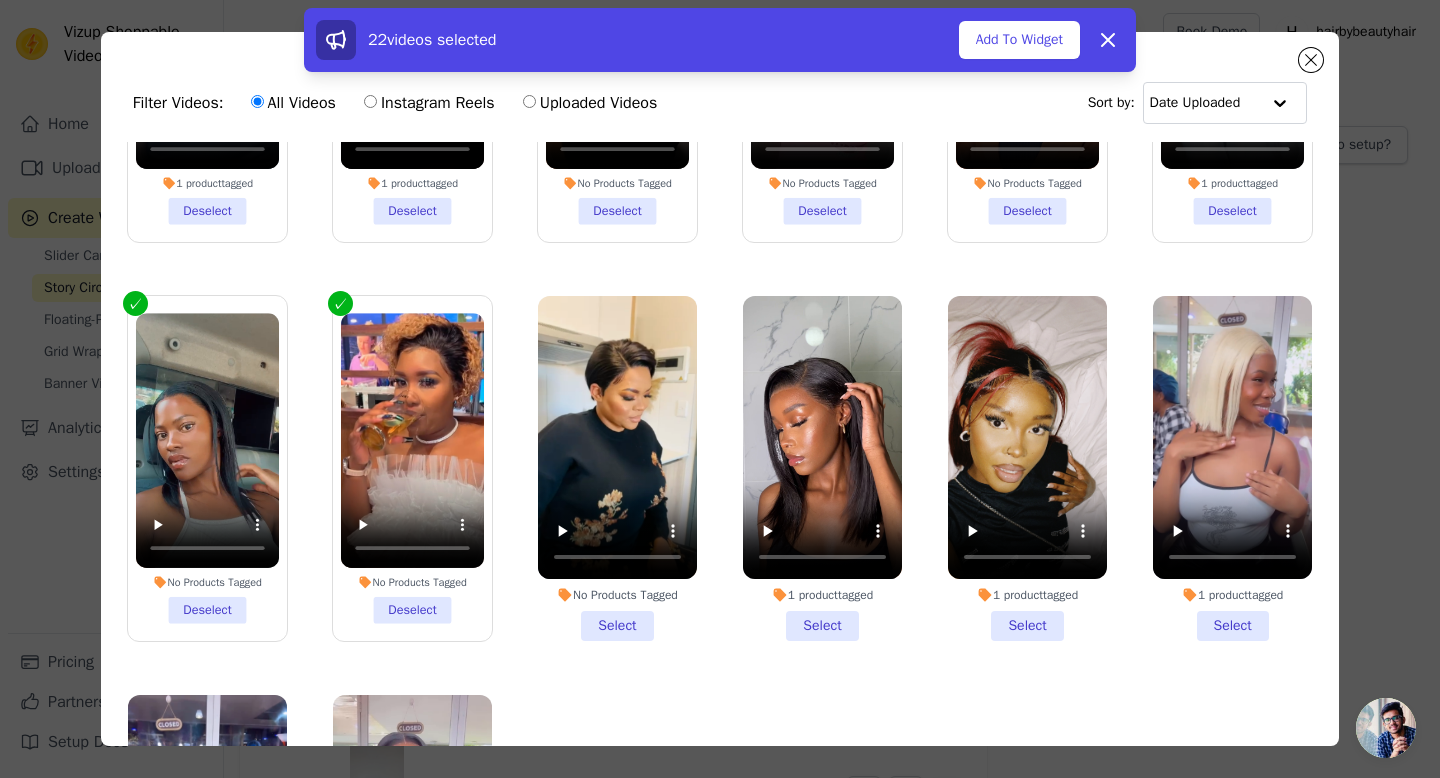 click on "No Products Tagged     Select" at bounding box center (617, 468) 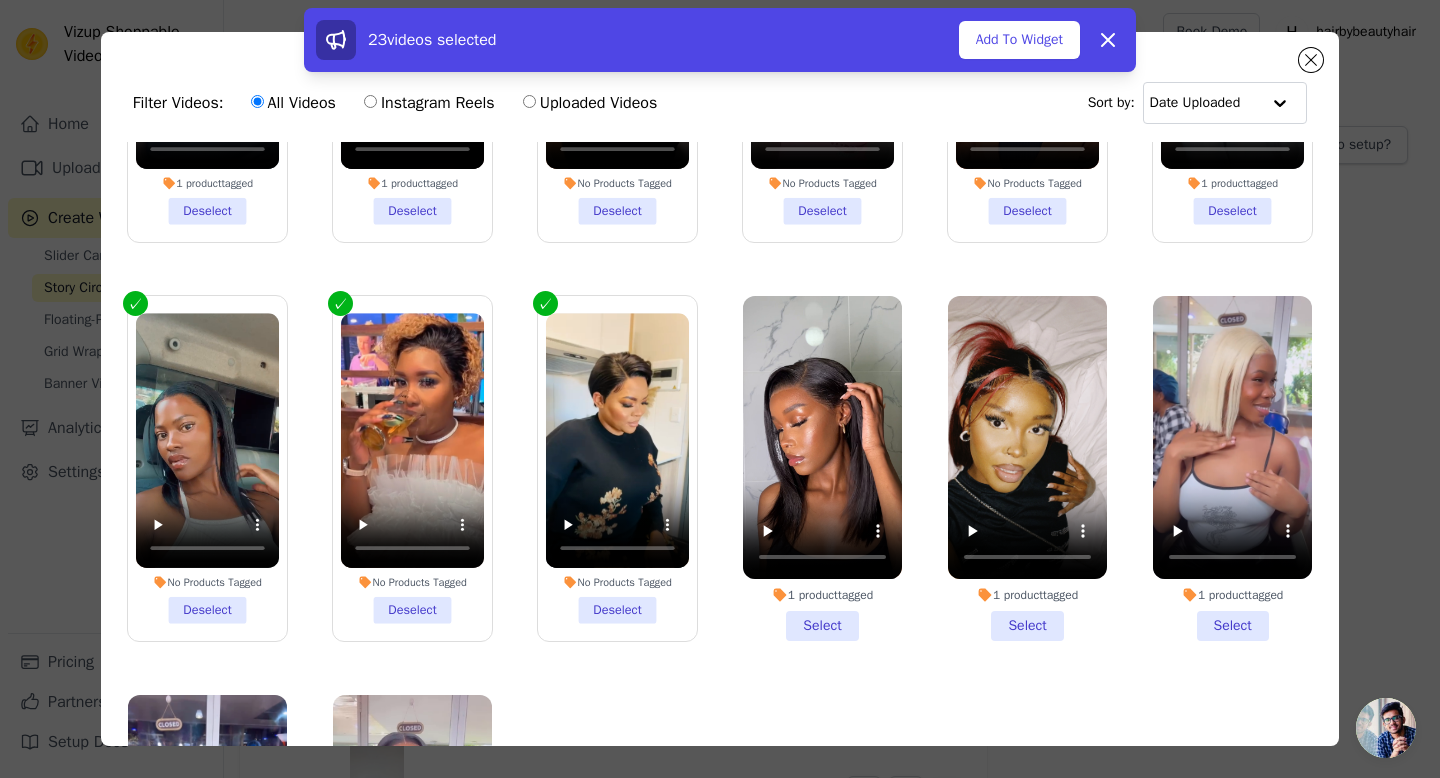 click on "1   product  tagged     Select" at bounding box center [822, 468] 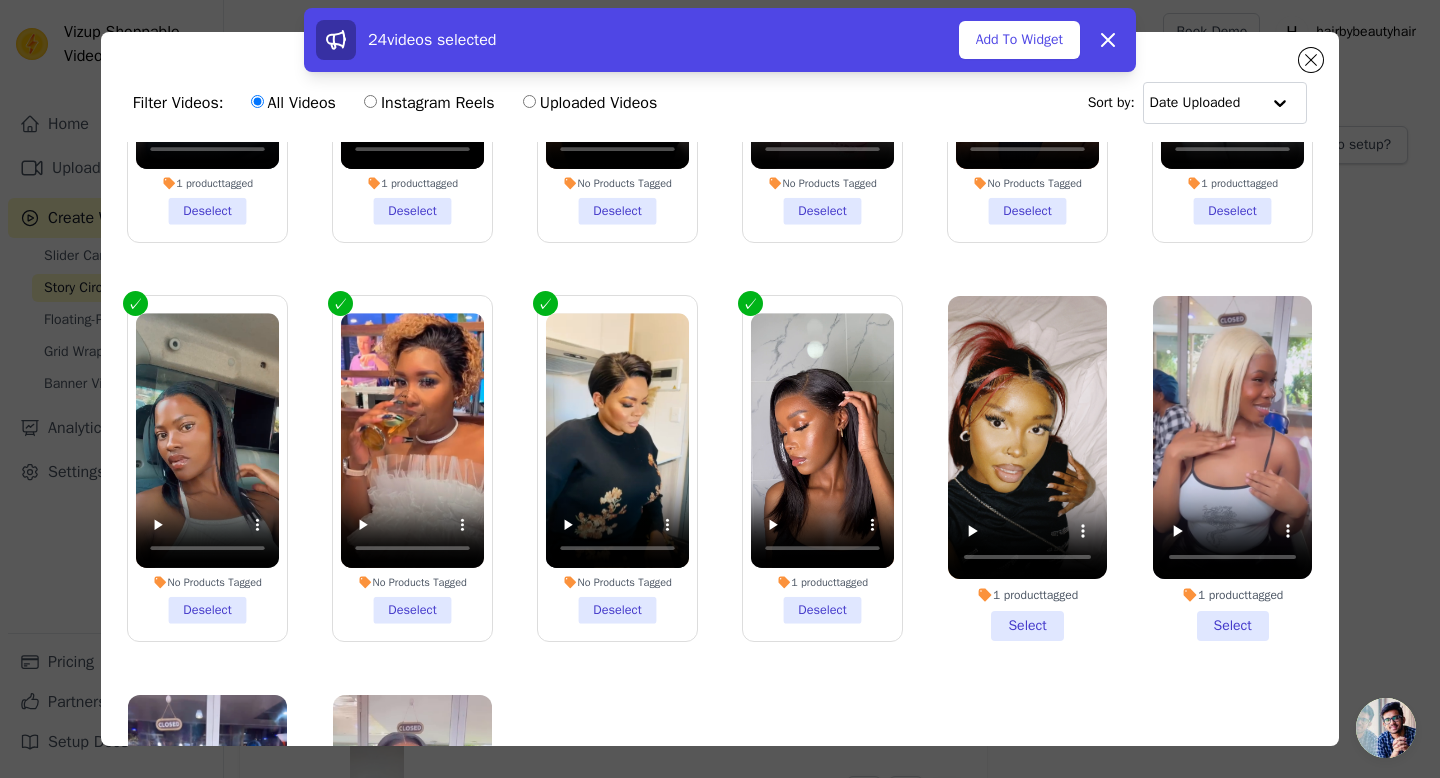 click on "1   product  tagged     Deselect" at bounding box center [822, 468] 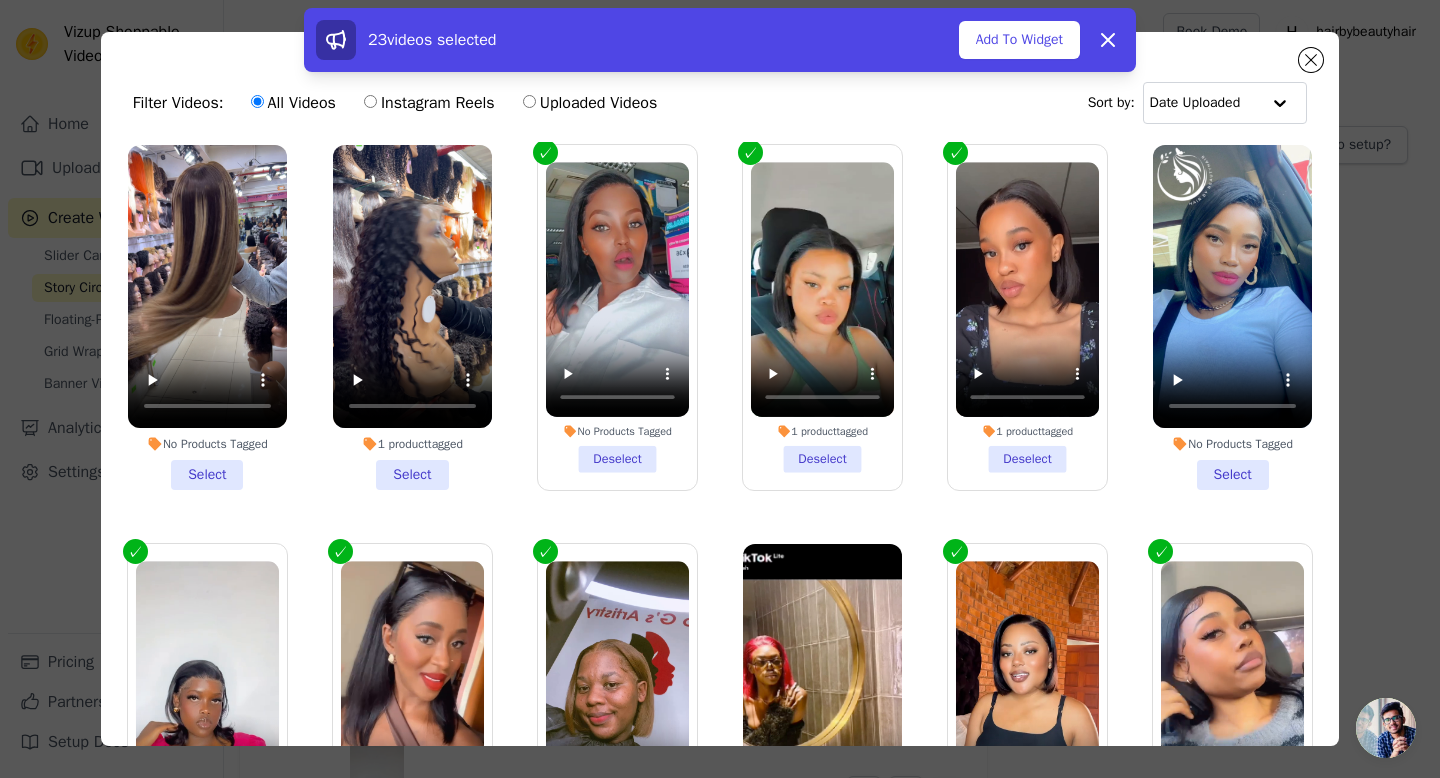scroll, scrollTop: 0, scrollLeft: 0, axis: both 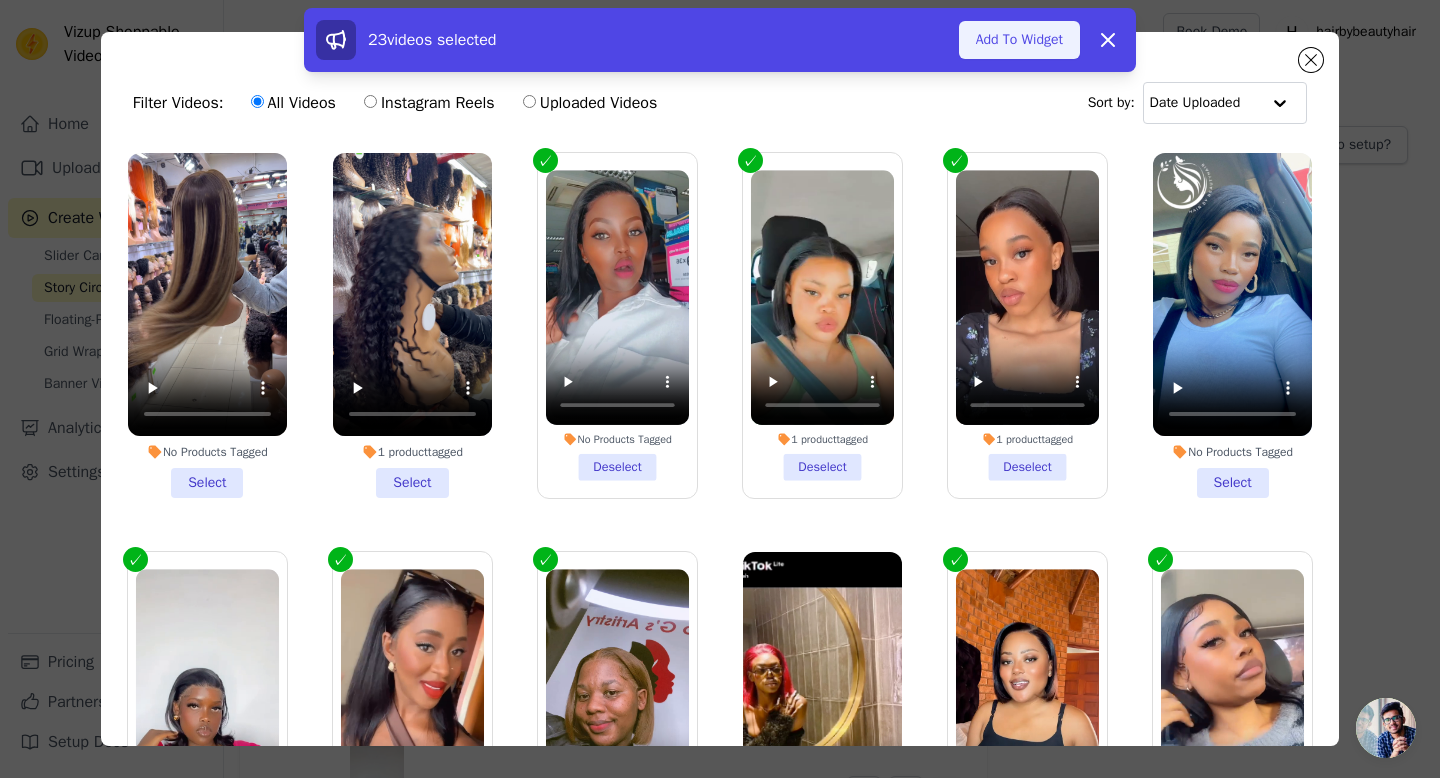 click on "Add To Widget" at bounding box center (1019, 40) 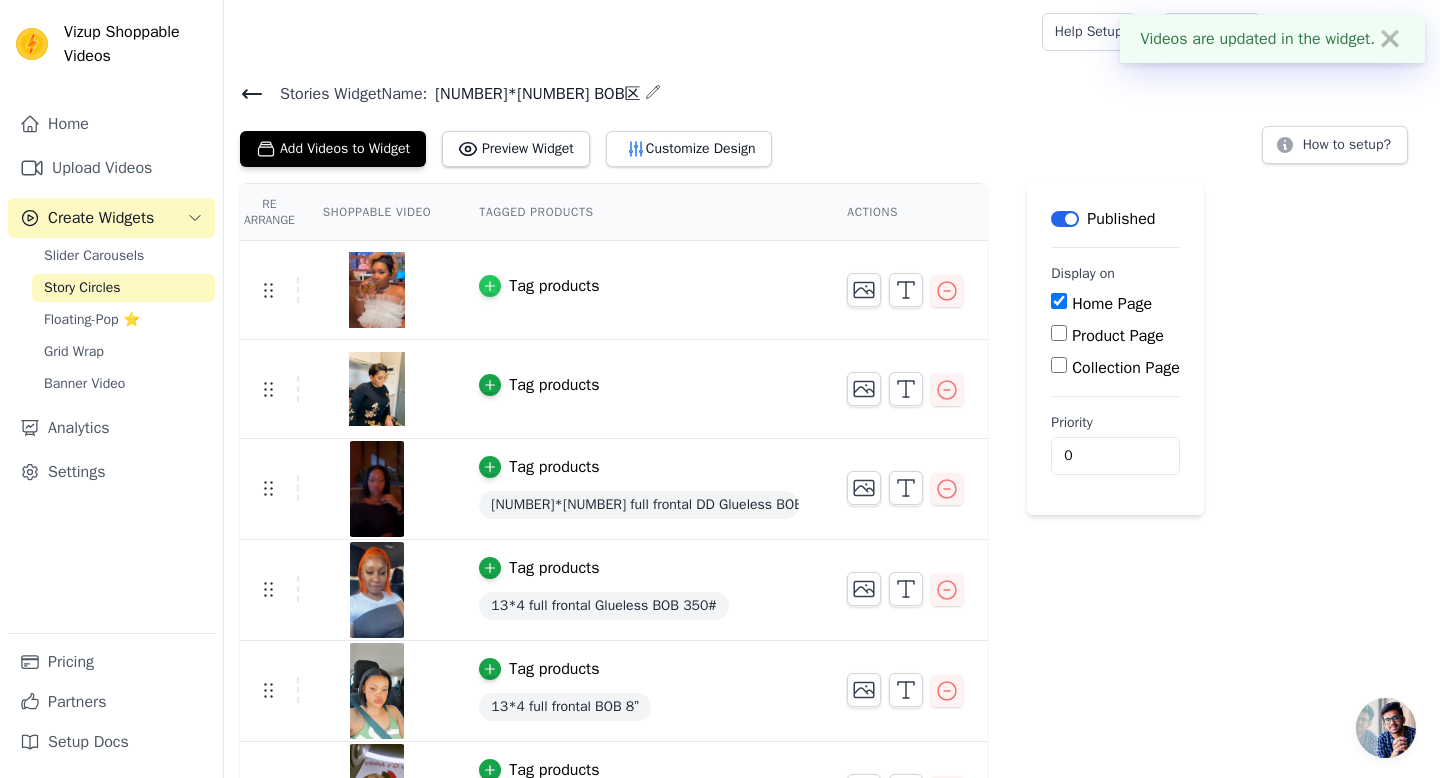 click at bounding box center (490, 286) 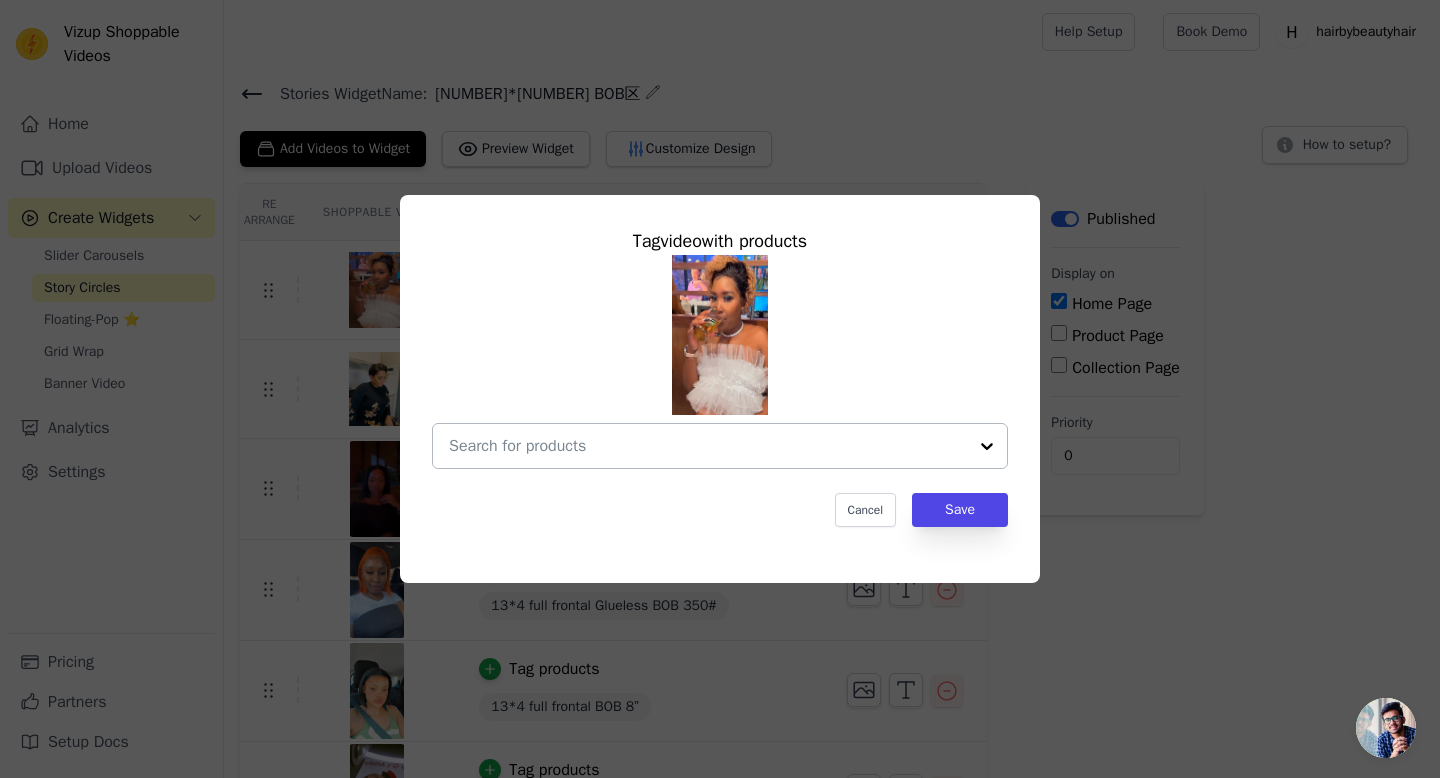 click at bounding box center [708, 446] 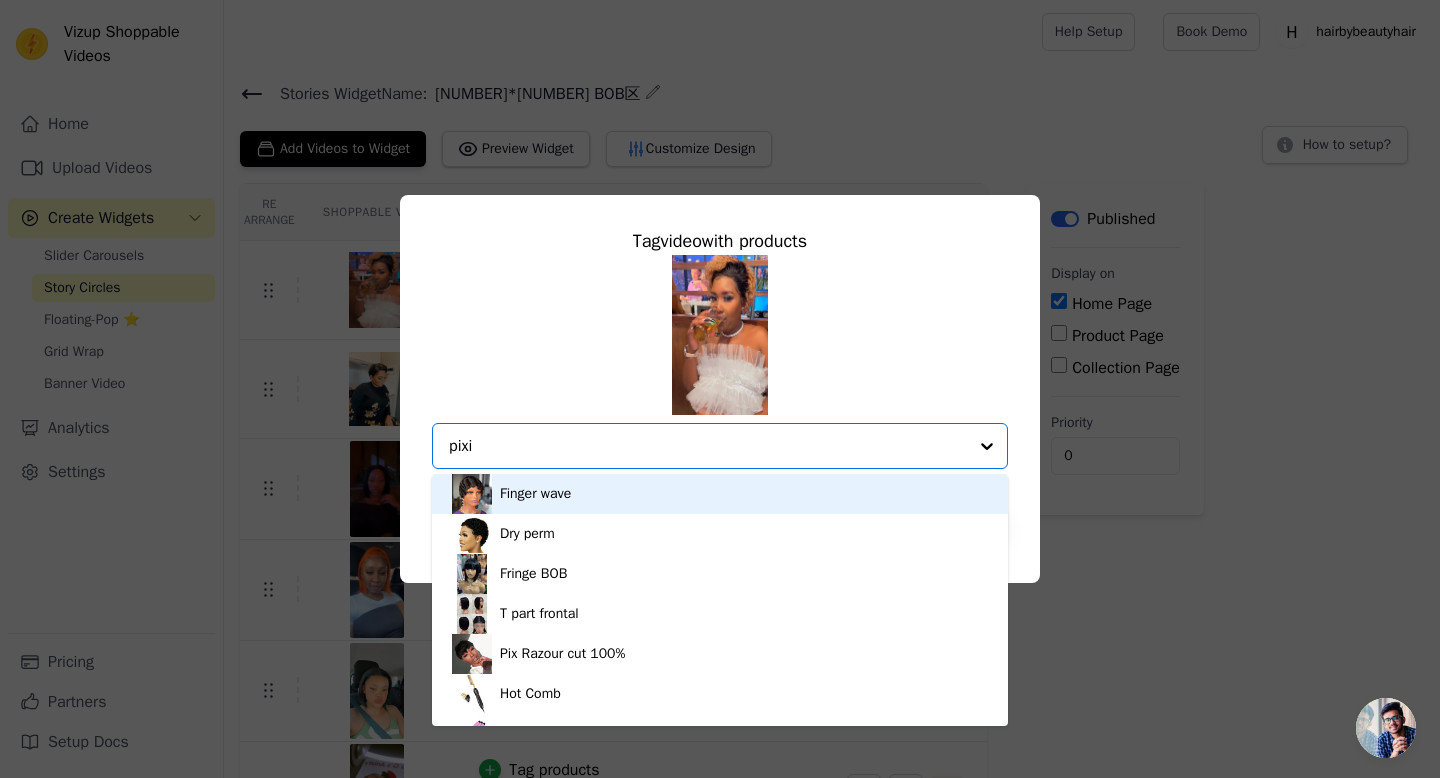 type on "pixie" 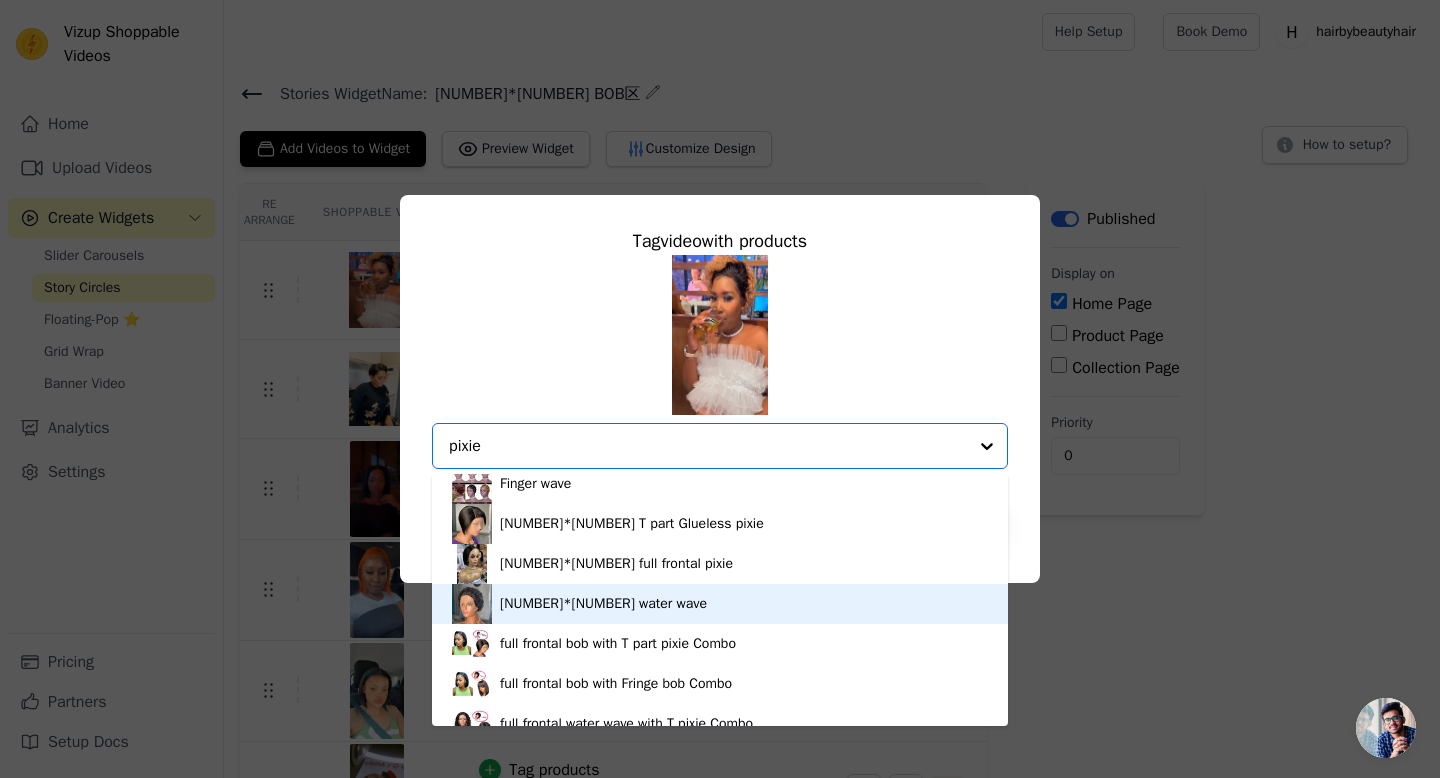 scroll, scrollTop: 251, scrollLeft: 0, axis: vertical 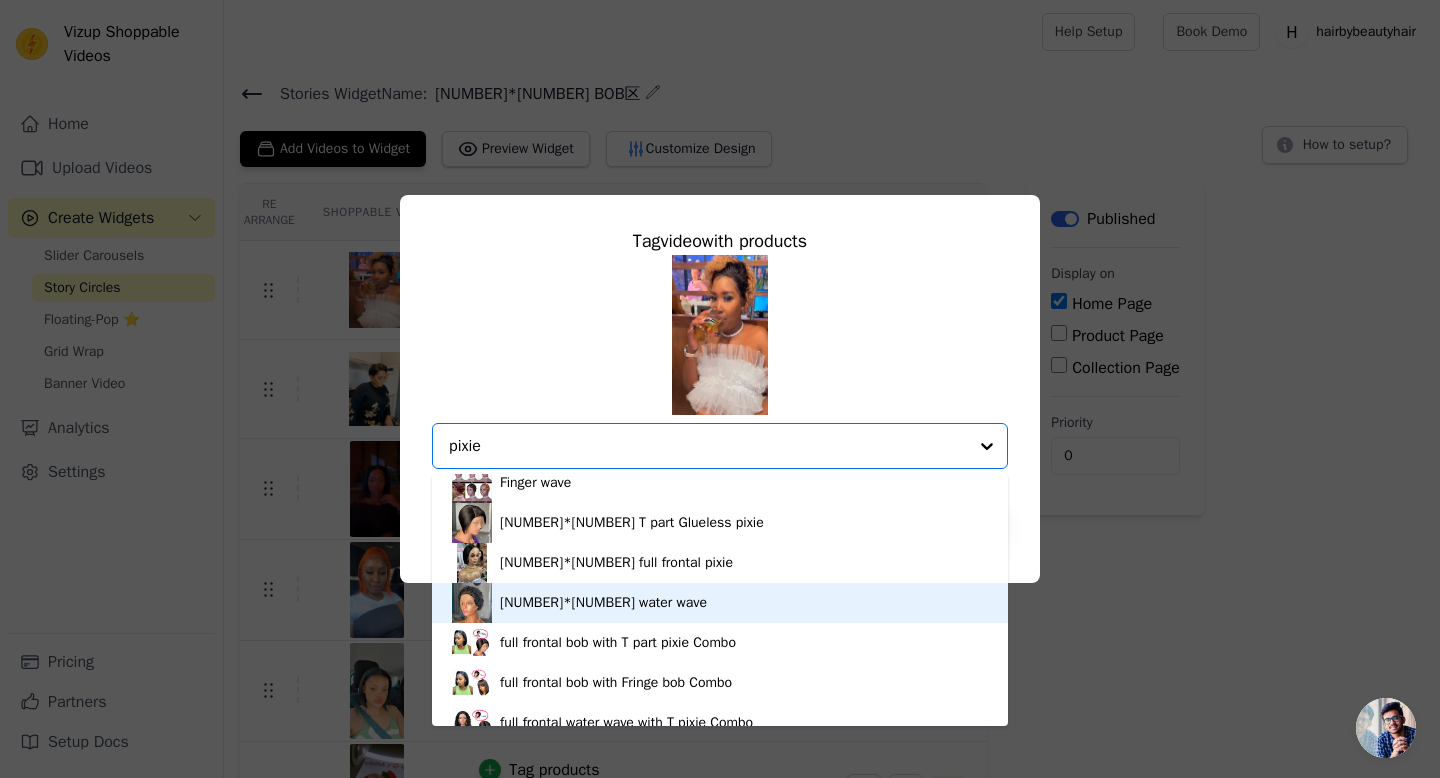 click on "[NUMBER]*[NUMBER] water wave" at bounding box center [603, 603] 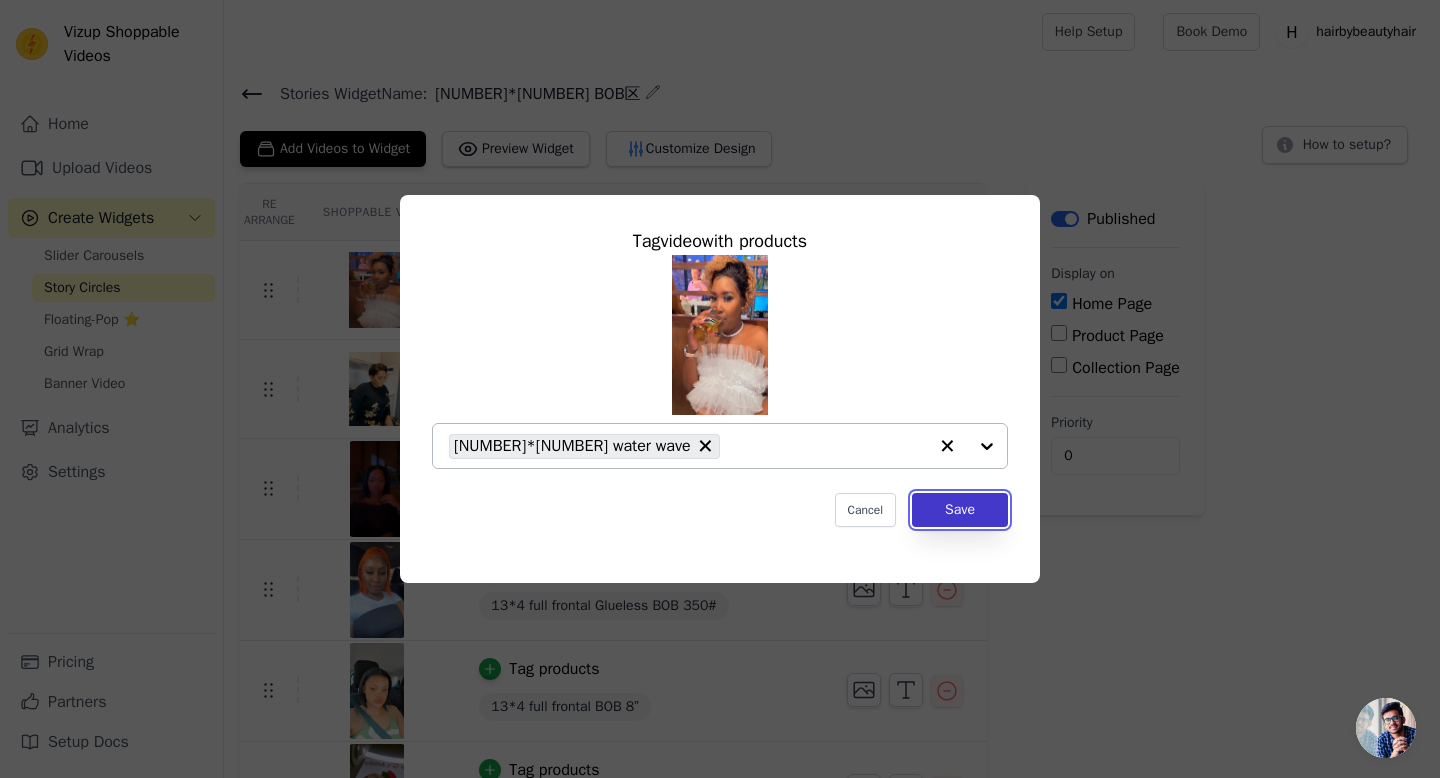 click on "Save" at bounding box center [960, 510] 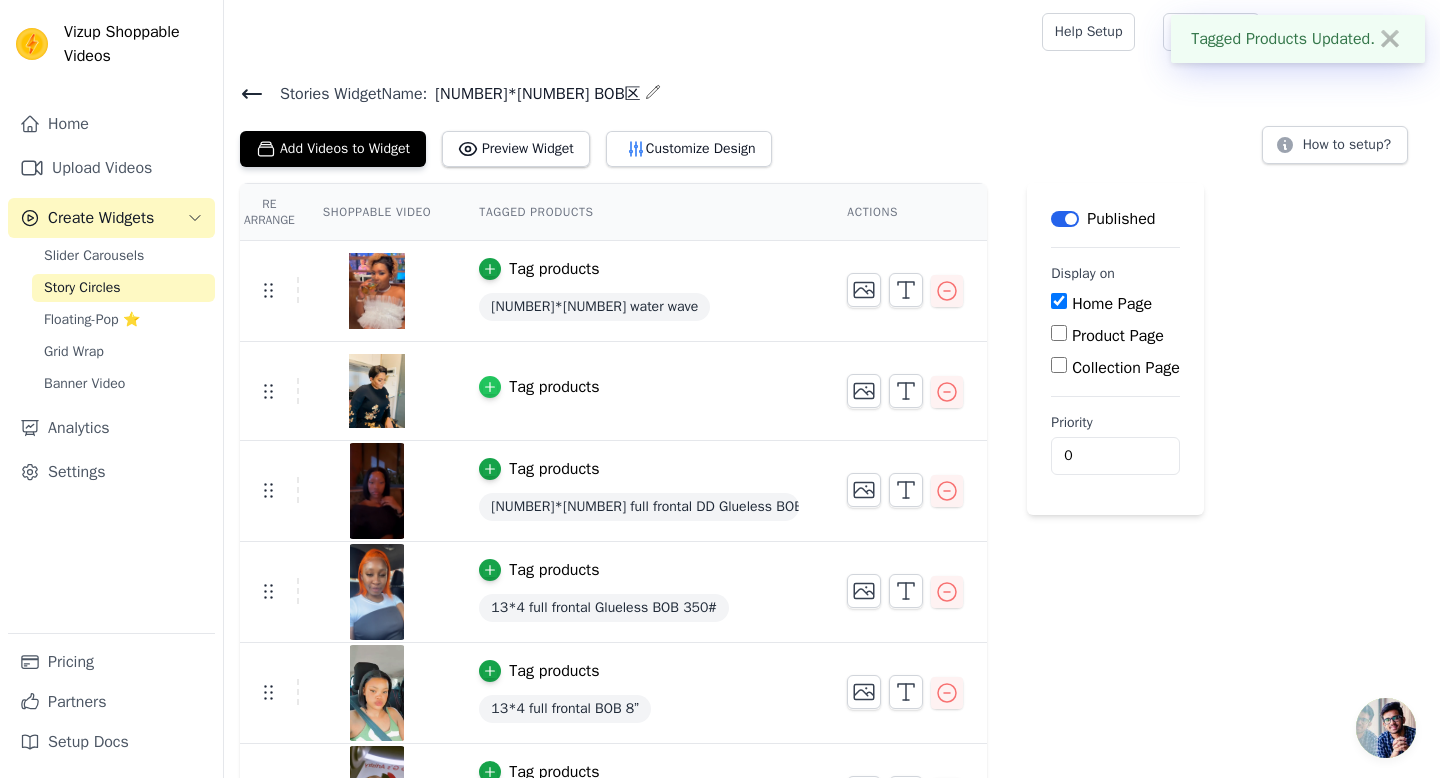 click 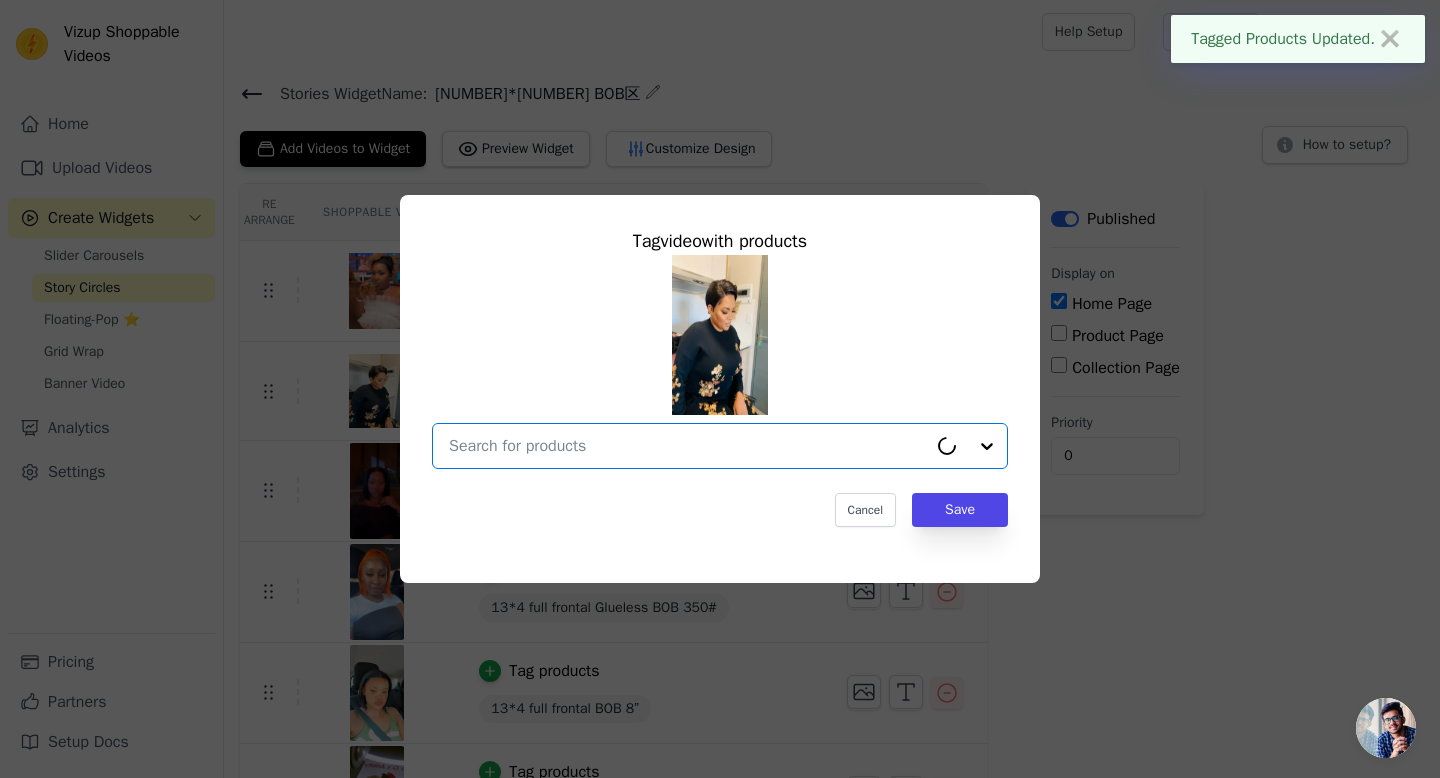 click at bounding box center [688, 446] 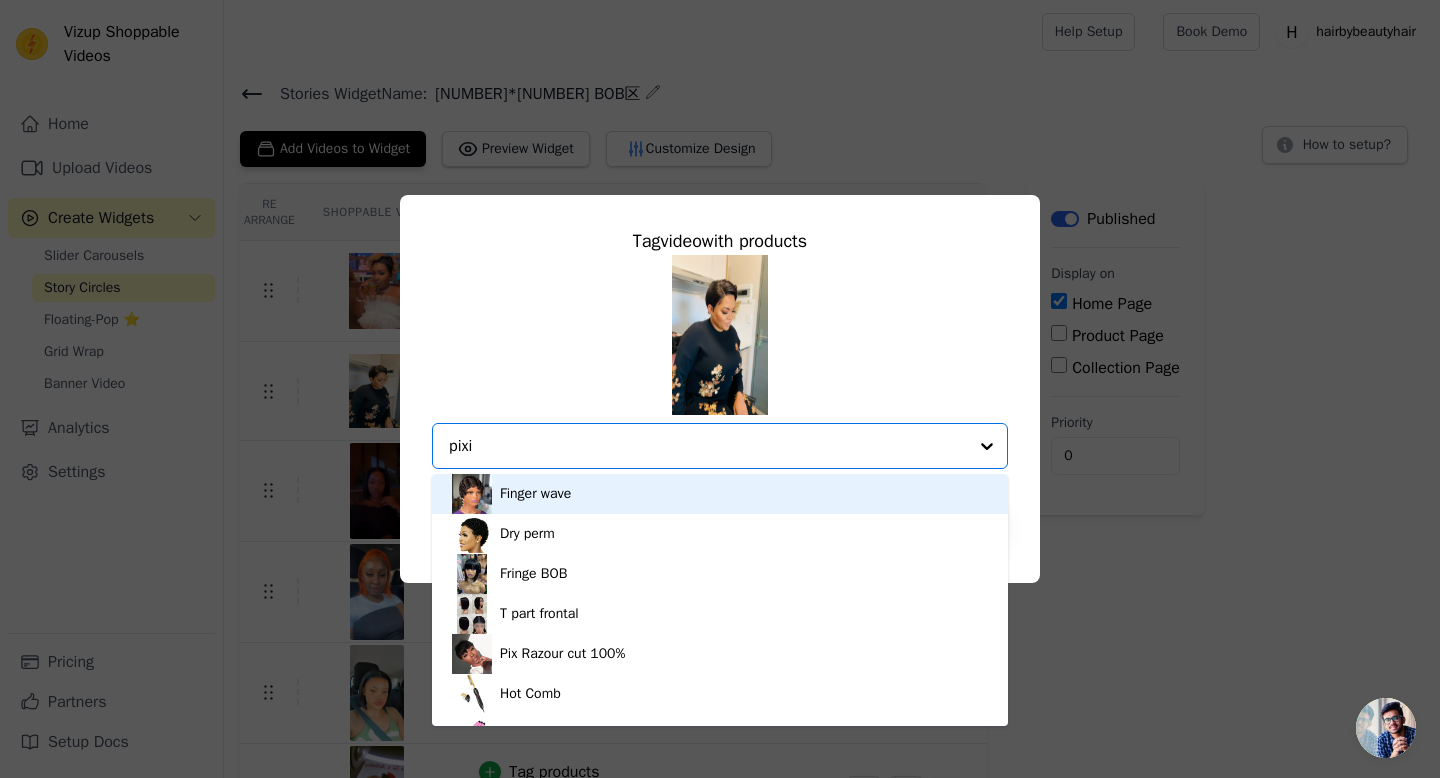 type on "pixie" 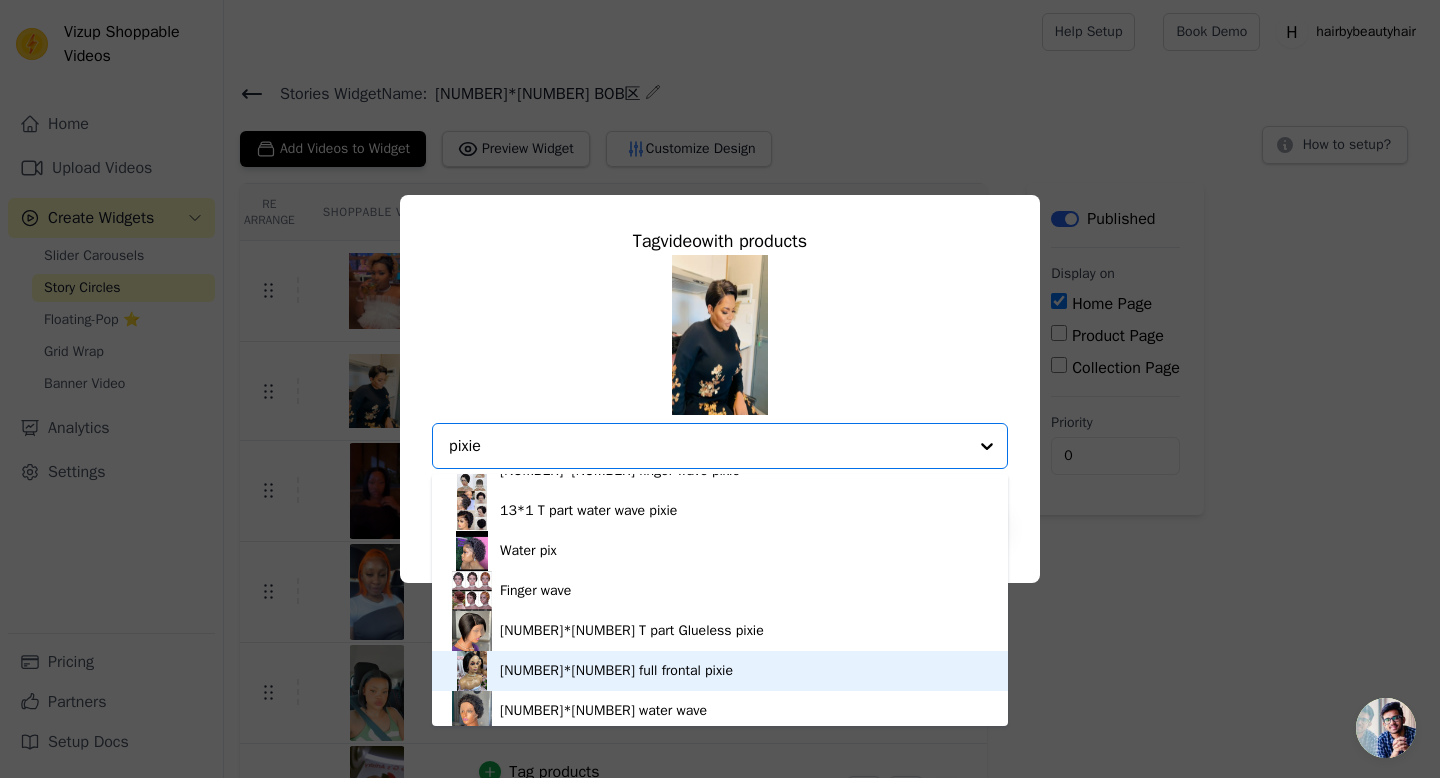 scroll, scrollTop: 145, scrollLeft: 0, axis: vertical 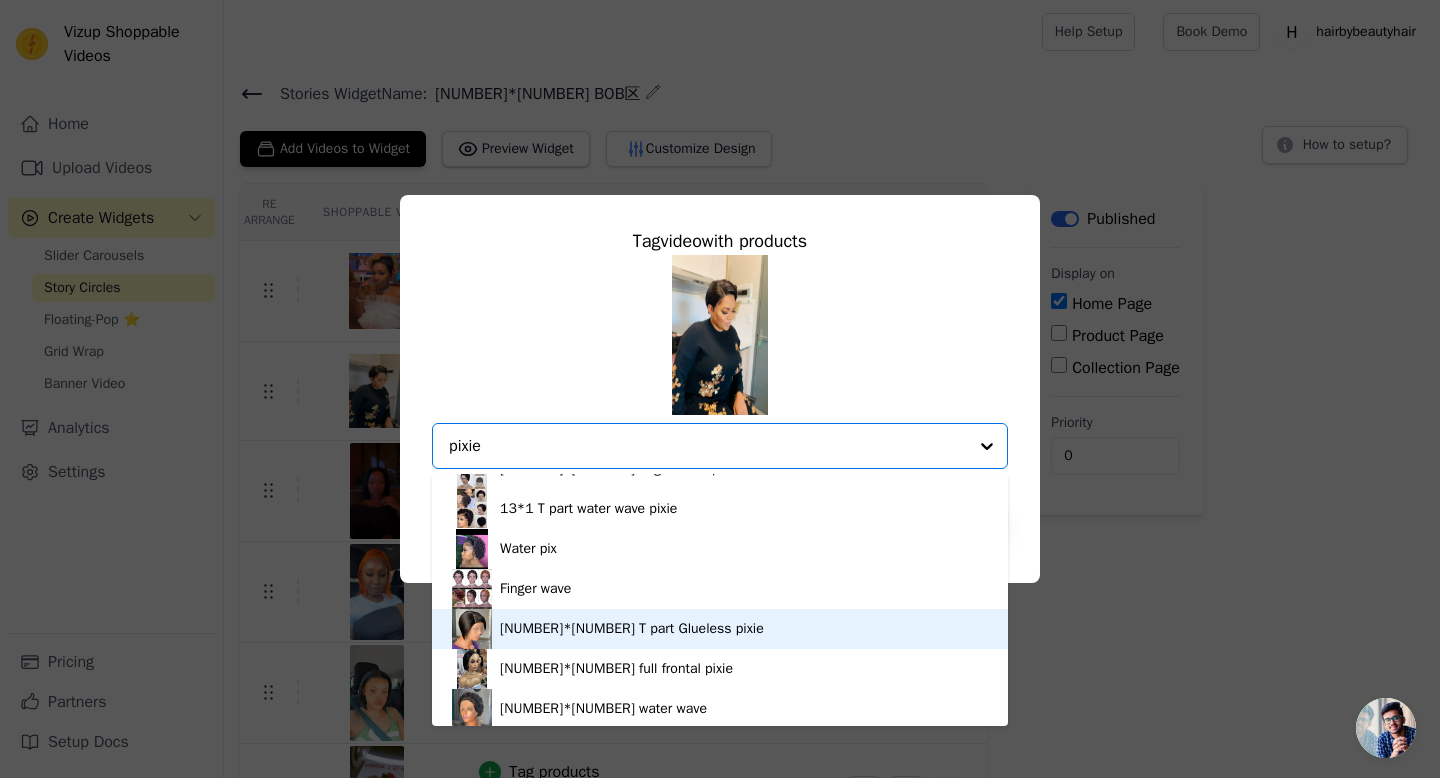 click on "[NUMBER]*[NUMBER] T part Glueless pixie" at bounding box center [632, 629] 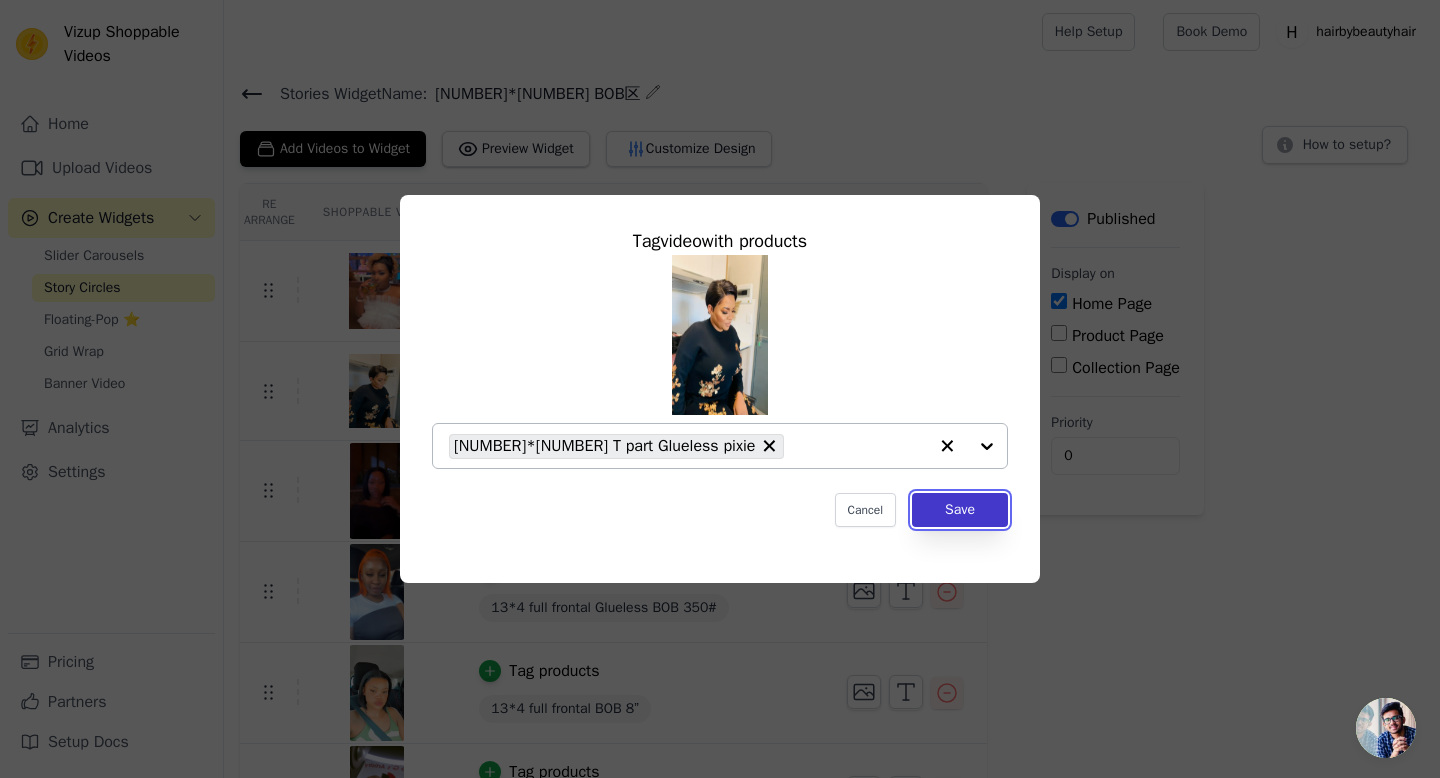 click on "Save" at bounding box center (960, 510) 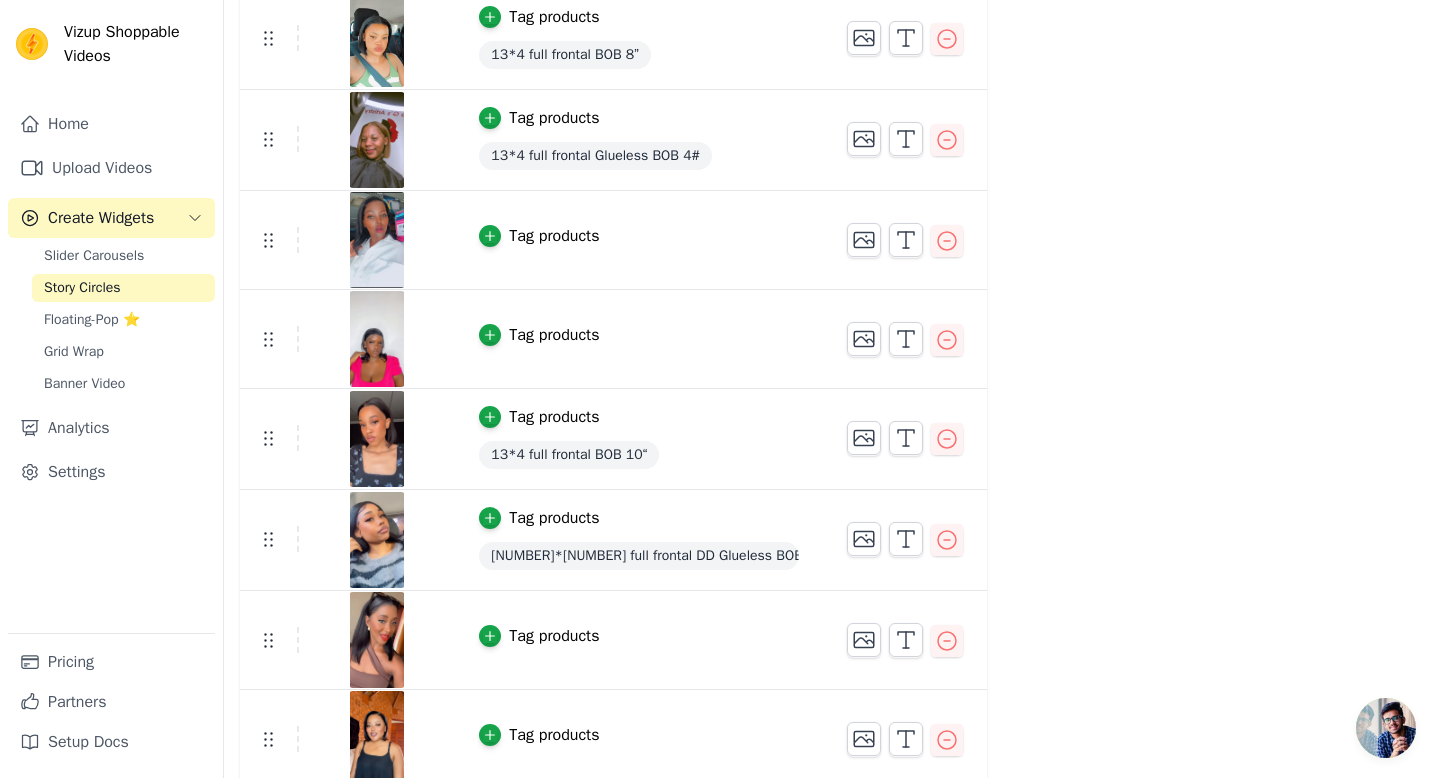 scroll, scrollTop: 670, scrollLeft: 0, axis: vertical 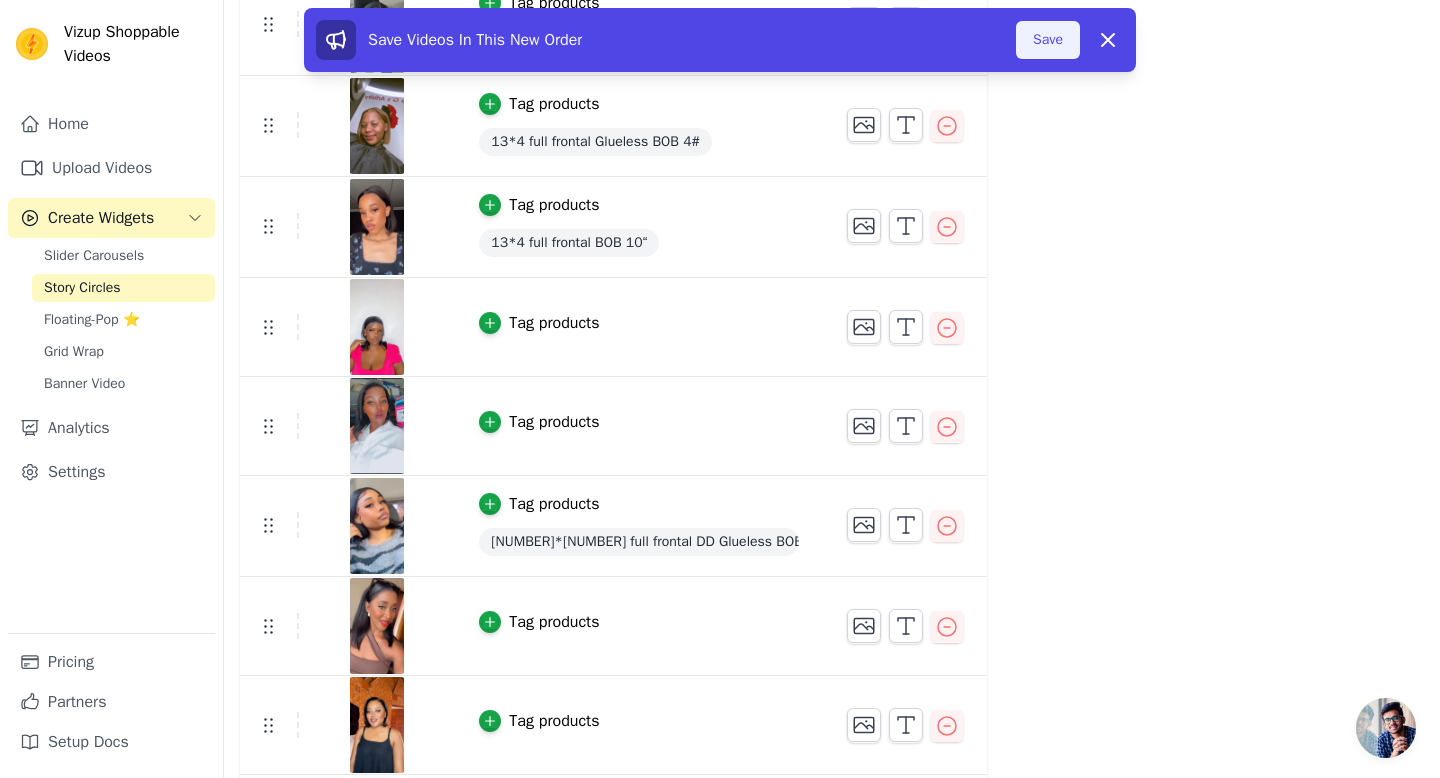 click on "Save" at bounding box center [1048, 40] 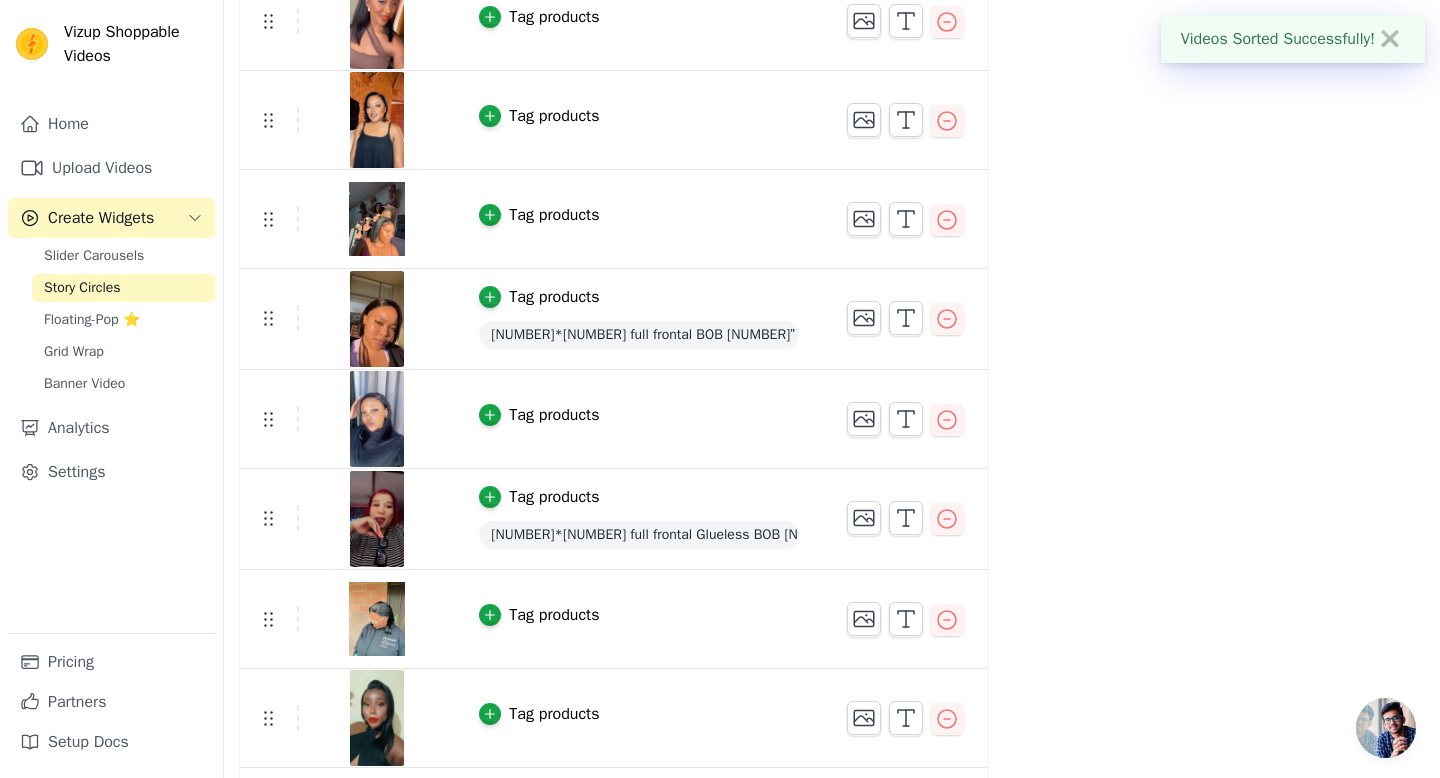 scroll, scrollTop: 1307, scrollLeft: 0, axis: vertical 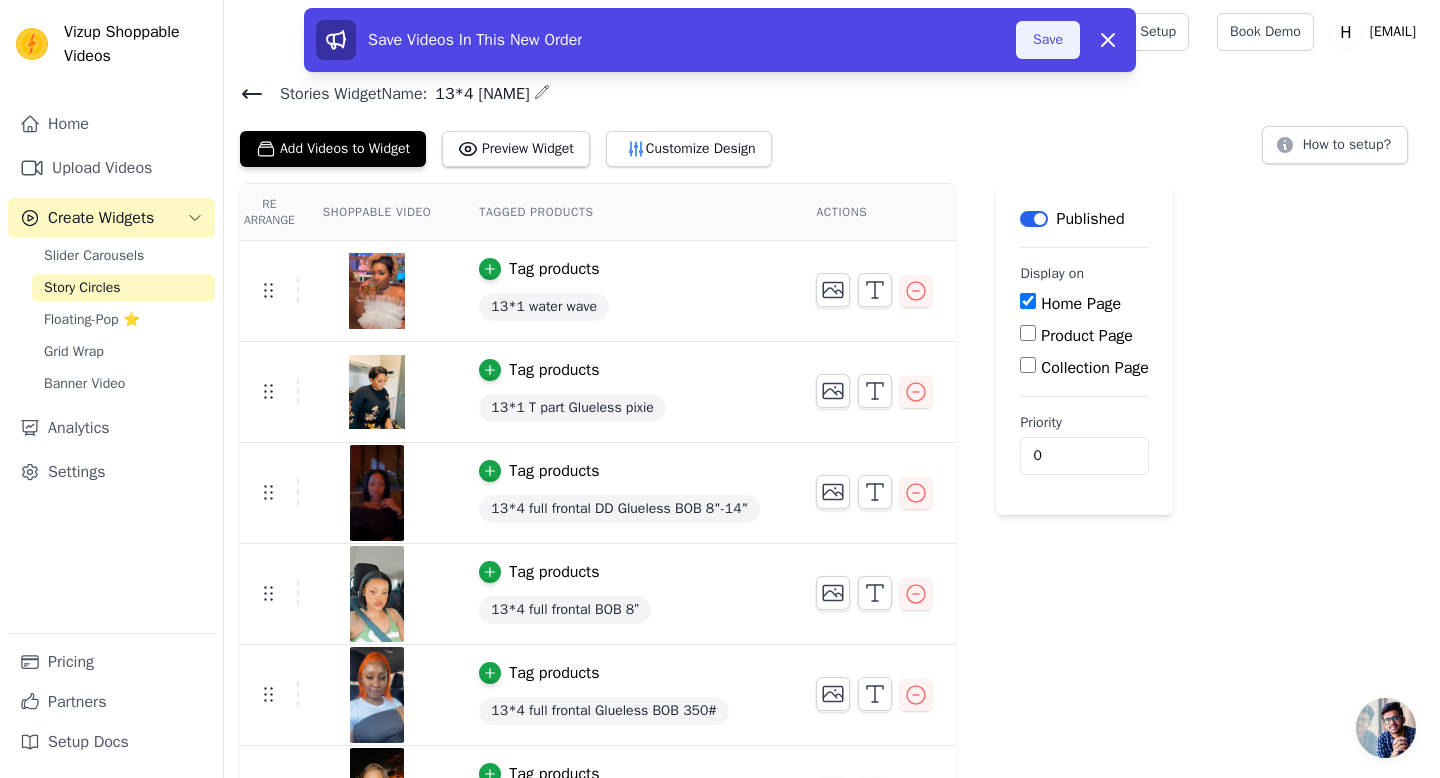 click on "Save" at bounding box center [1048, 40] 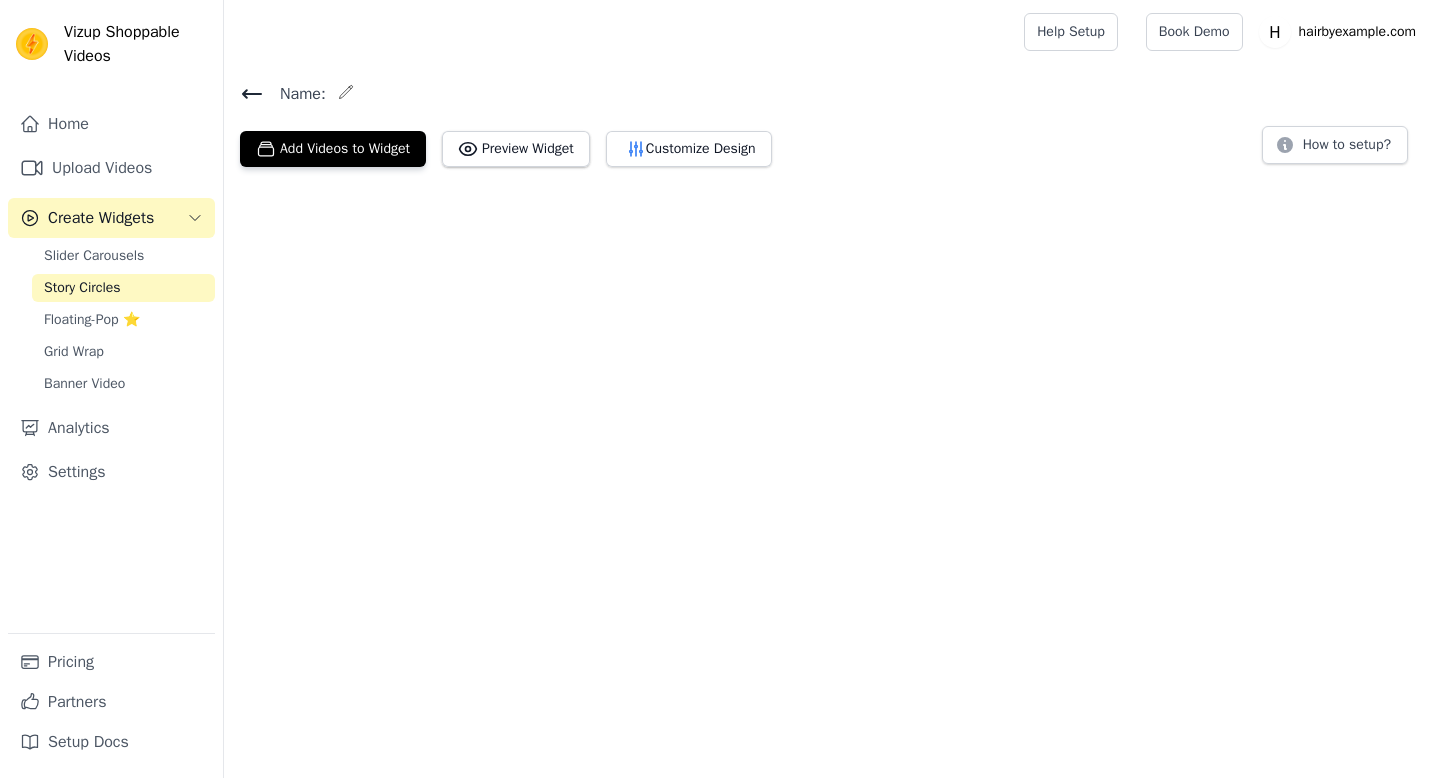 scroll, scrollTop: 0, scrollLeft: 0, axis: both 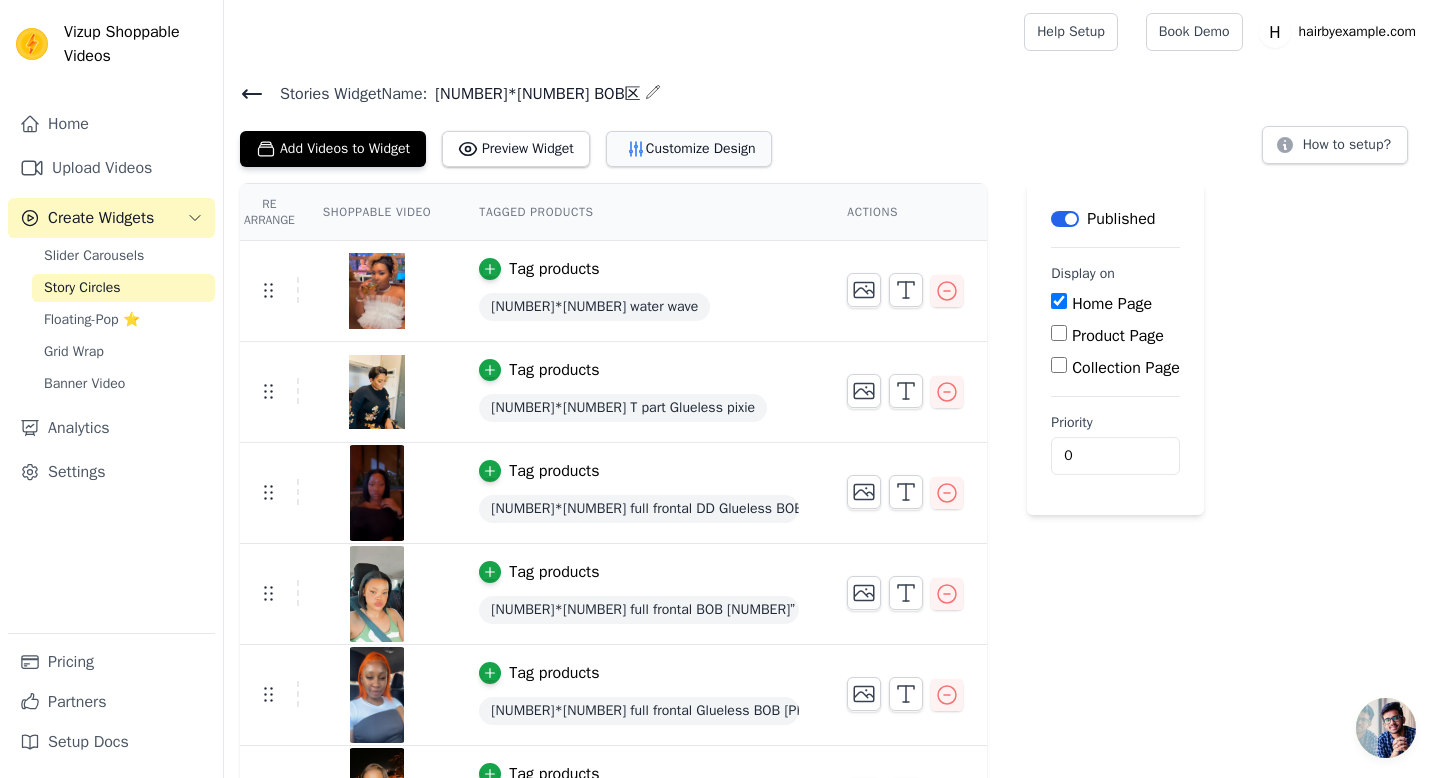 click on "Customize Design" at bounding box center (689, 149) 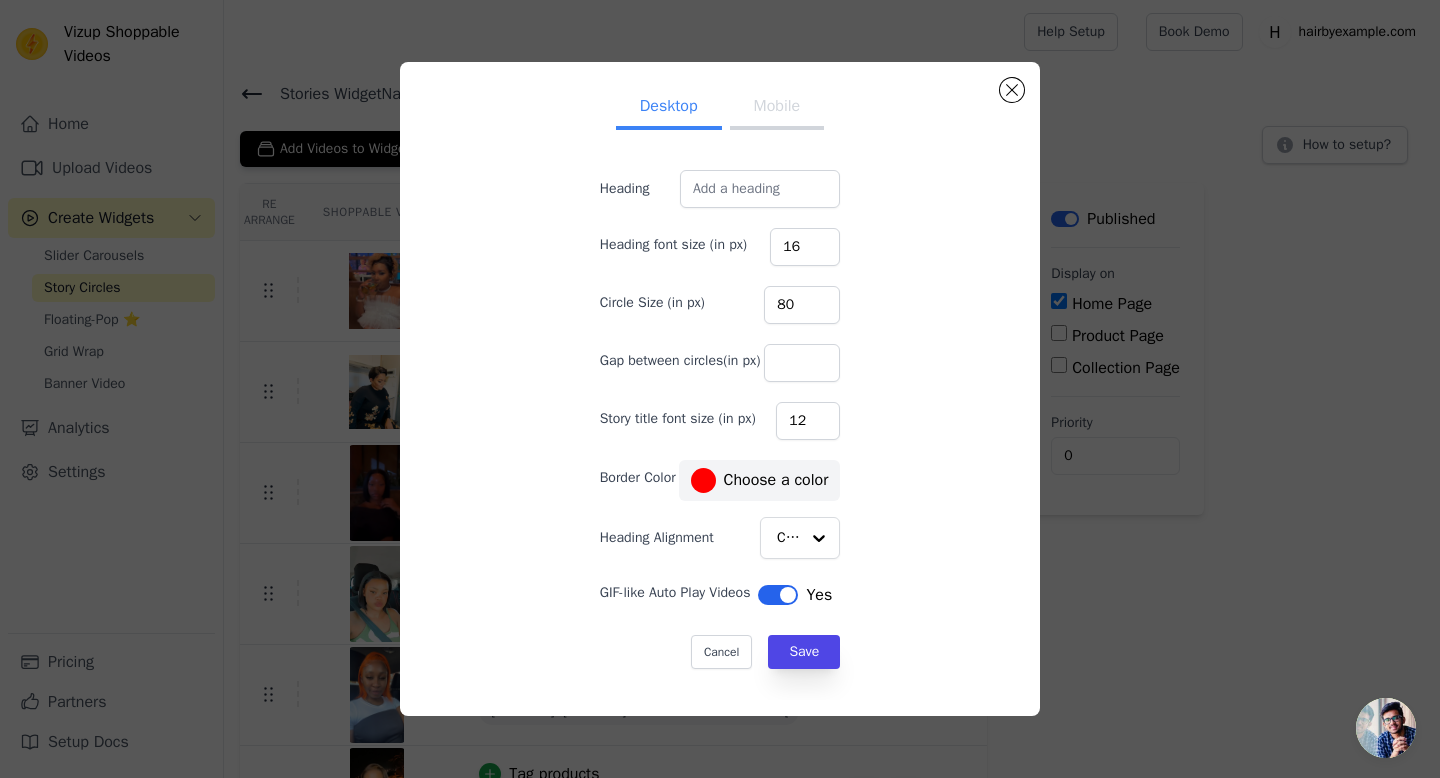 click on "Desktop Mobile   Heading     Heading font size (in px)   16   Circle Size (in px)   80   Gap between circles(in px)     Story title font size (in px)   12   Border Color   #ff0000       Choose a color     Heading Alignment         Center               GIF-like Auto Play Videos   Label     Yes   Cancel     Save                               #ff0000   1   hex   change to    rgb" at bounding box center [720, 389] 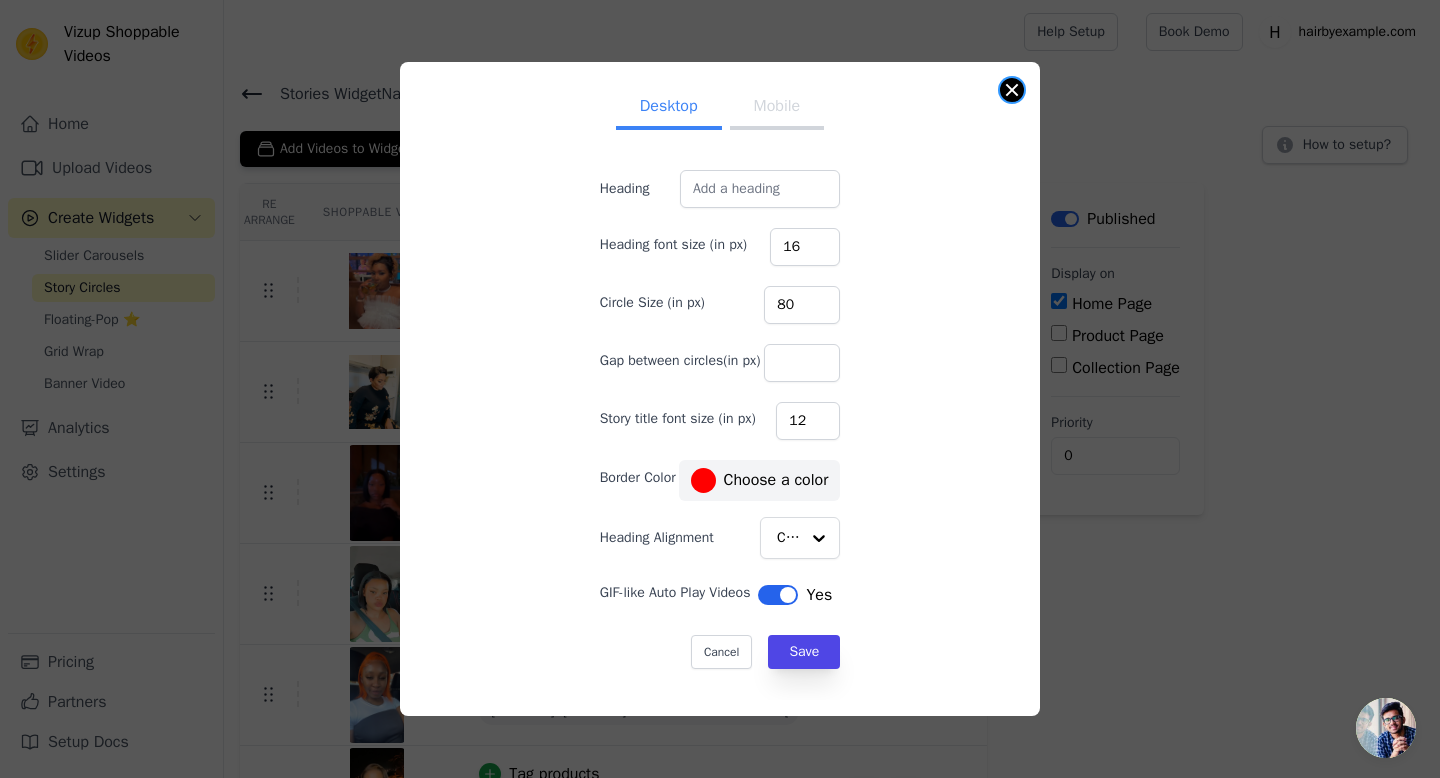 click at bounding box center (1012, 90) 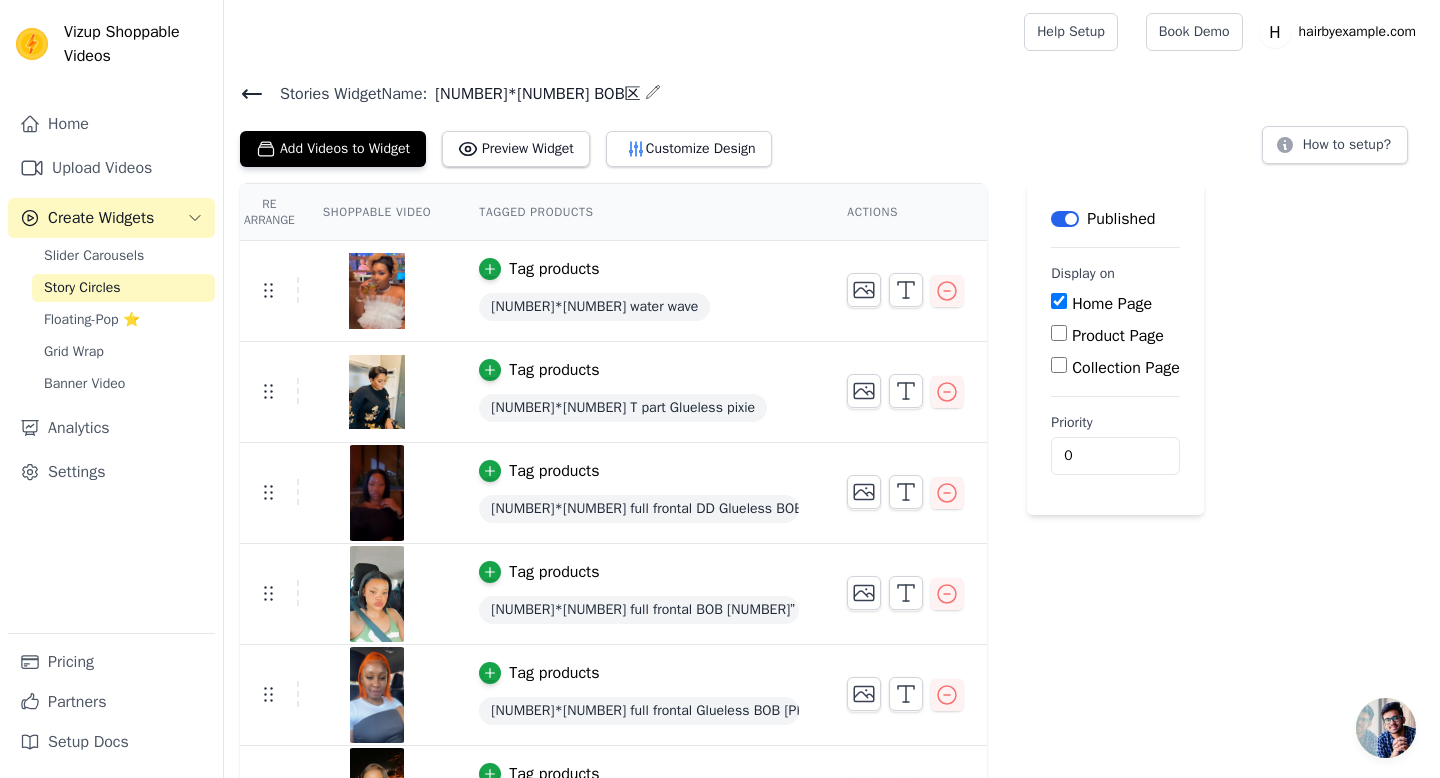 click 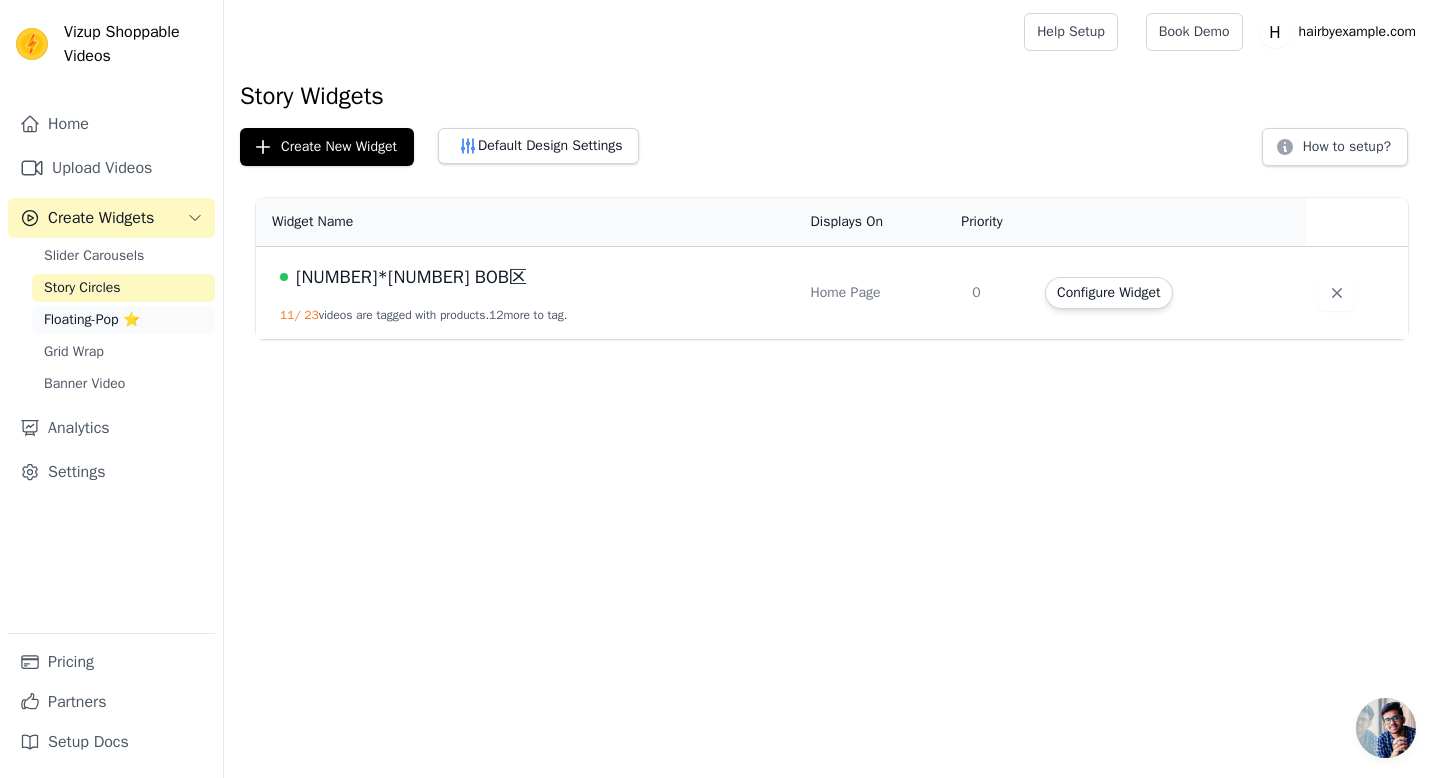 click on "Floating-Pop ⭐" at bounding box center [123, 320] 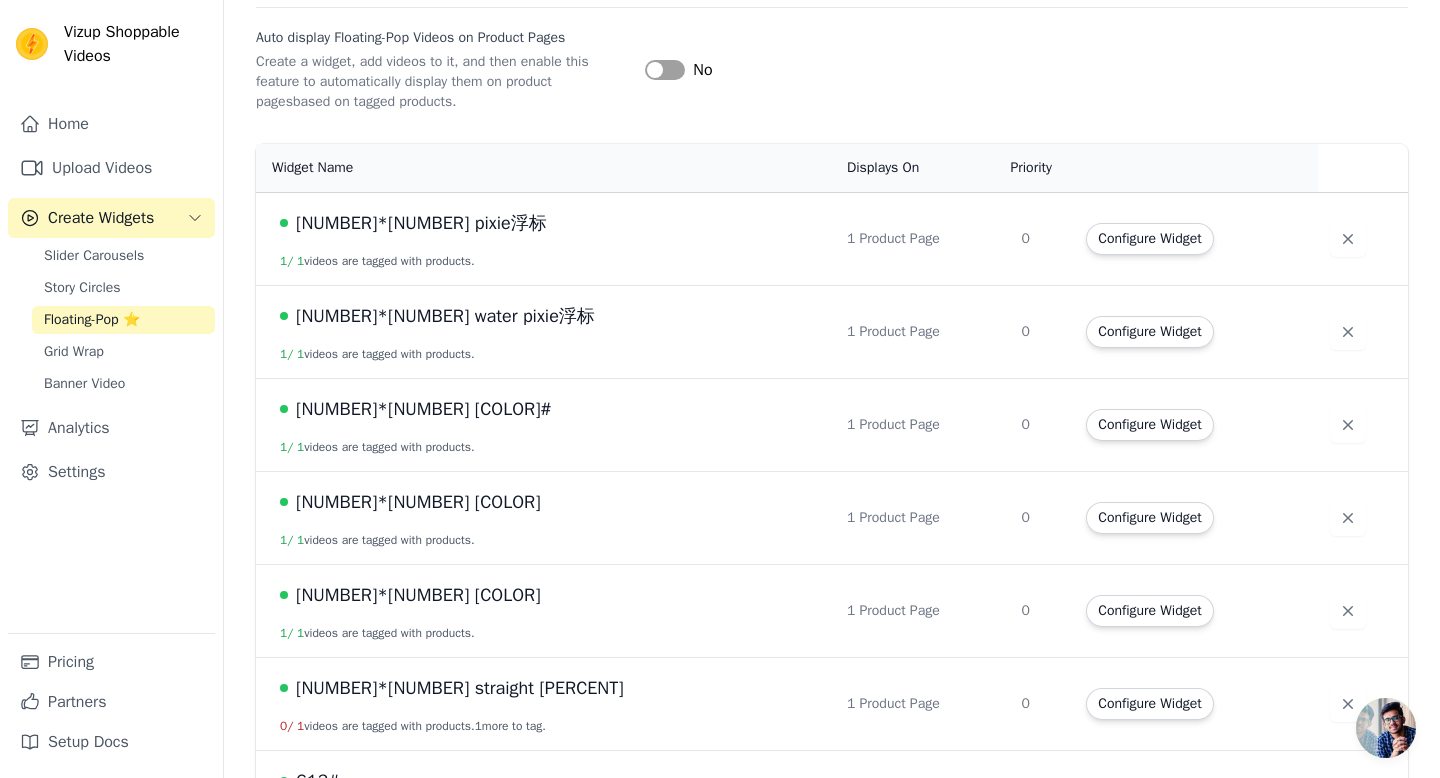 scroll, scrollTop: 401, scrollLeft: 0, axis: vertical 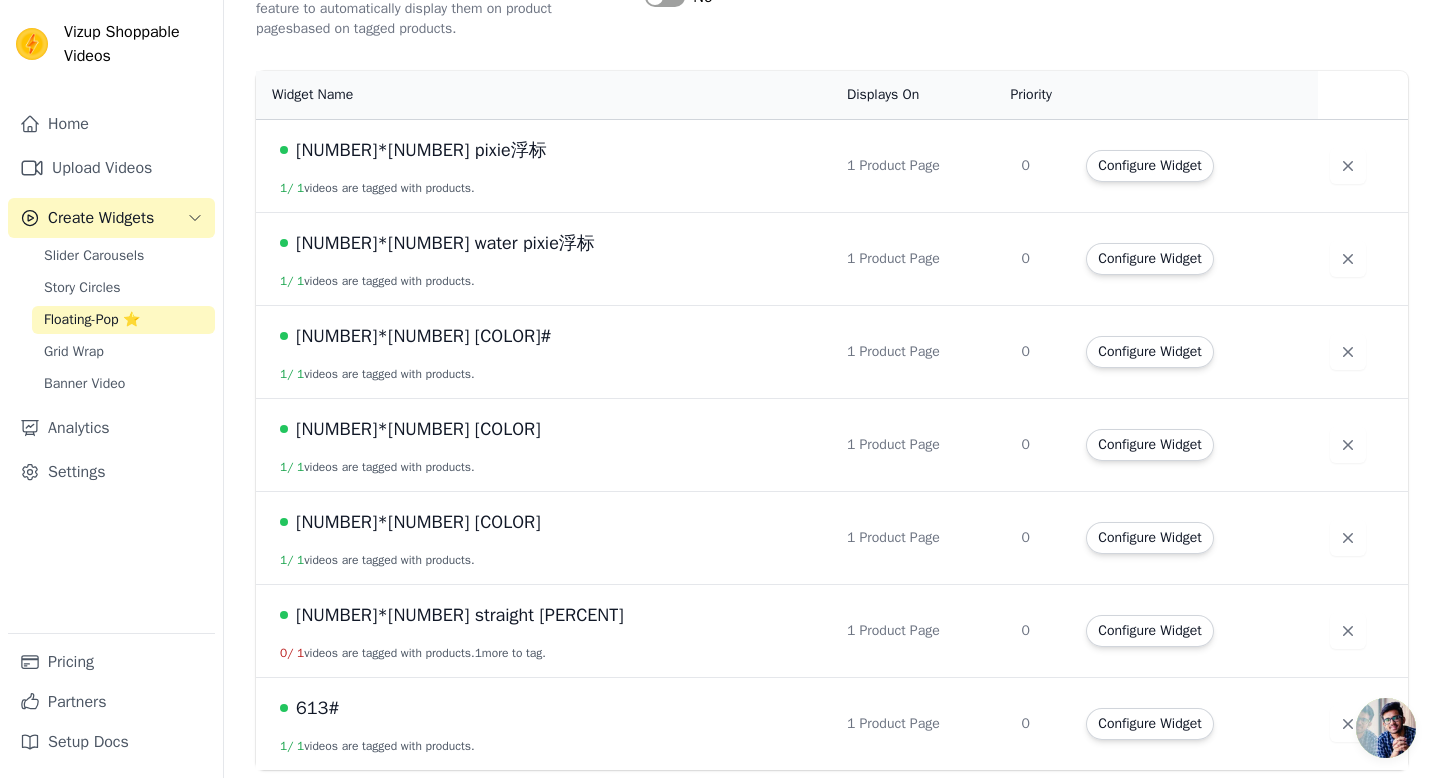 click on "13*4 straight 200" at bounding box center (460, 615) 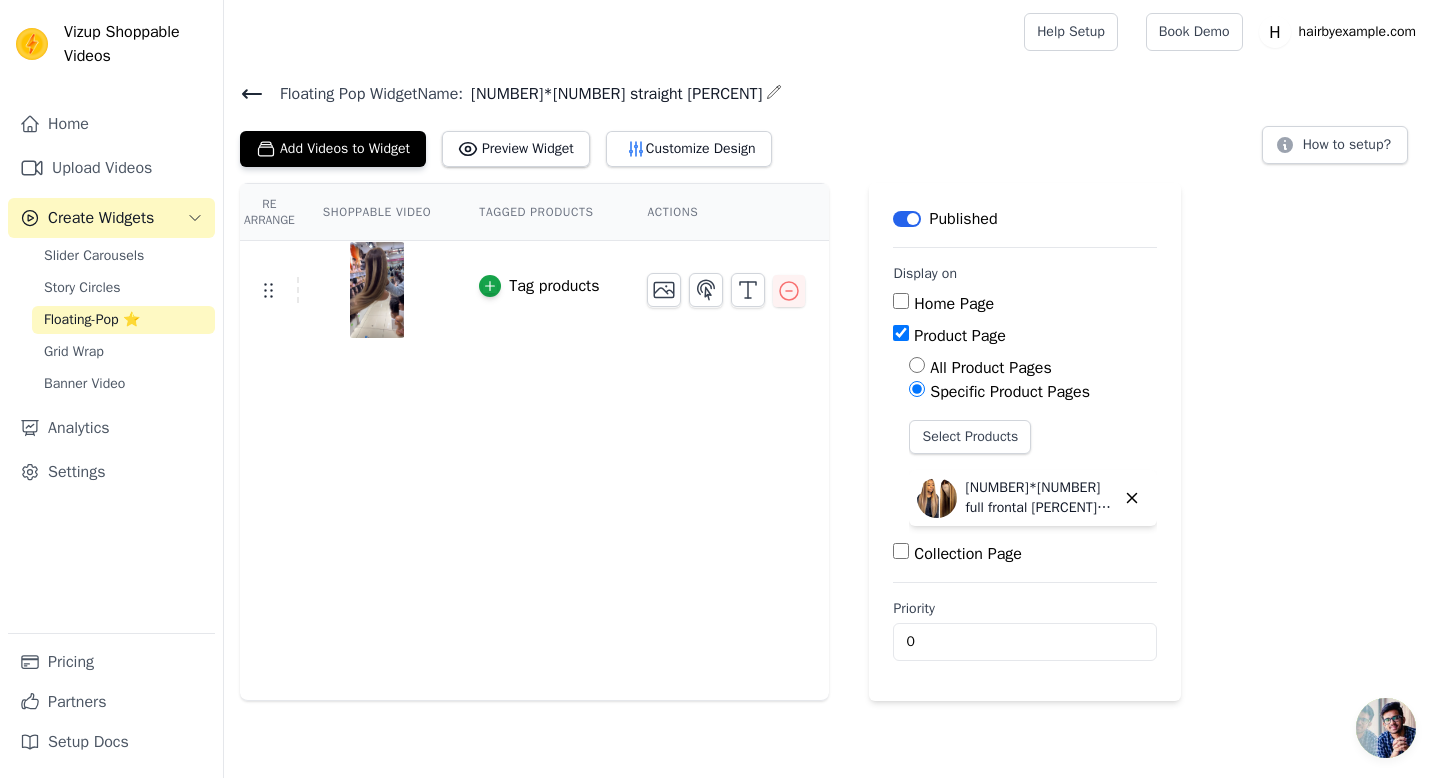 click on "Tag products" at bounding box center (554, 286) 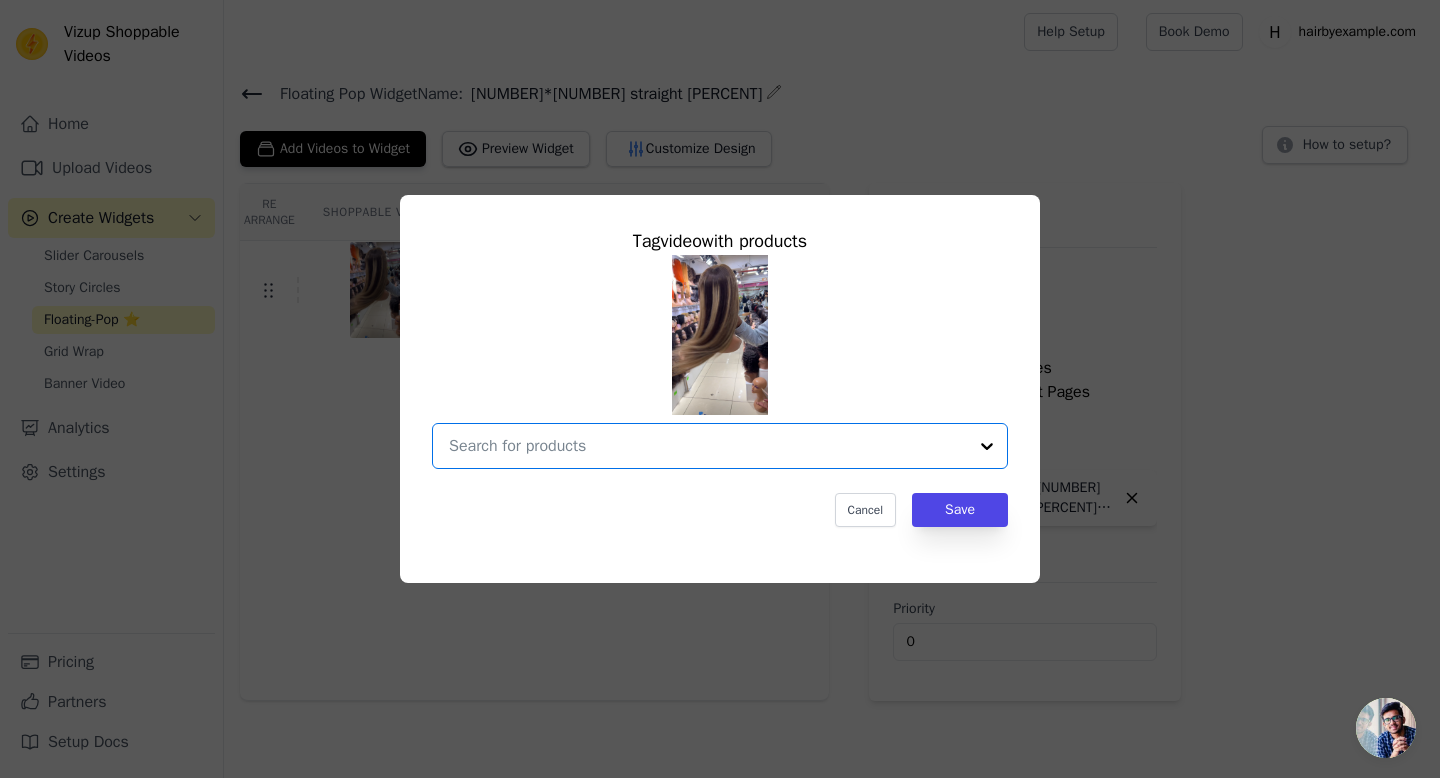 click at bounding box center [708, 446] 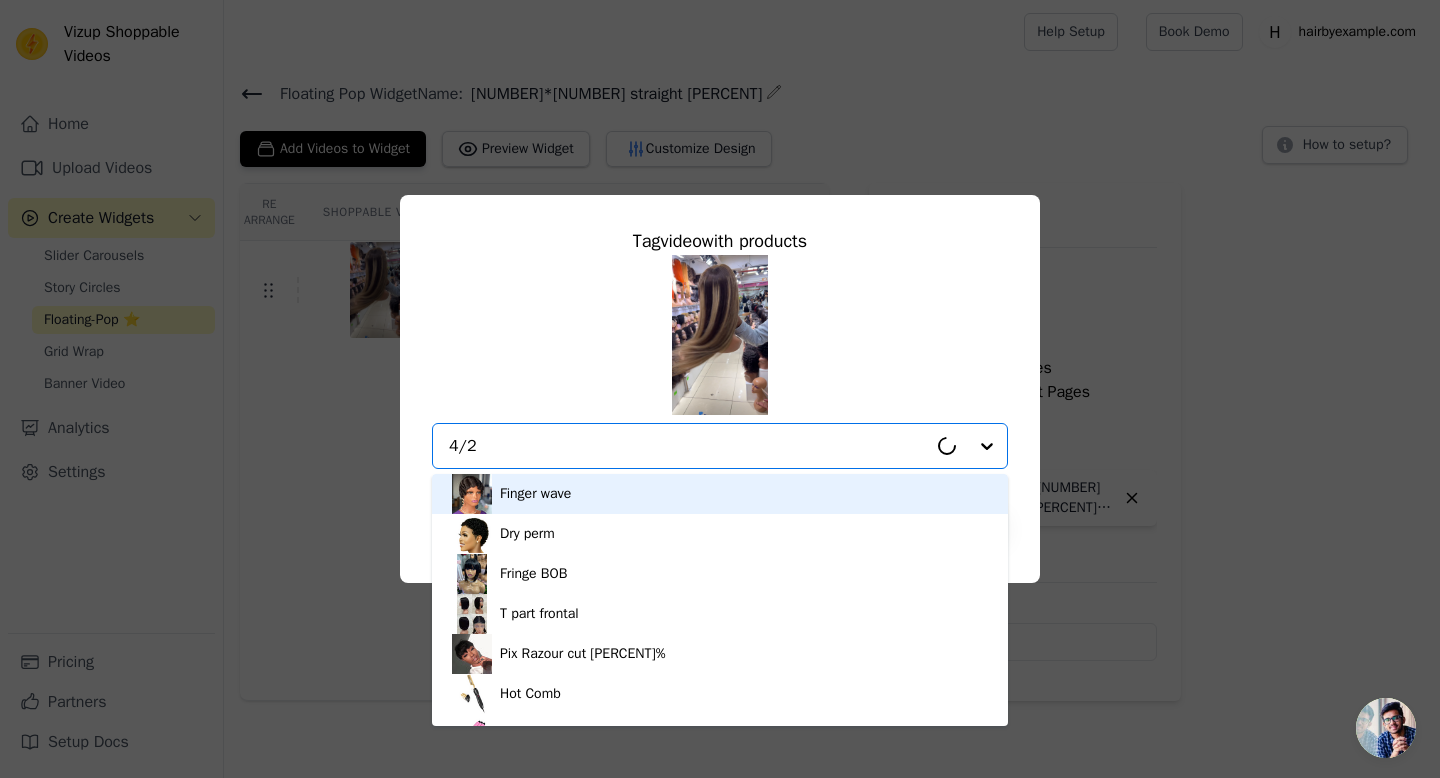 type on "[NUMBER]/[NUMBER]" 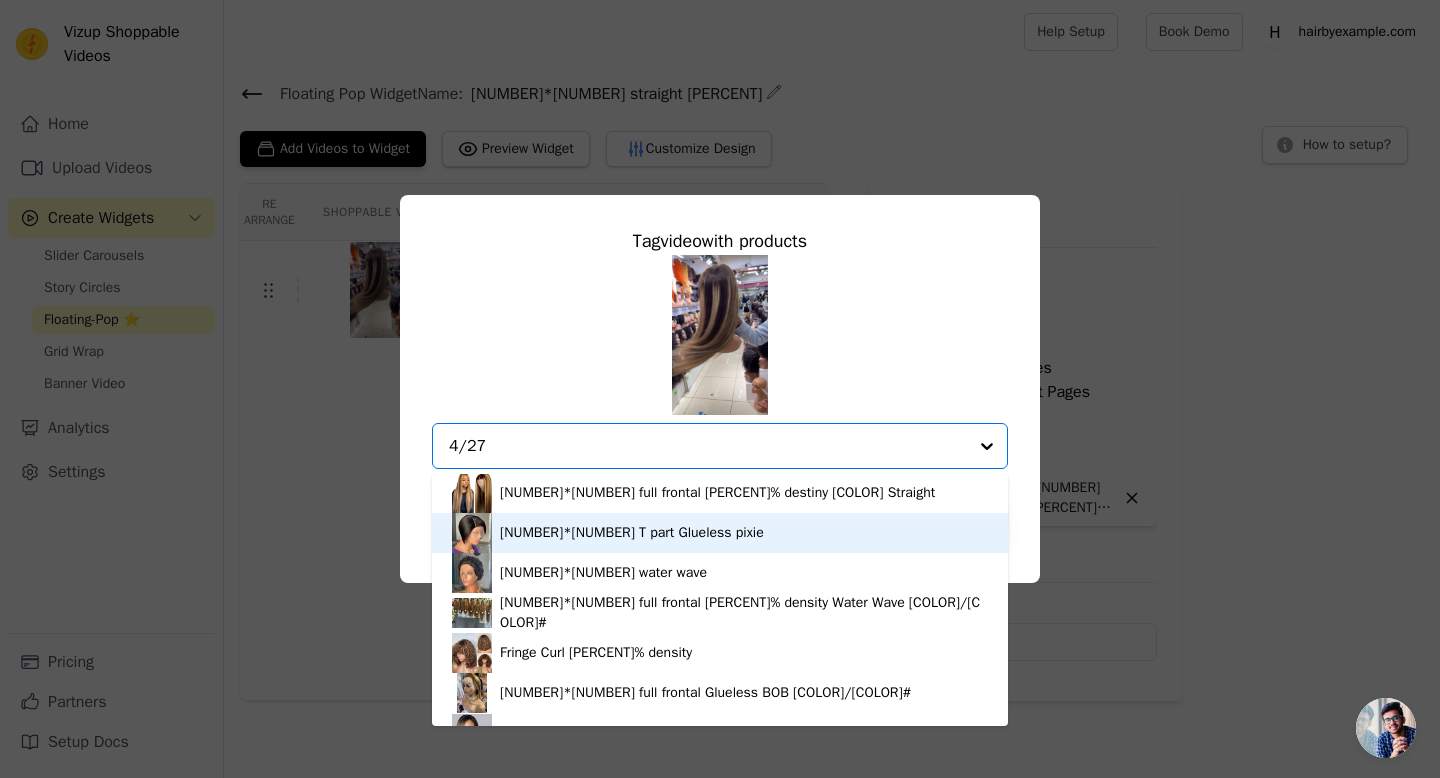 scroll, scrollTop: 0, scrollLeft: 0, axis: both 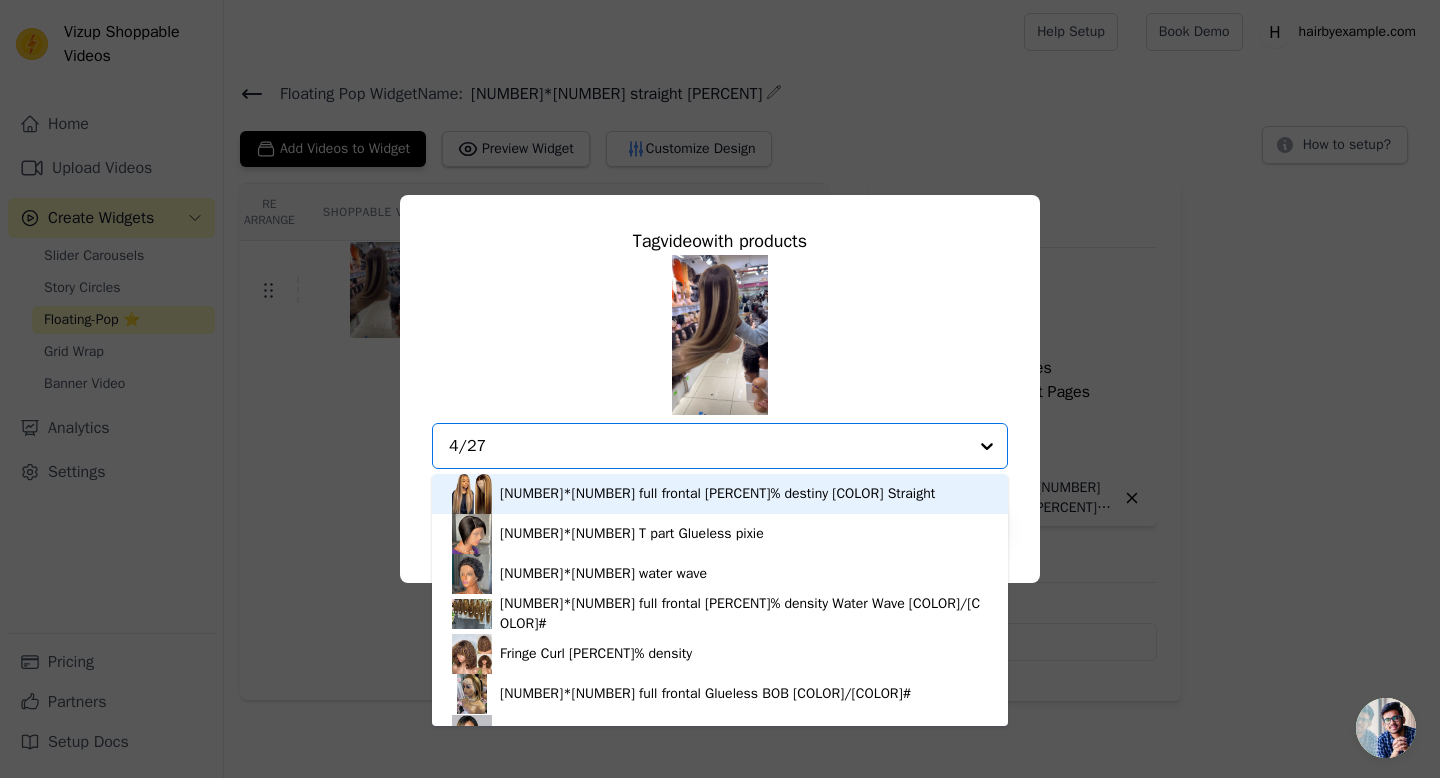 click on "13*4 full frontal 200% destiny 4/27 Straight" at bounding box center (717, 494) 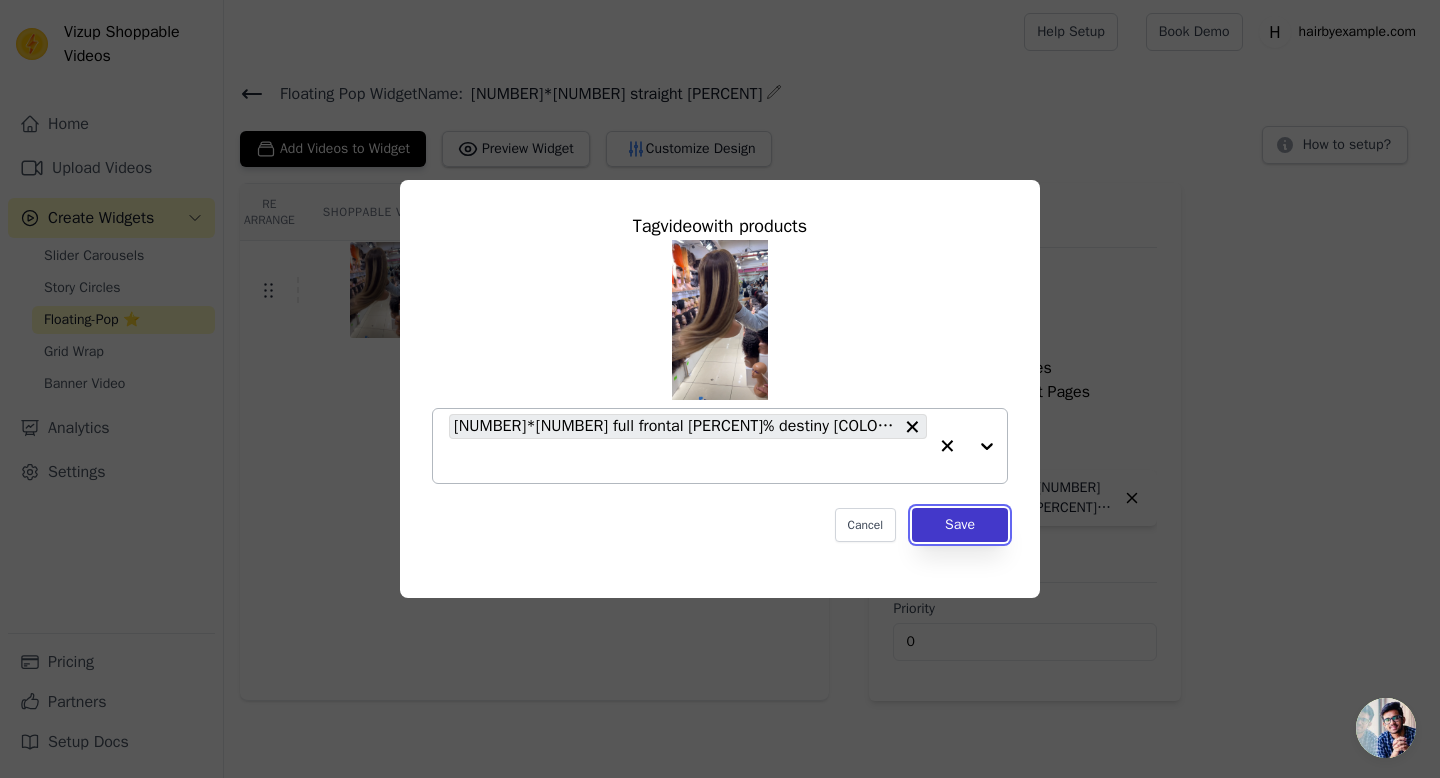 click on "Save" at bounding box center (960, 525) 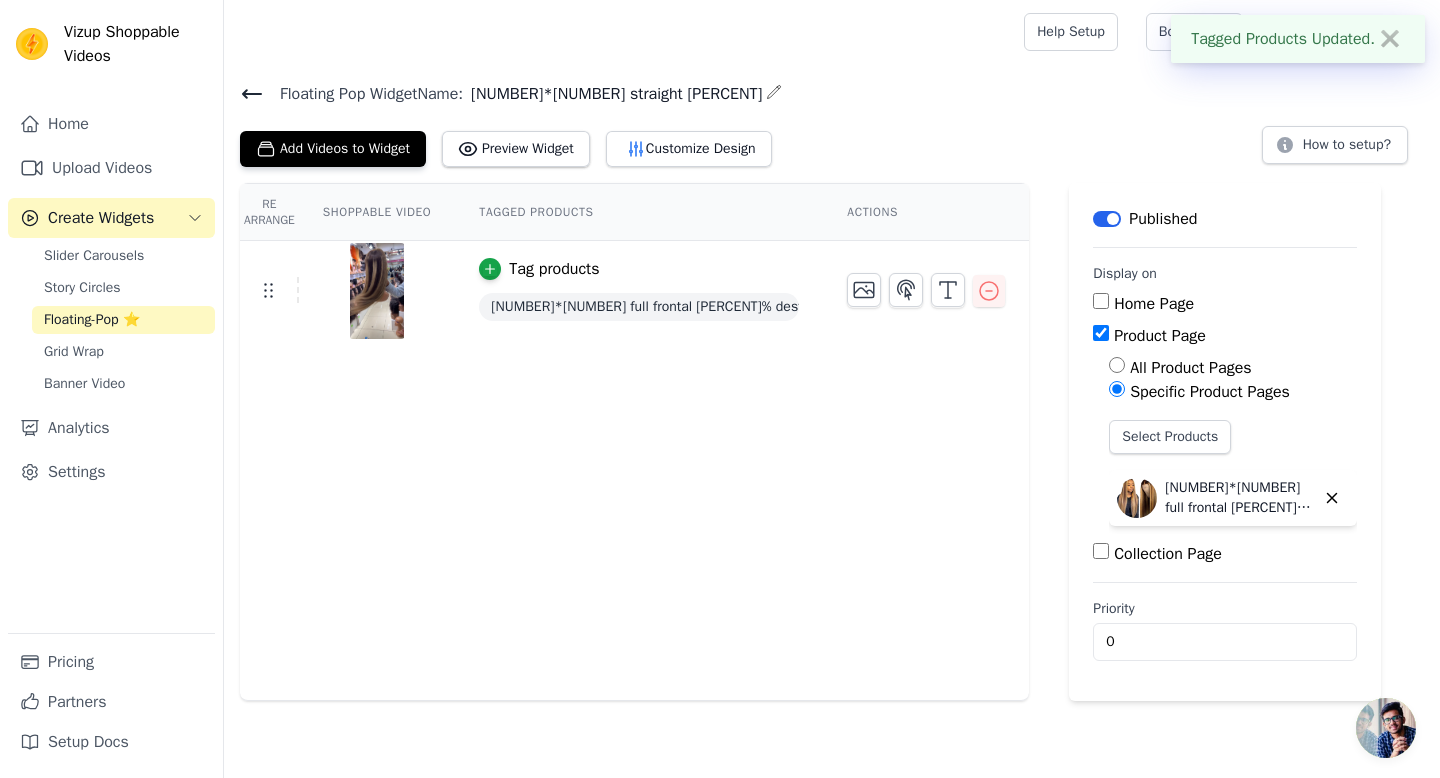 click 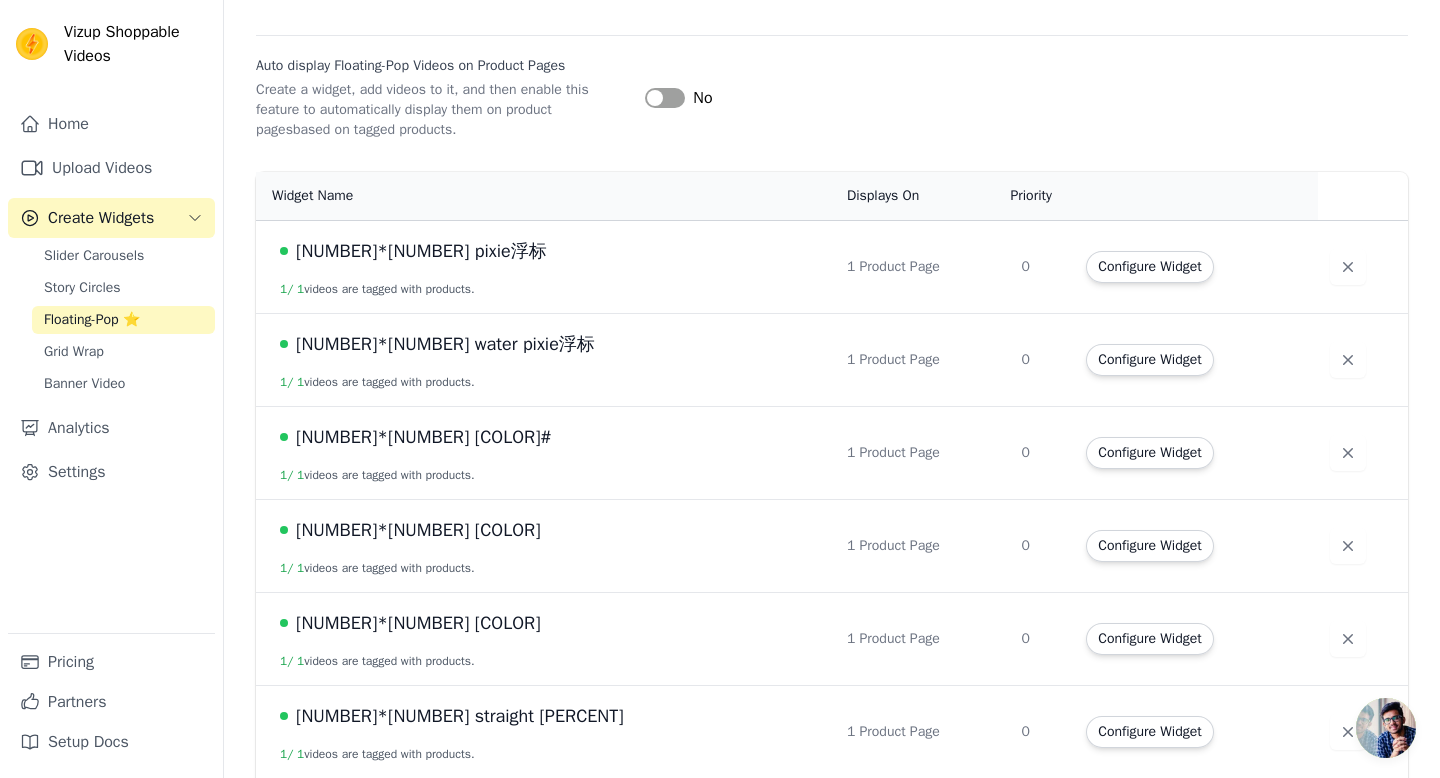 scroll, scrollTop: 401, scrollLeft: 0, axis: vertical 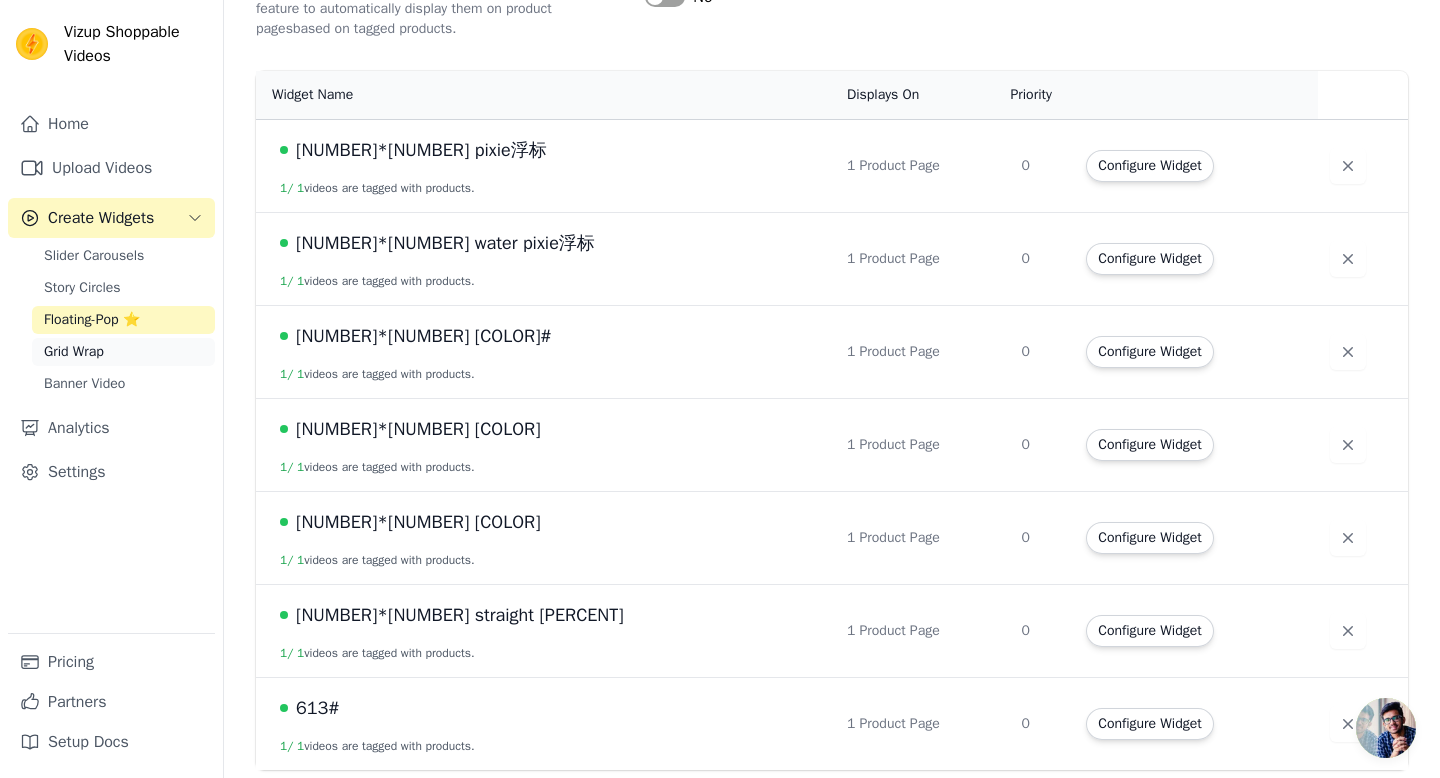 click on "Grid Wrap" at bounding box center [123, 352] 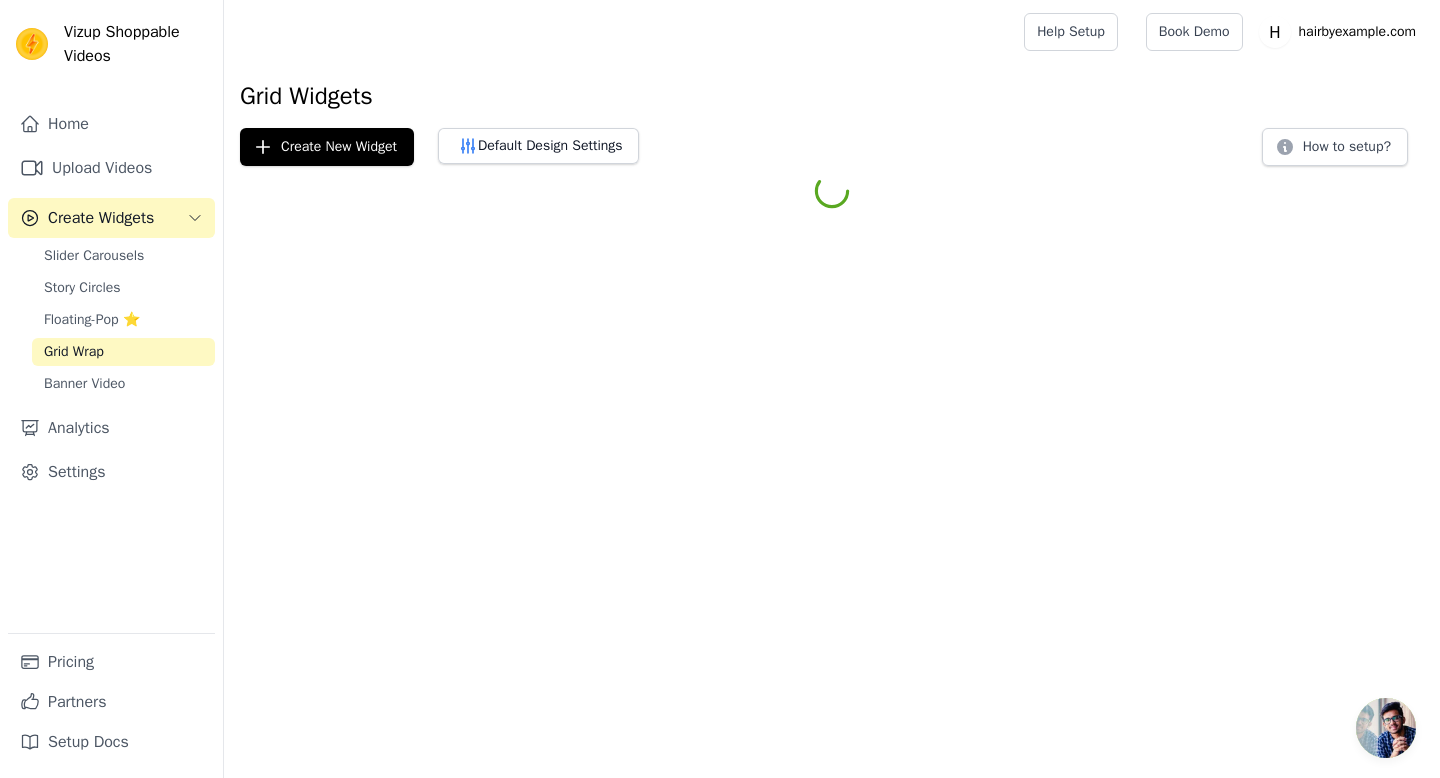 scroll, scrollTop: 0, scrollLeft: 0, axis: both 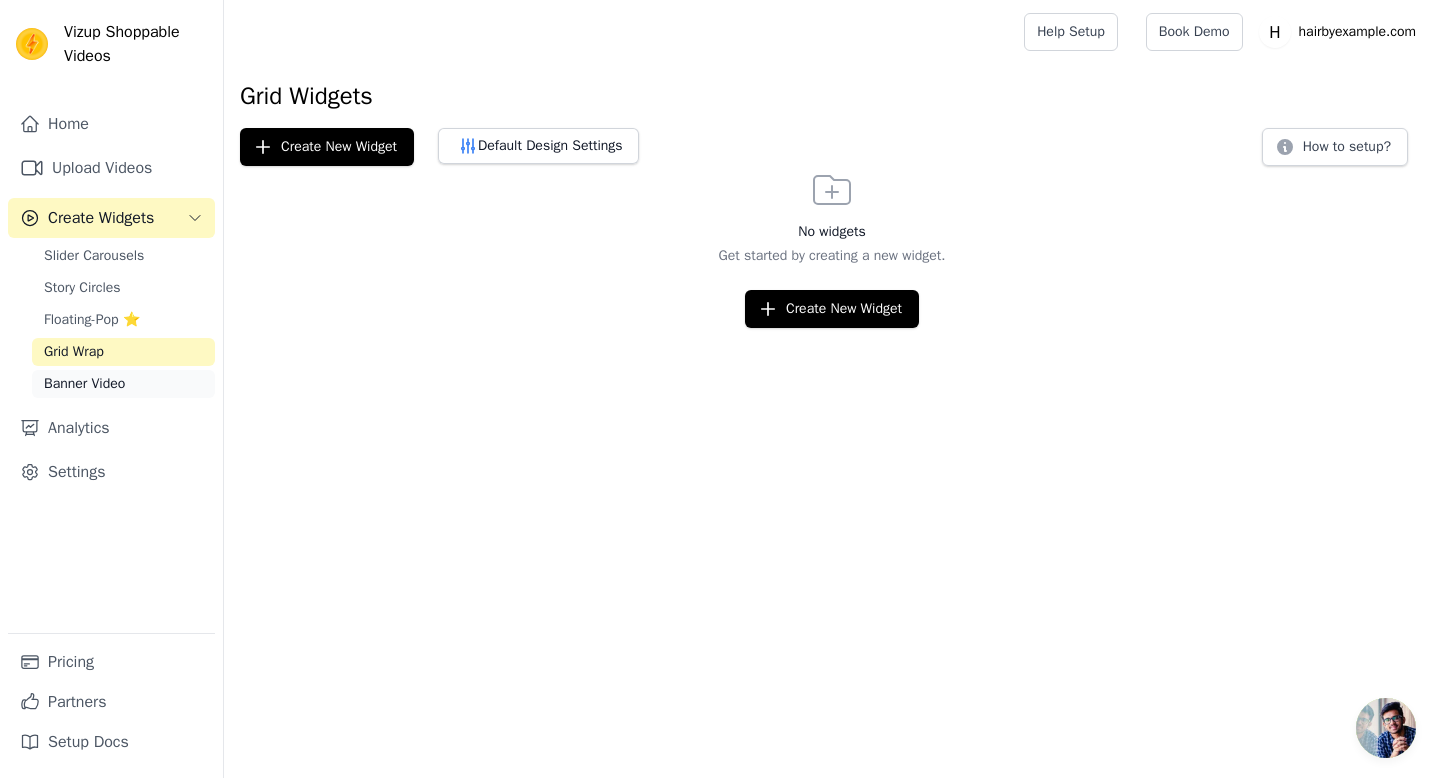 click on "Banner Video" at bounding box center (123, 384) 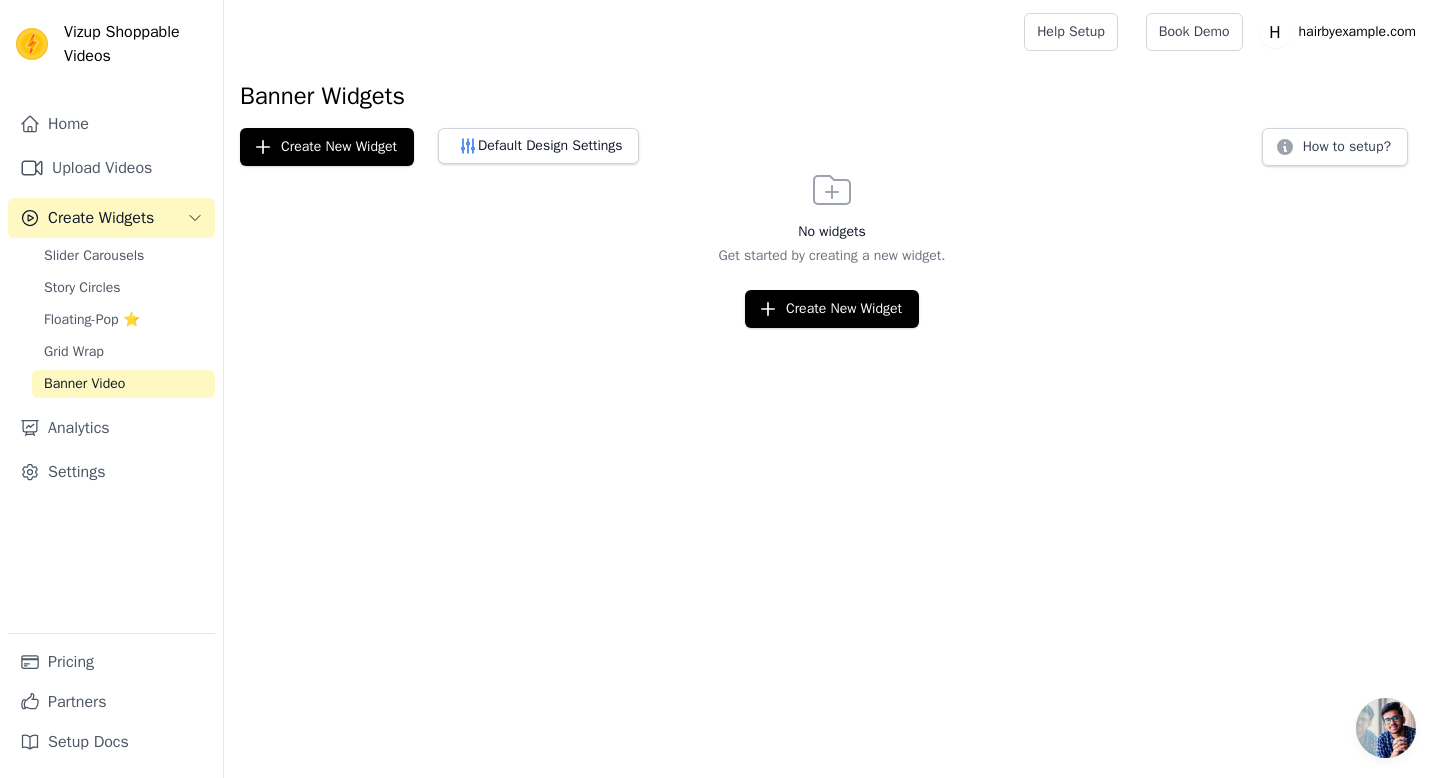 click on "Banner Video" at bounding box center (123, 384) 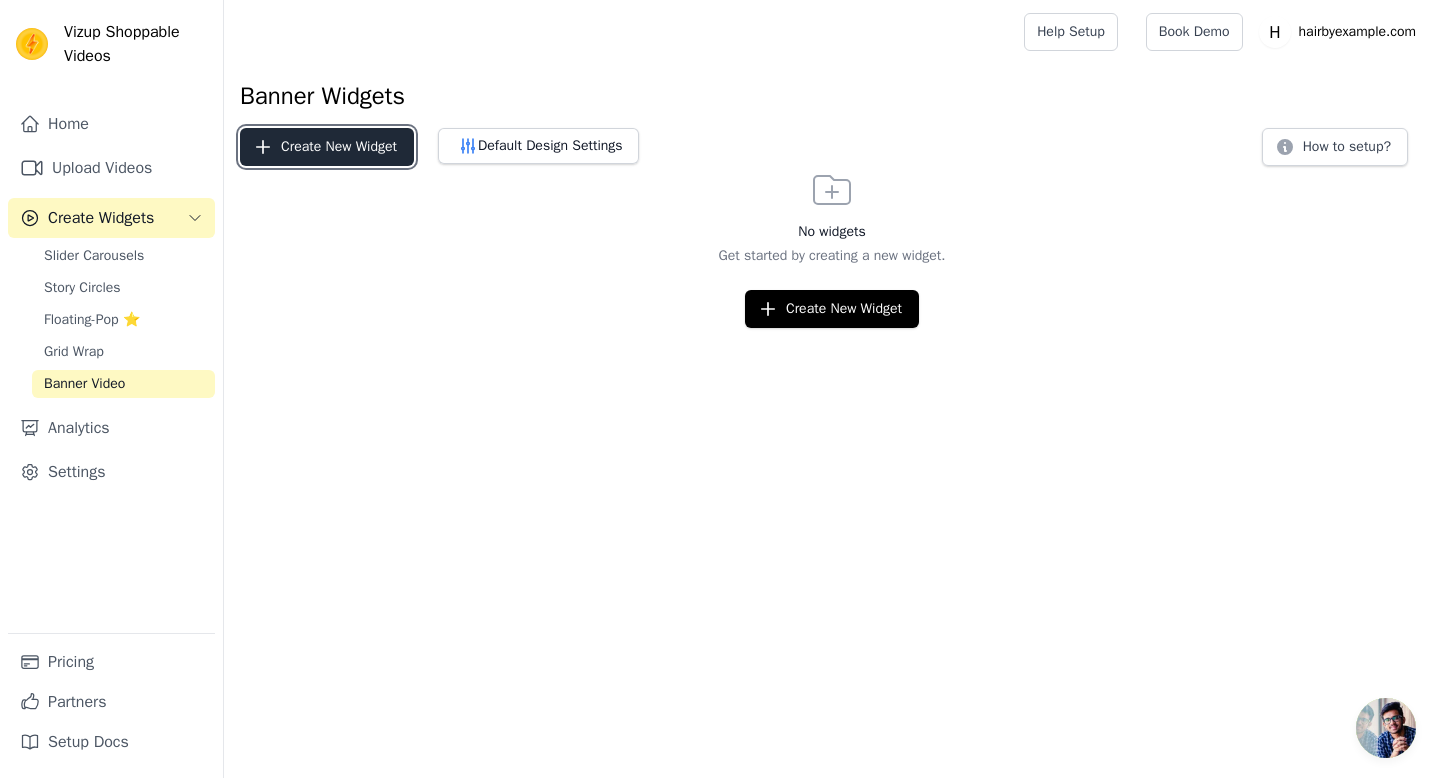 click on "Create New Widget" at bounding box center [327, 147] 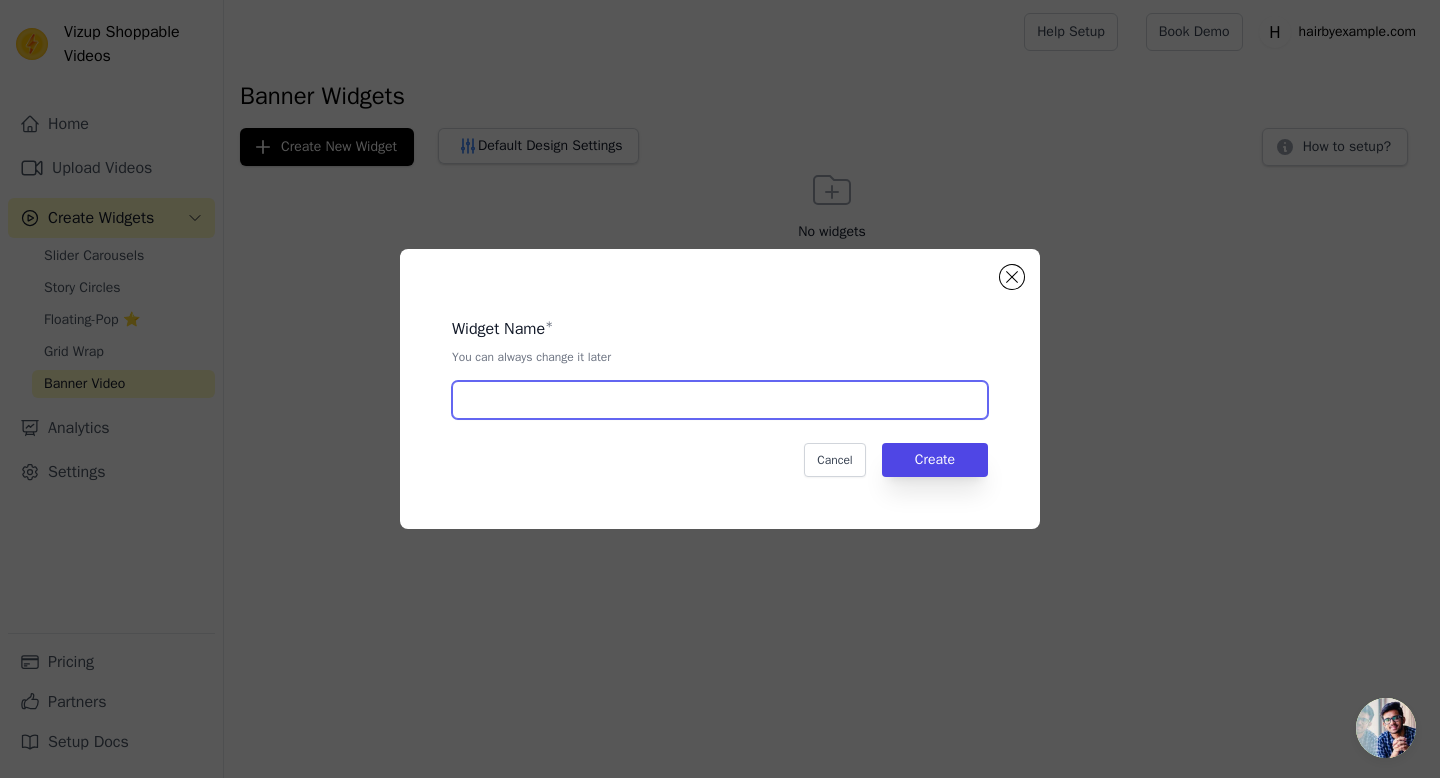 click at bounding box center [720, 400] 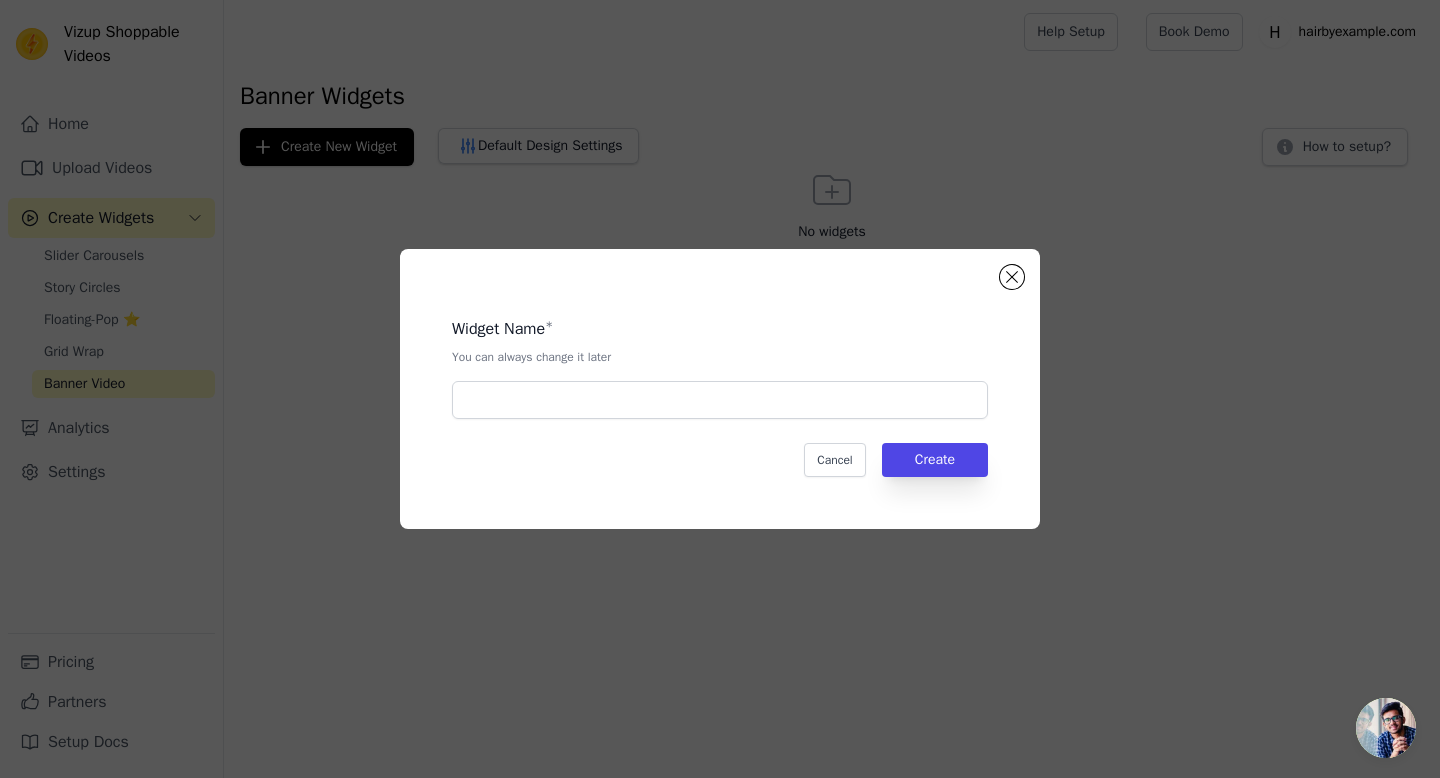 click on "Widget Name   *   You can always change it later       Cancel   Create" at bounding box center [720, 389] 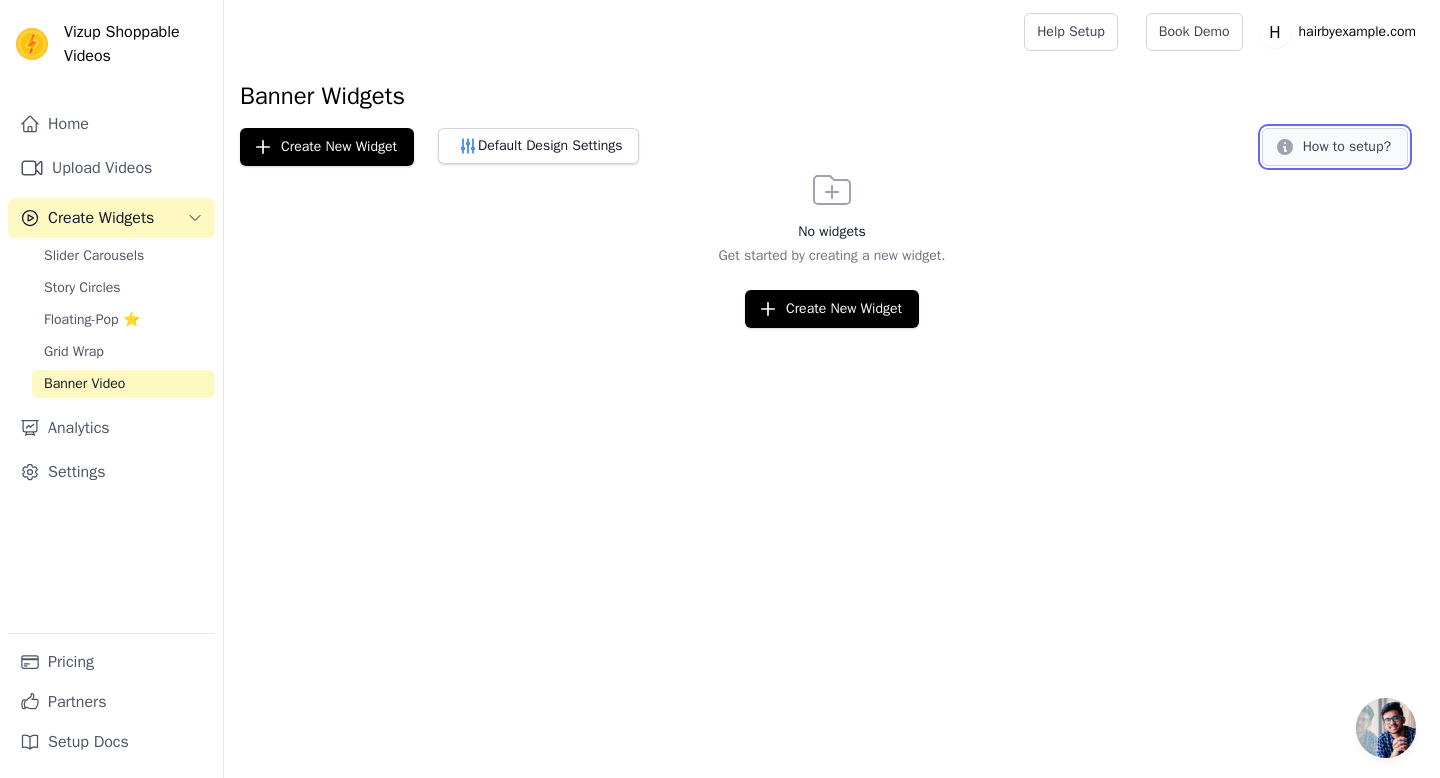 click on "How to setup?" at bounding box center (1335, 147) 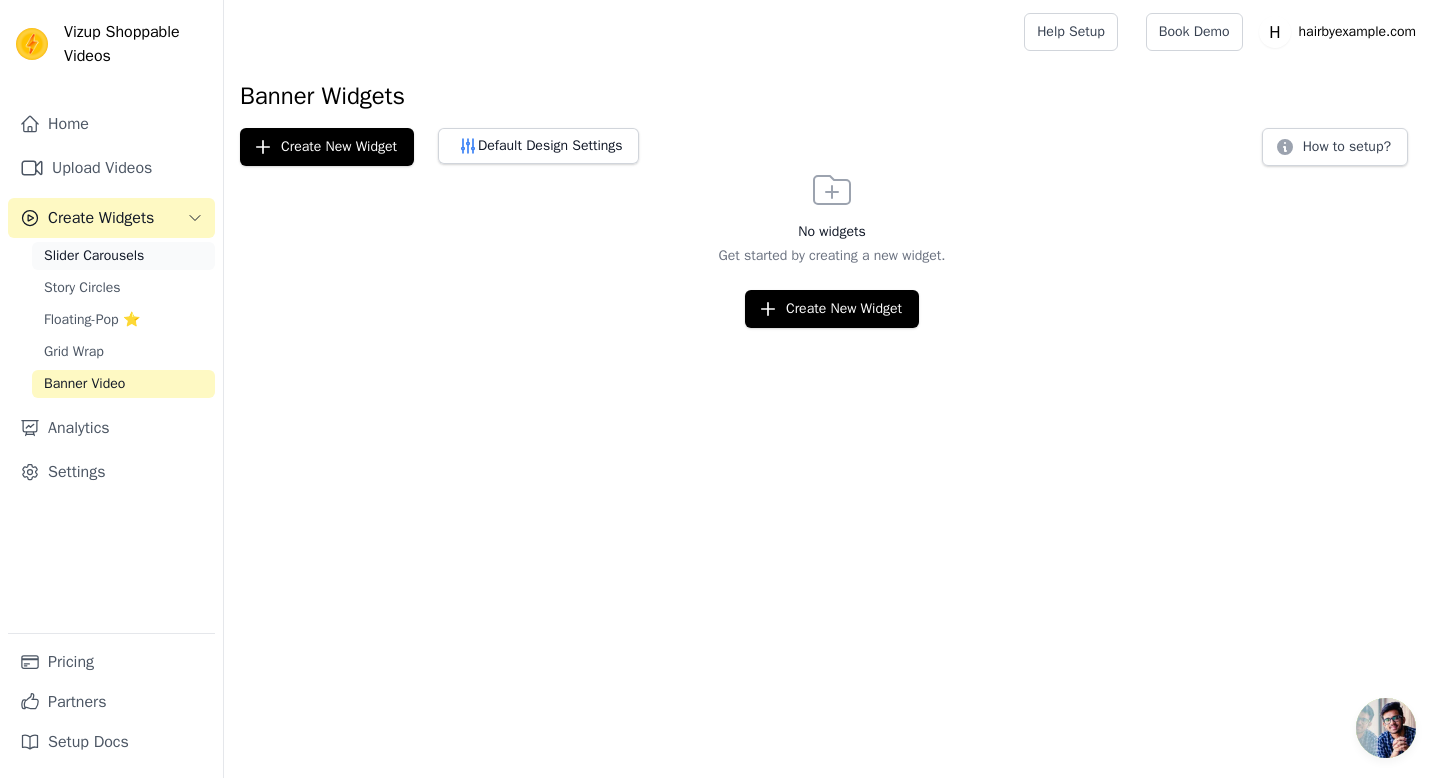 click on "Slider Carousels" at bounding box center [94, 256] 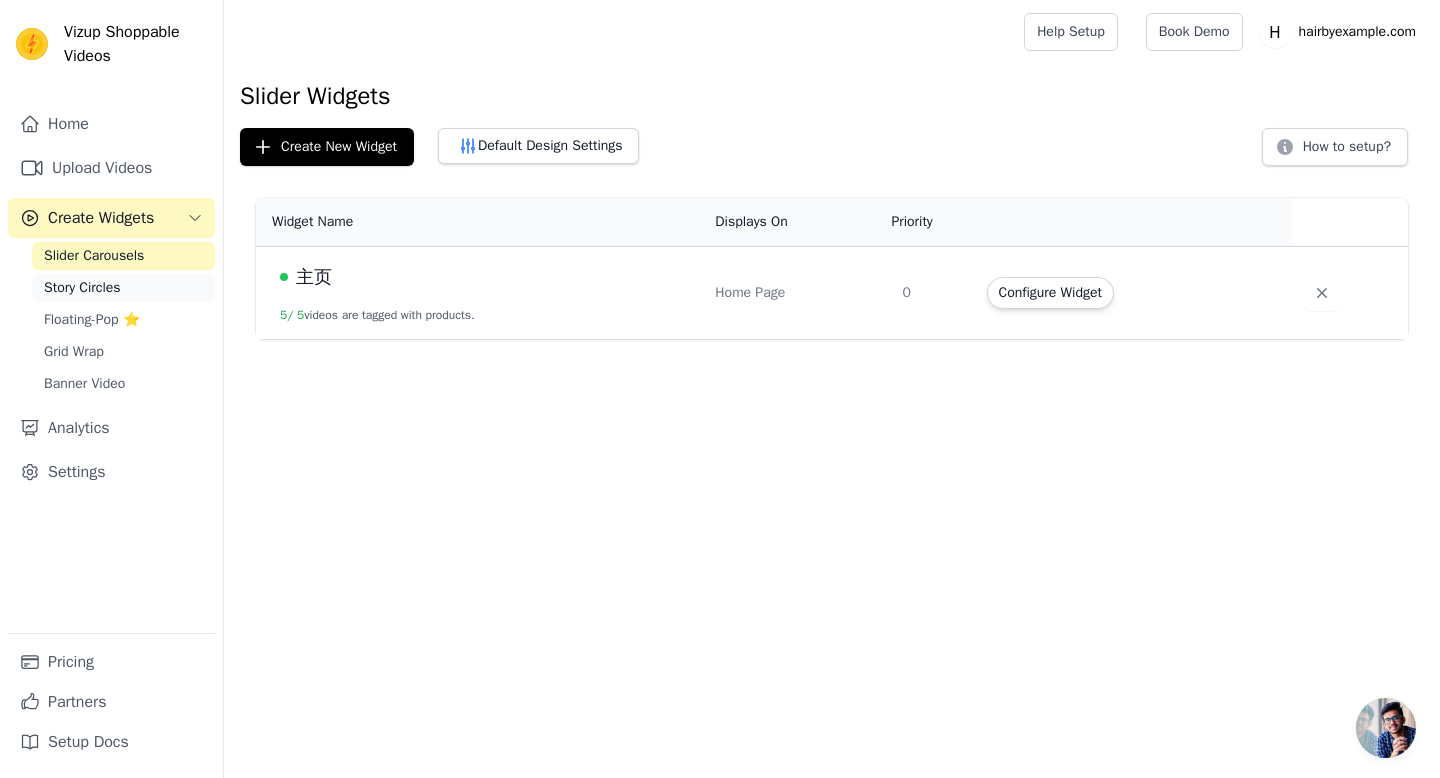 click on "Story Circles" at bounding box center (123, 288) 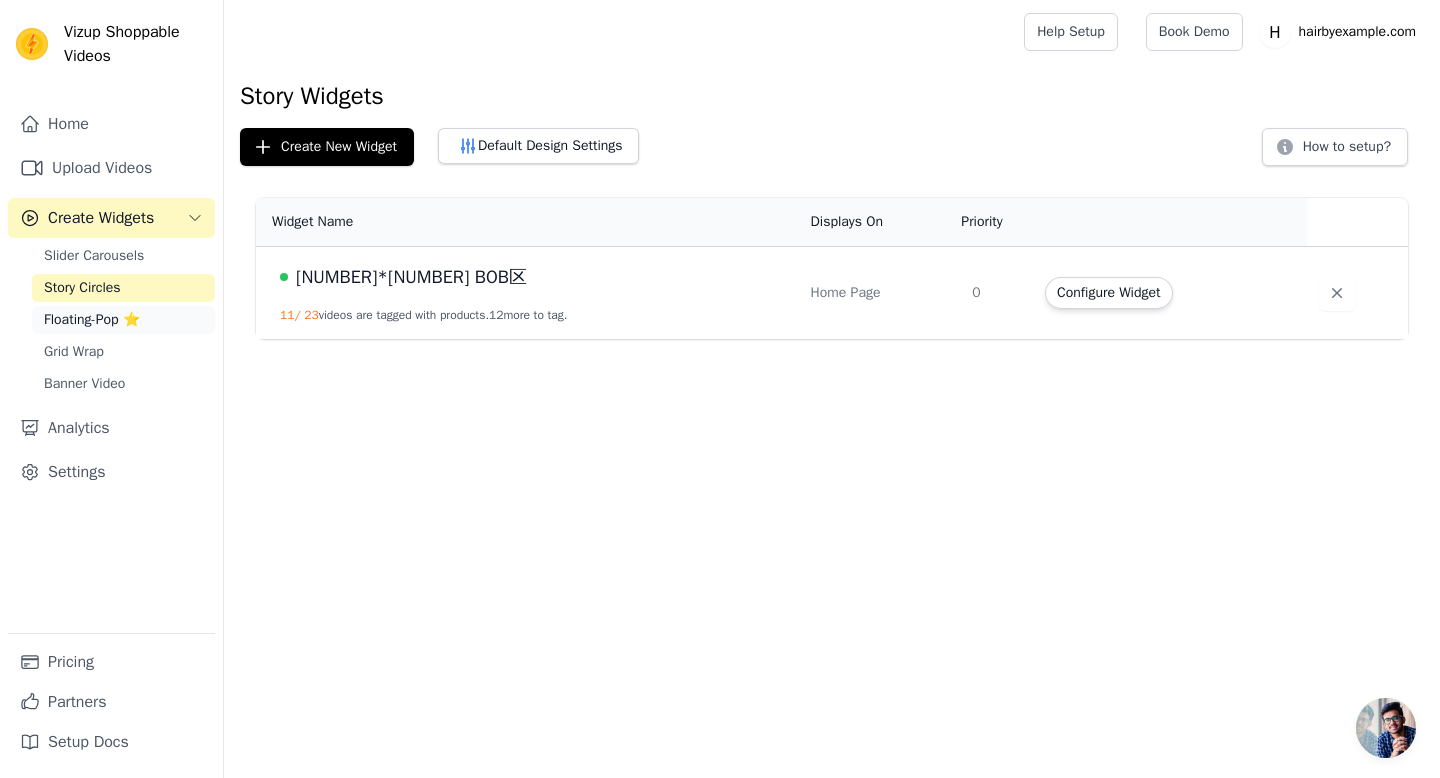 click on "Floating-Pop ⭐" at bounding box center (92, 320) 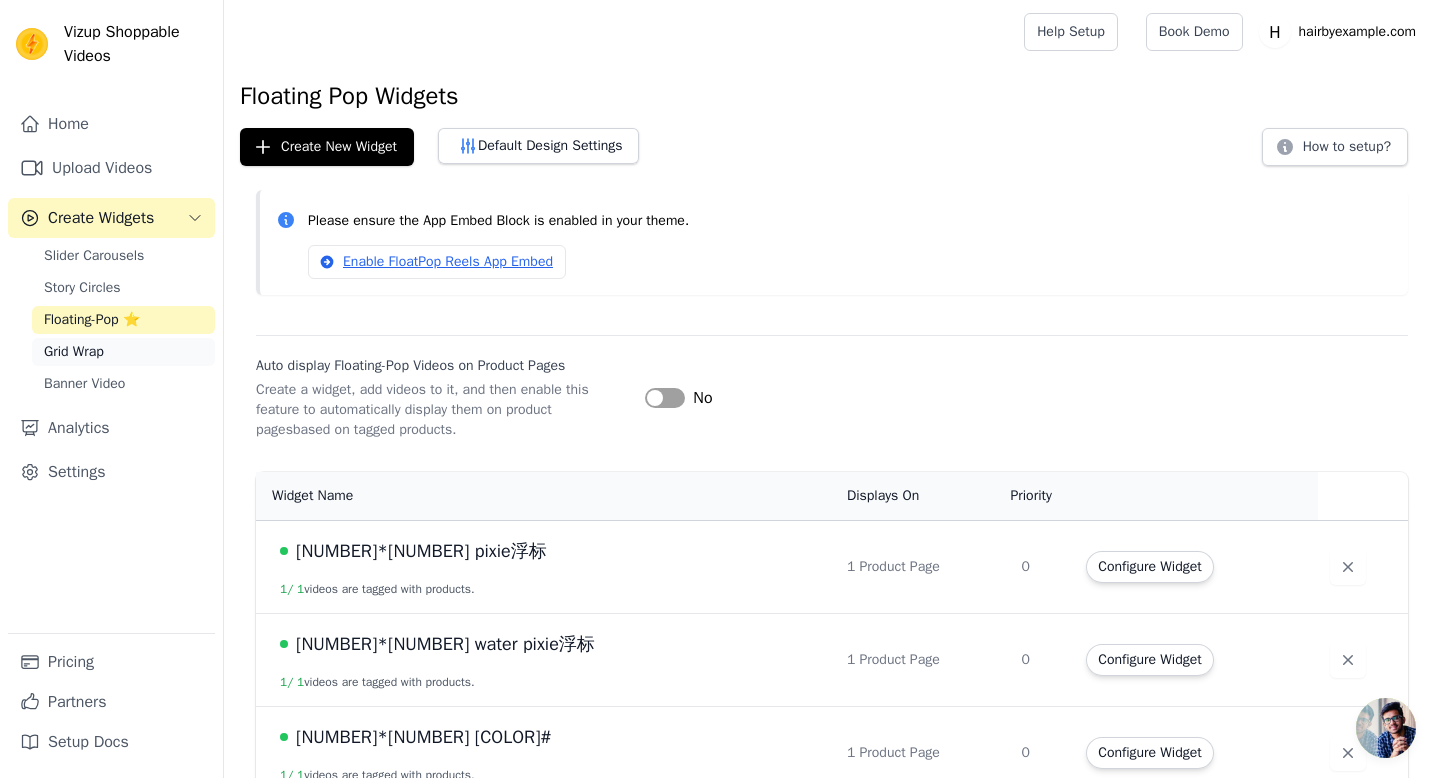 click on "Grid Wrap" at bounding box center [123, 352] 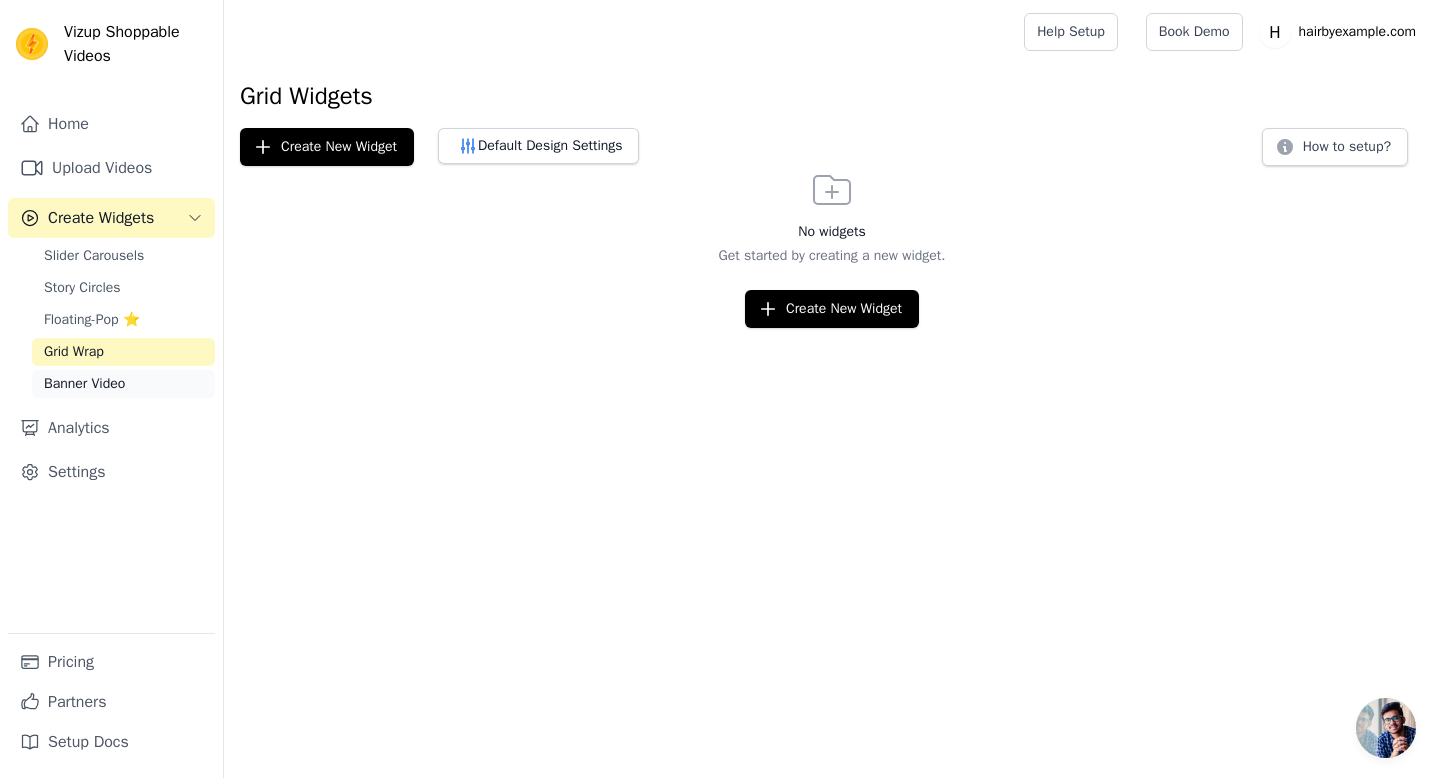 click on "Banner Video" at bounding box center (123, 384) 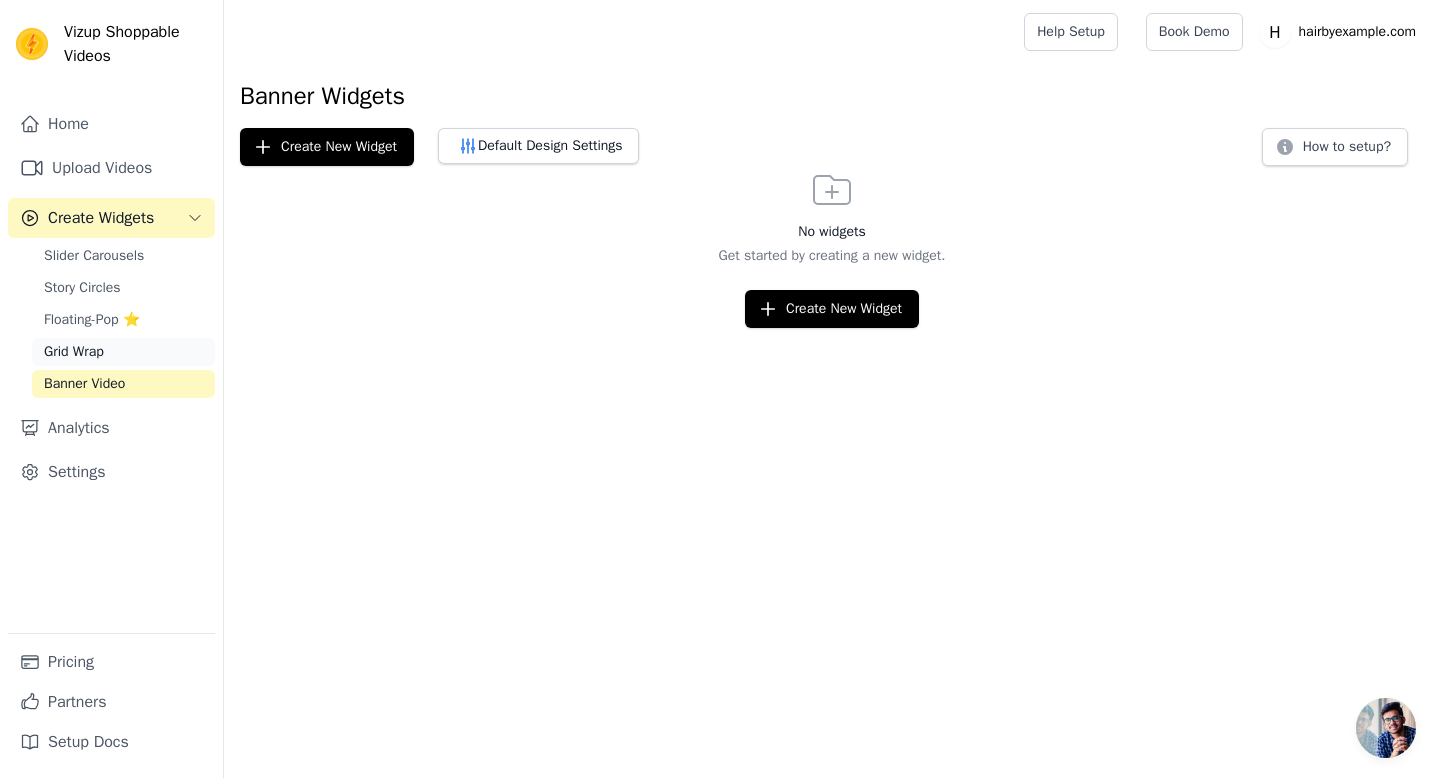click on "Grid Wrap" at bounding box center [123, 352] 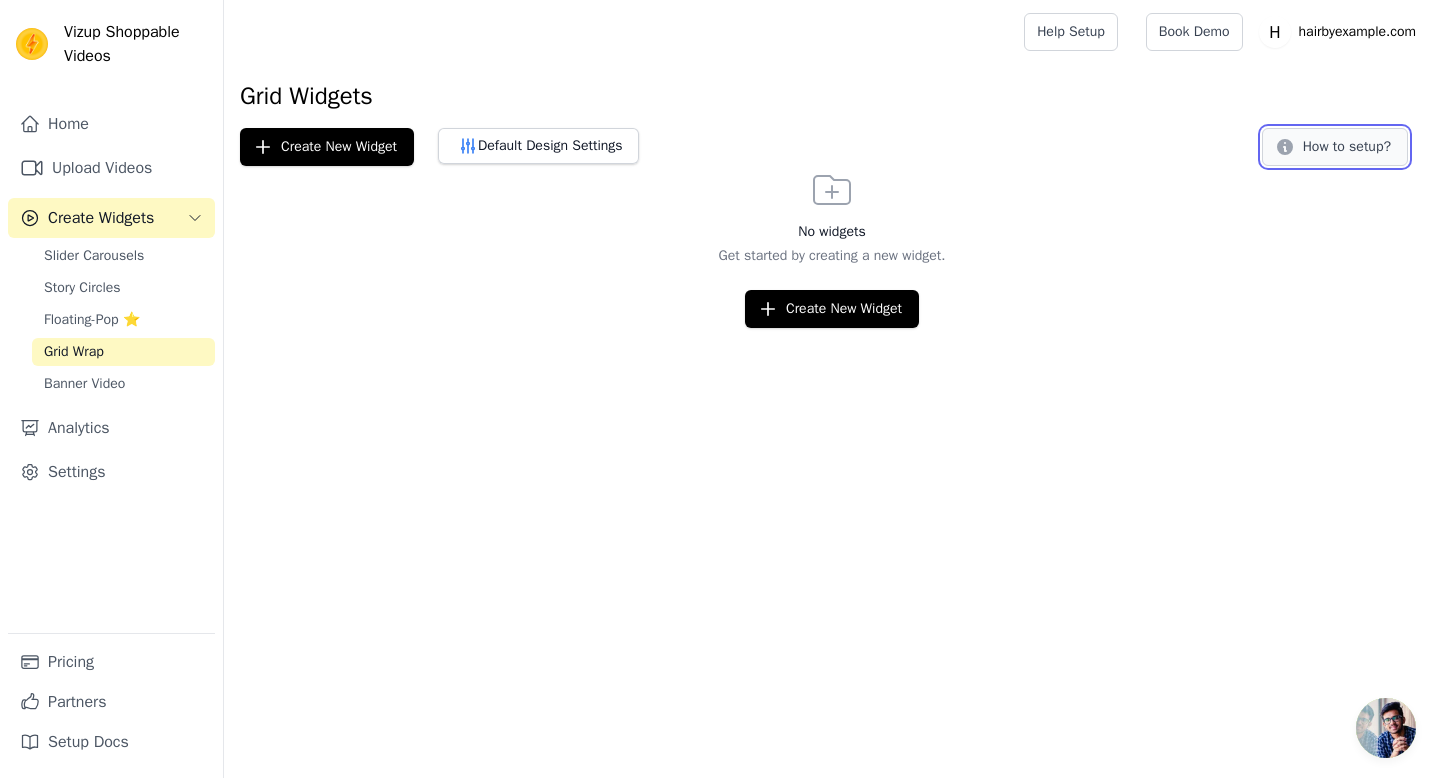 click on "How to setup?" at bounding box center (1335, 147) 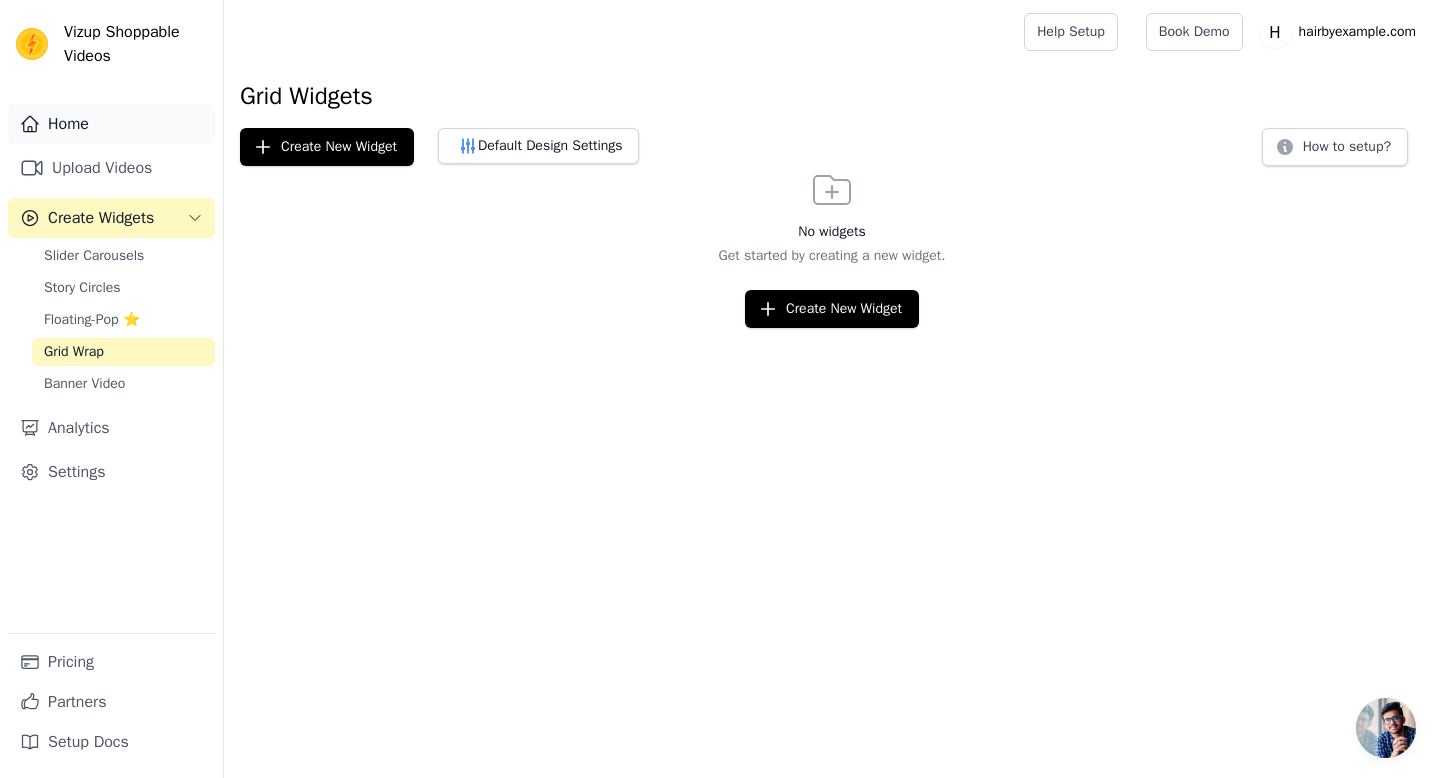 click on "Home" at bounding box center (111, 124) 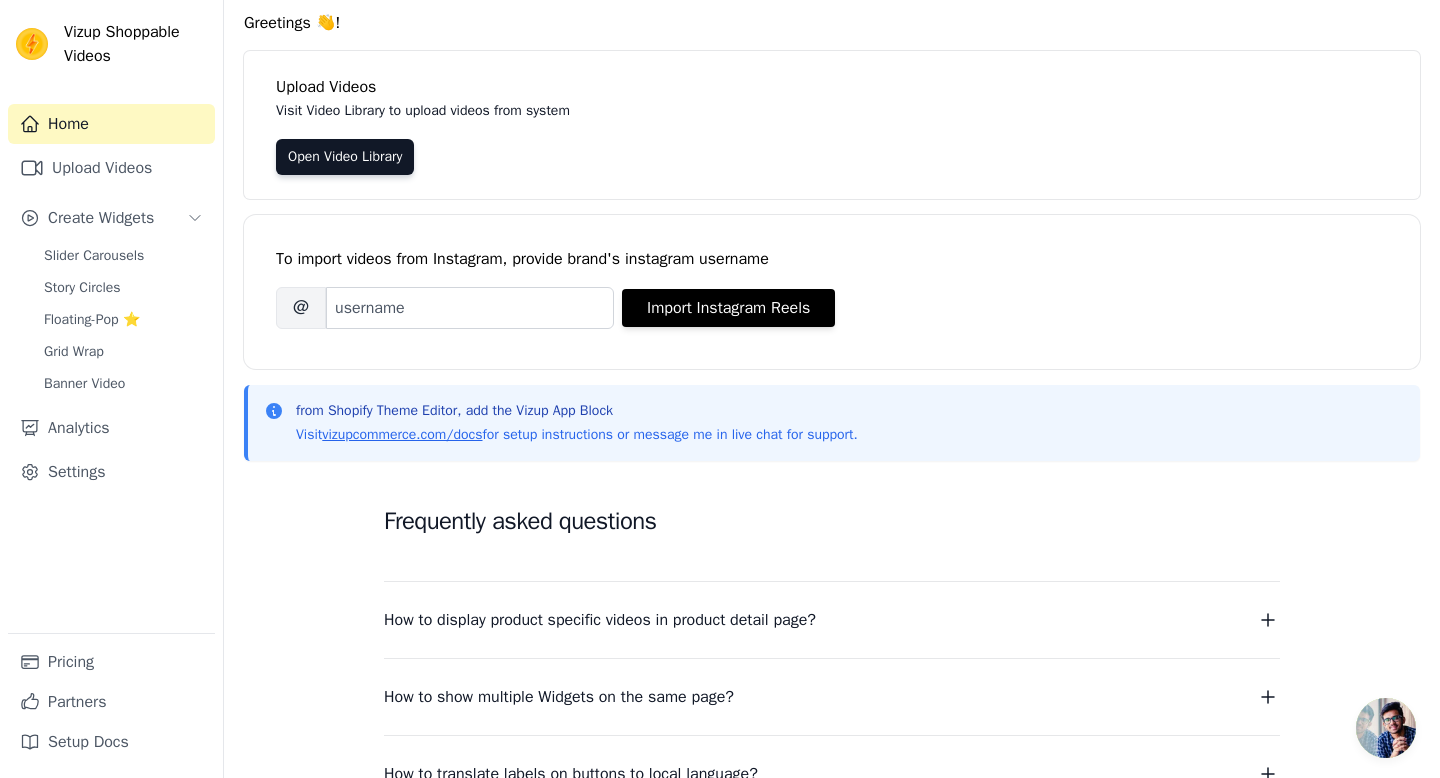 scroll, scrollTop: 76, scrollLeft: 0, axis: vertical 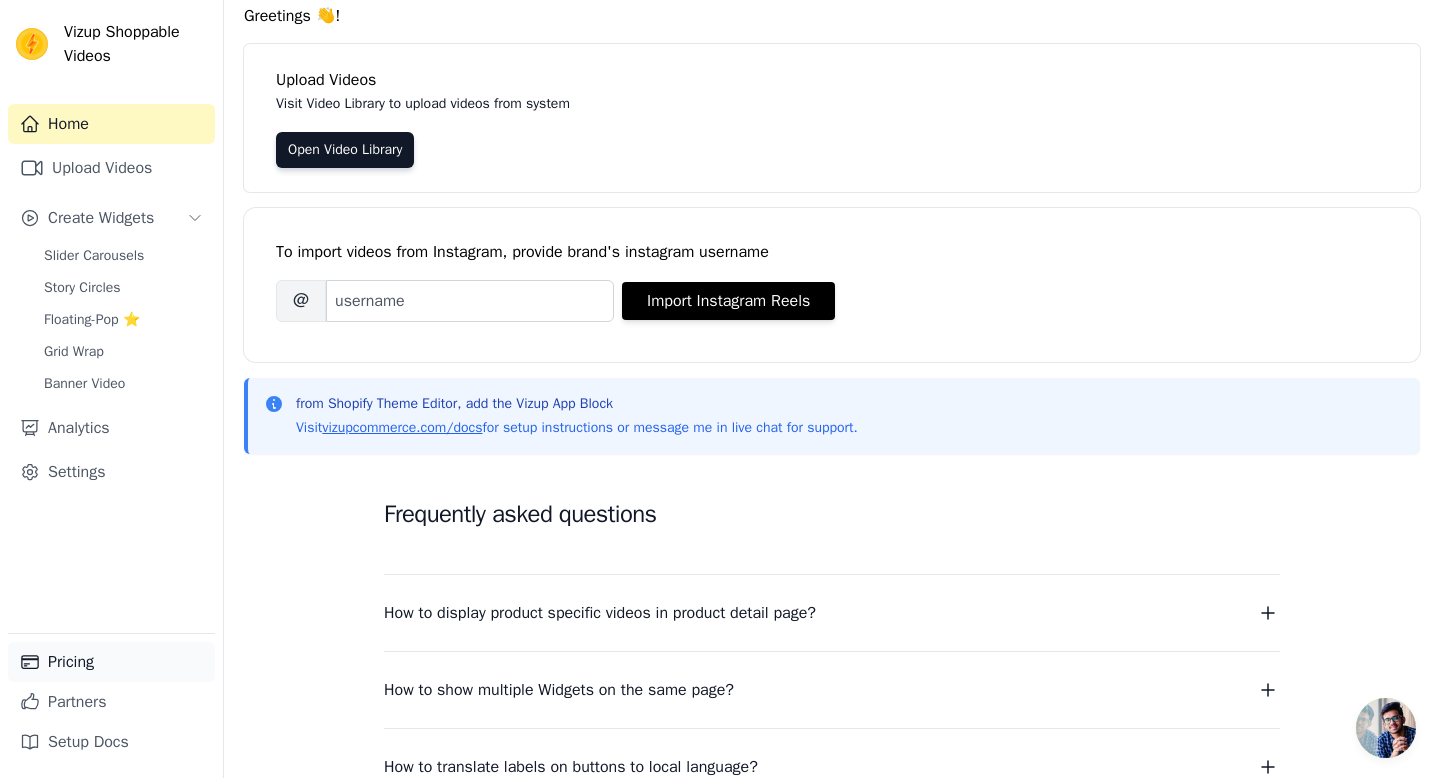 click on "Pricing" at bounding box center (111, 662) 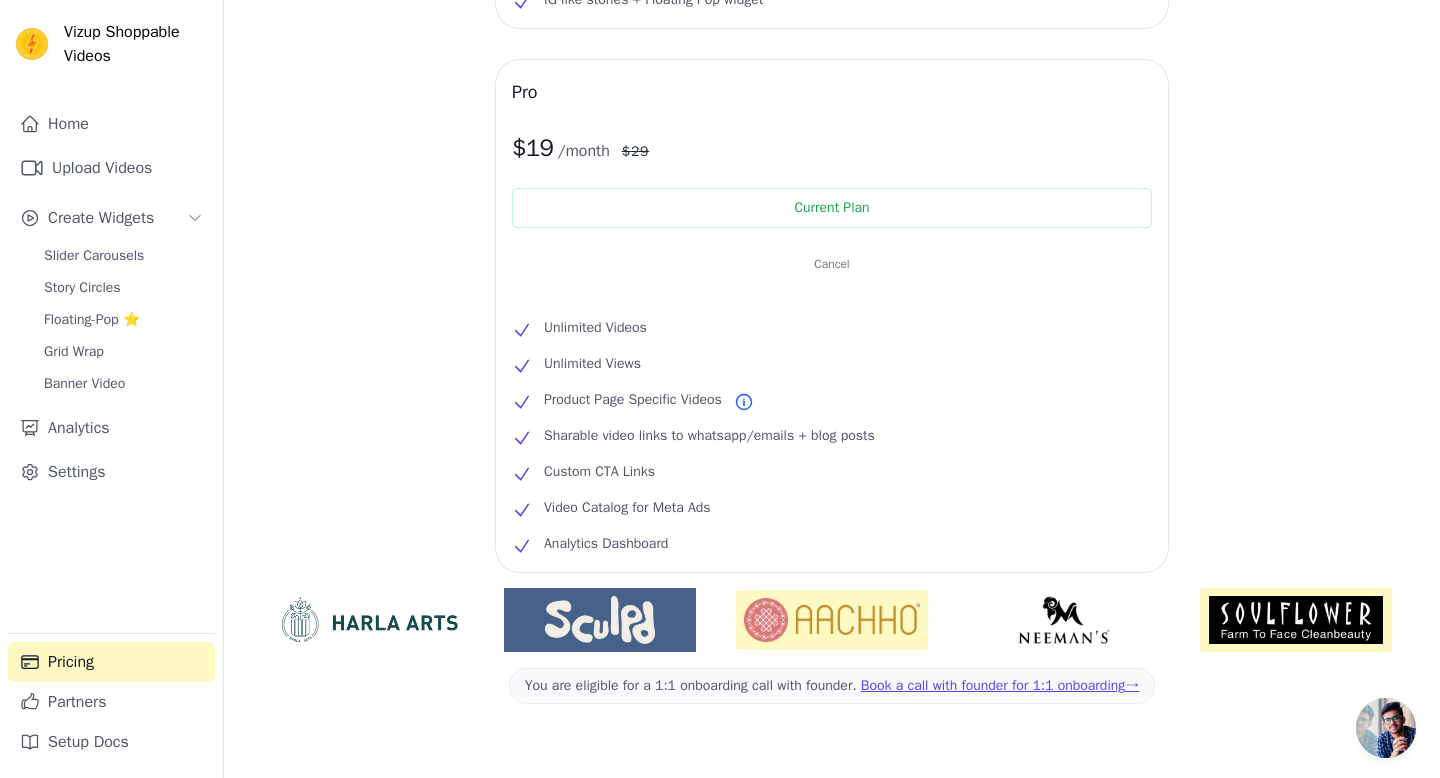 scroll, scrollTop: 390, scrollLeft: 0, axis: vertical 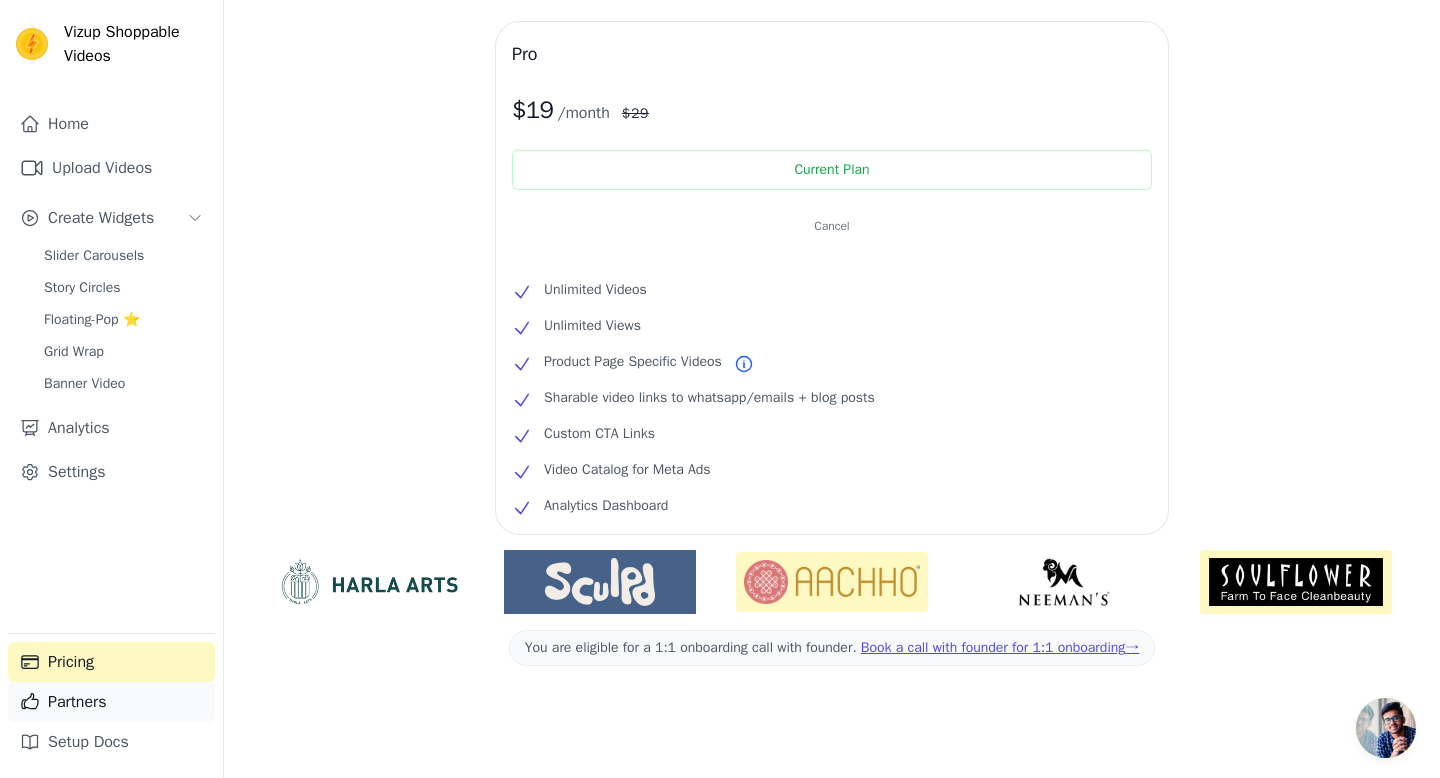 click 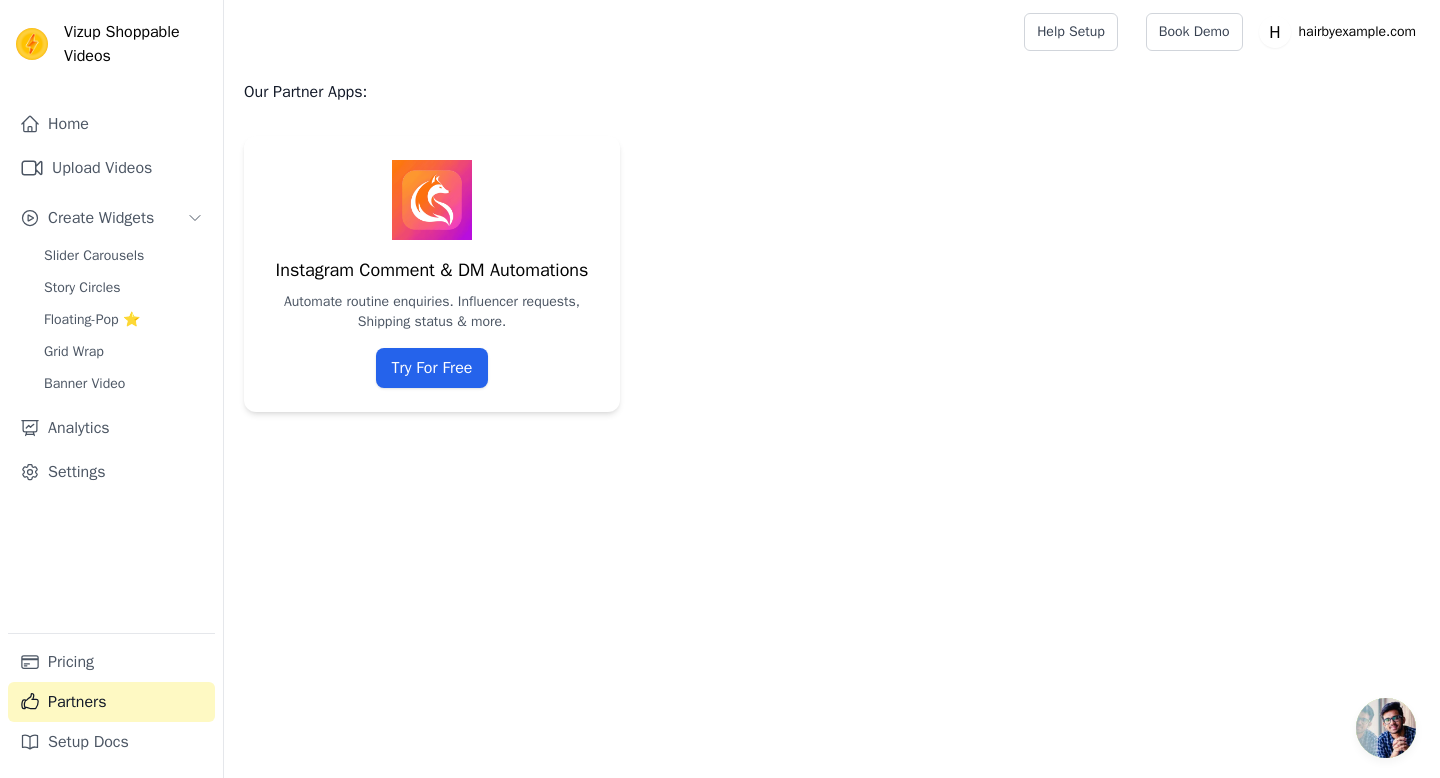 scroll, scrollTop: 0, scrollLeft: 0, axis: both 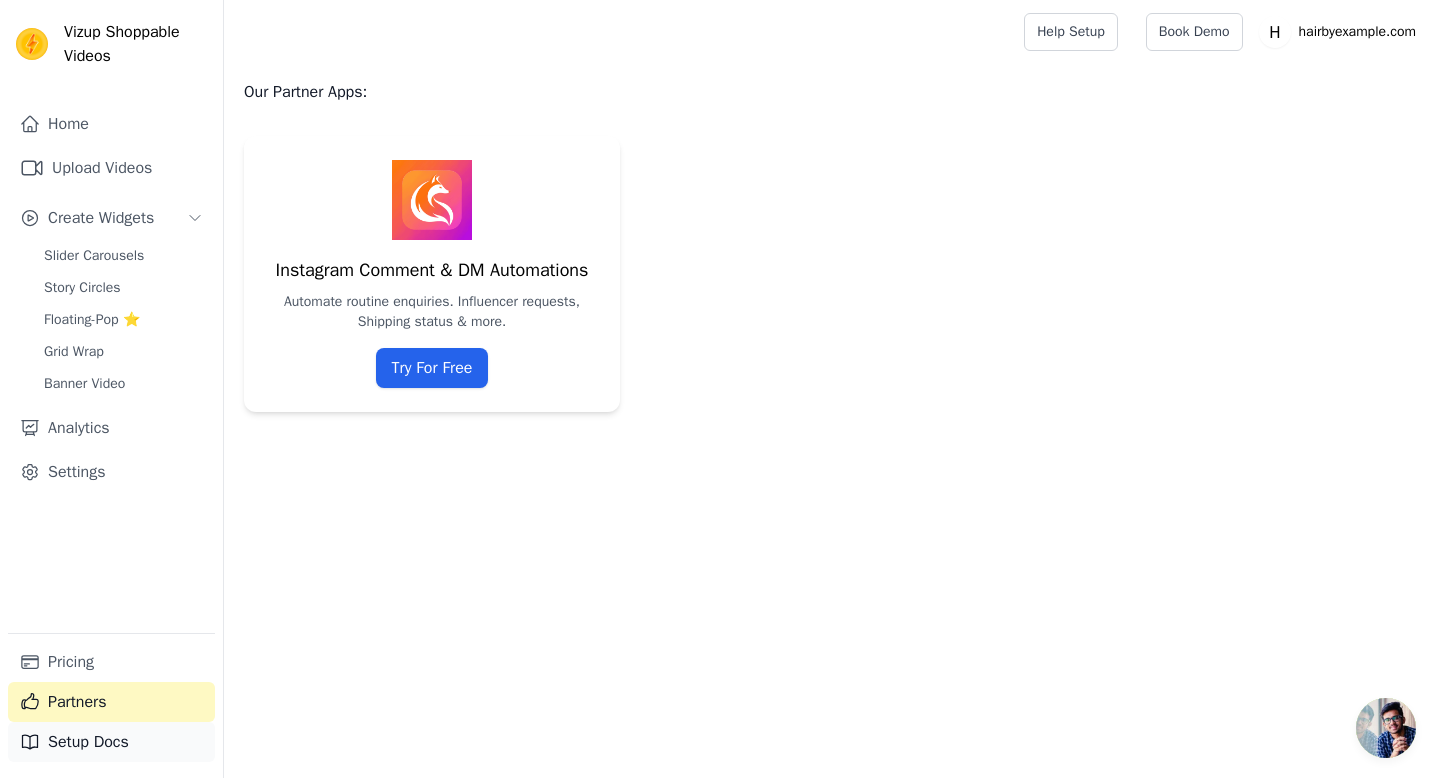 click on "Setup Docs" at bounding box center (111, 742) 